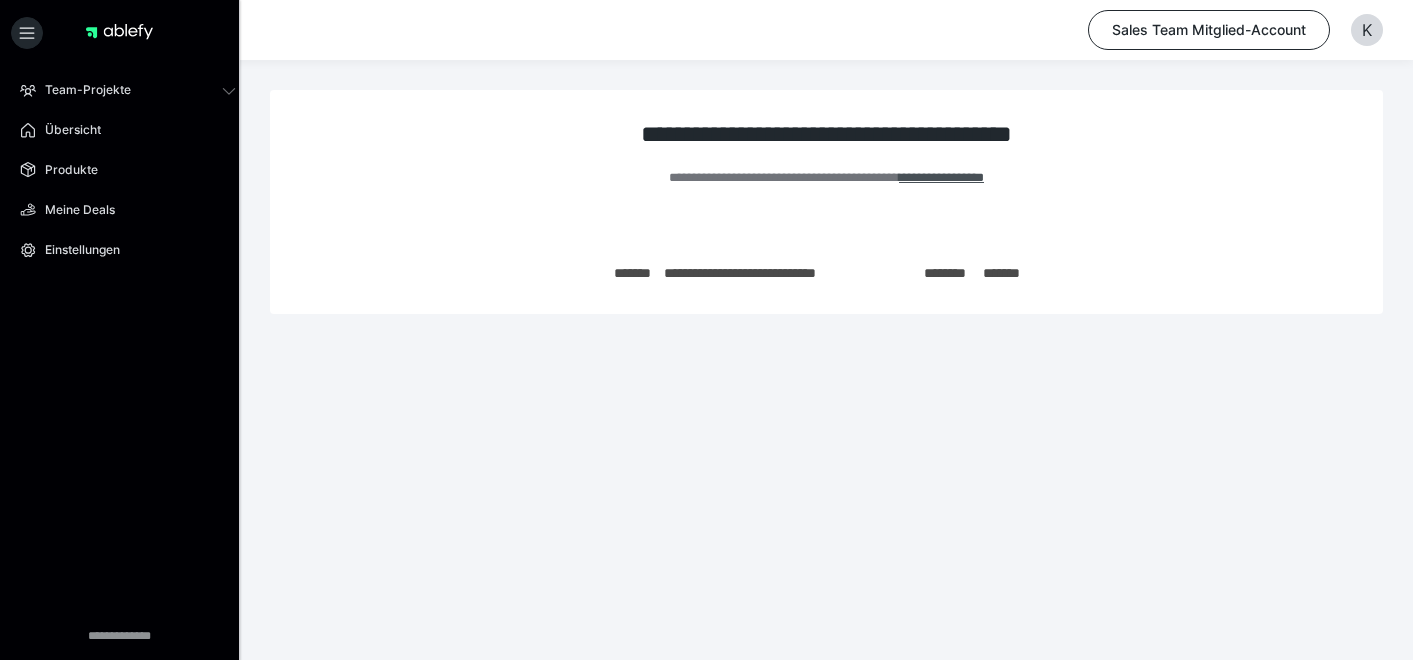 scroll, scrollTop: 0, scrollLeft: 0, axis: both 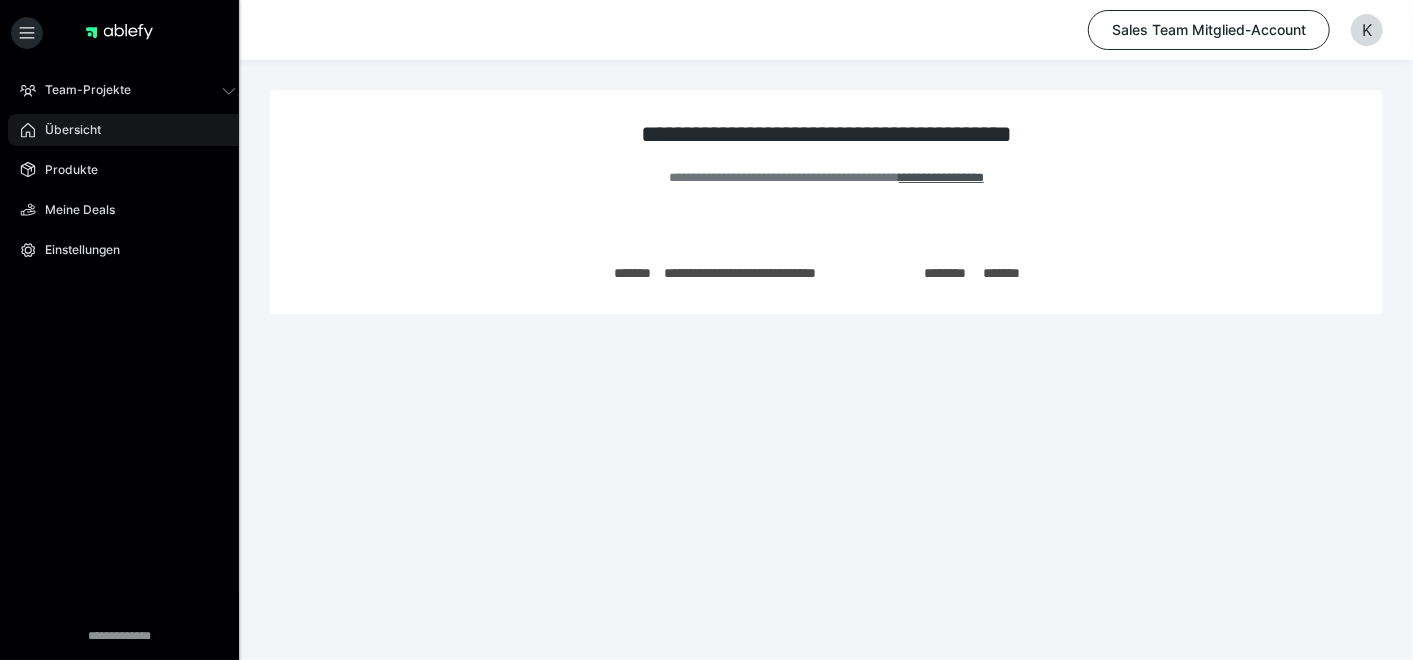 click on "Übersicht" at bounding box center (128, 130) 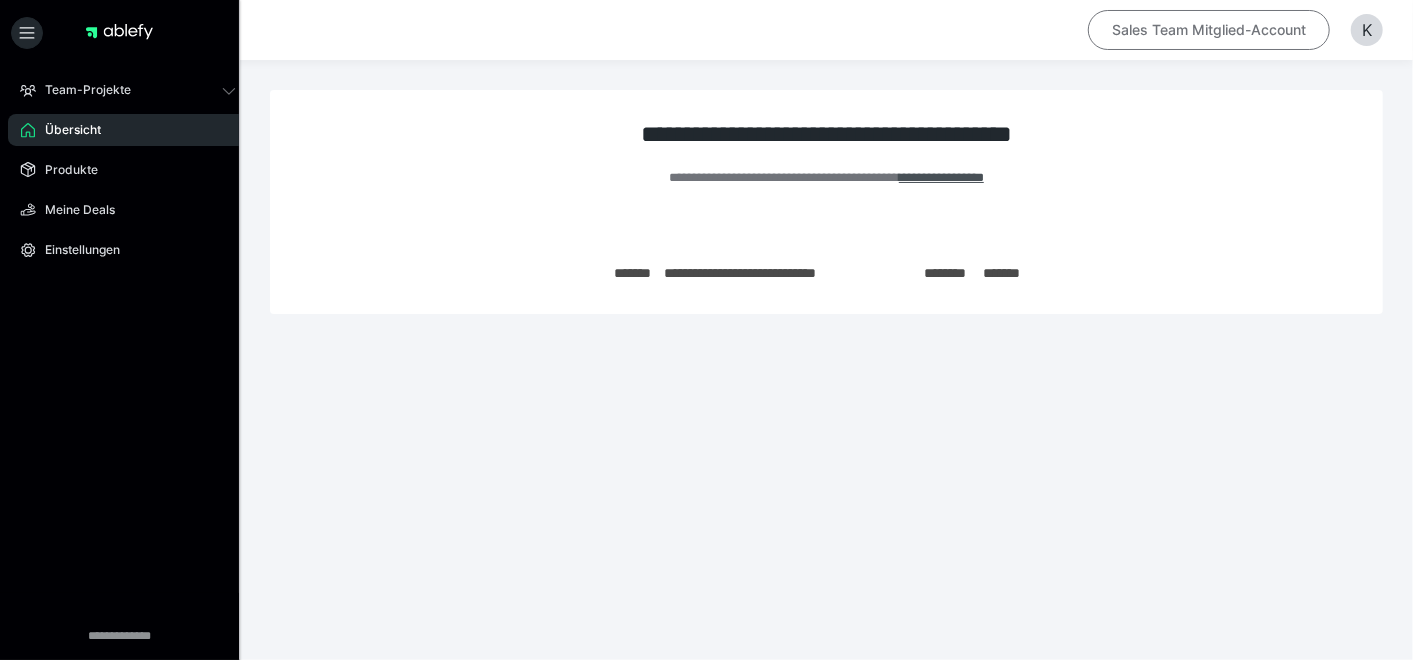 click on "Sales Team Mitglied-Account" at bounding box center [1209, 30] 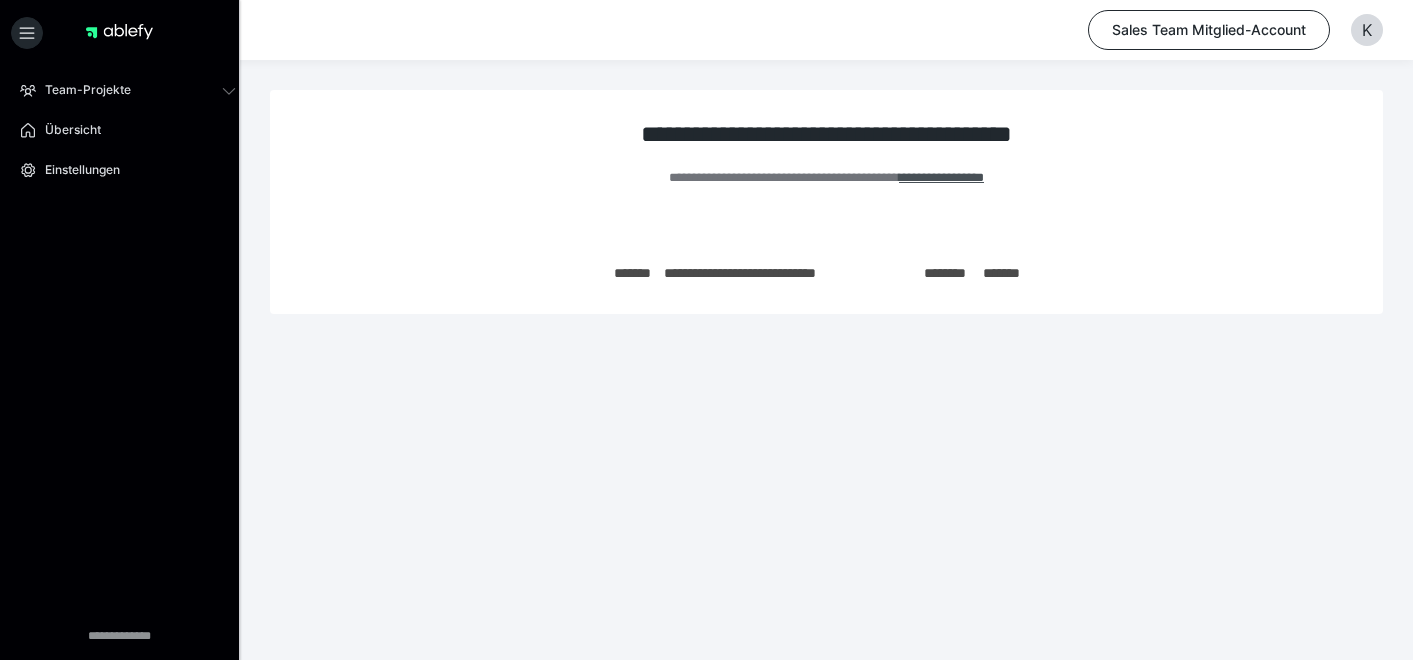 scroll, scrollTop: 0, scrollLeft: 0, axis: both 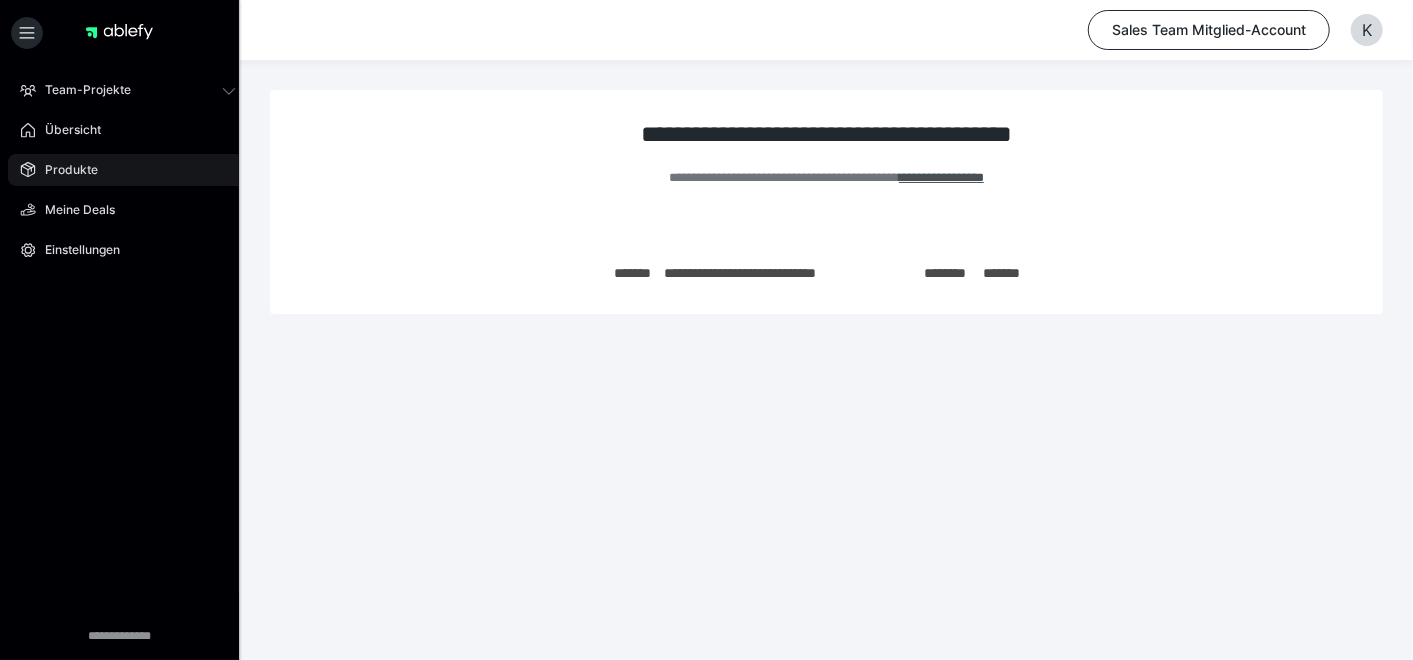 click on "Produkte" at bounding box center (64, 170) 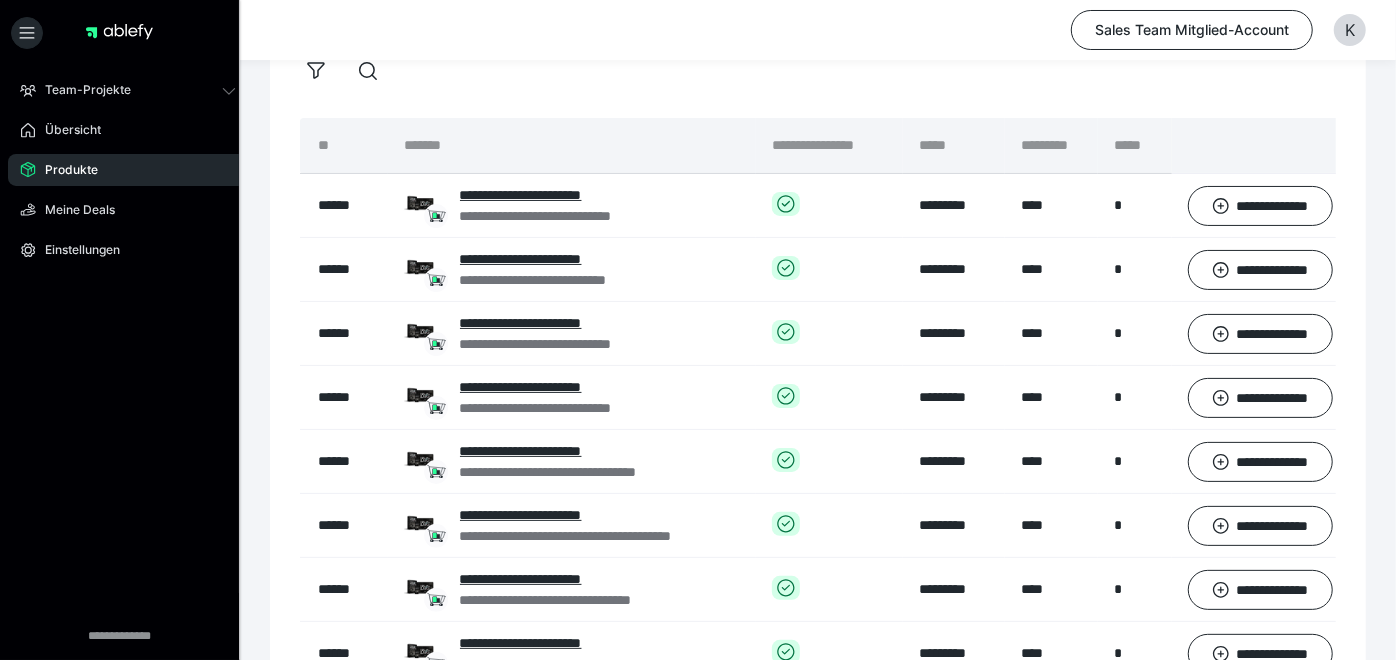 scroll, scrollTop: 105, scrollLeft: 0, axis: vertical 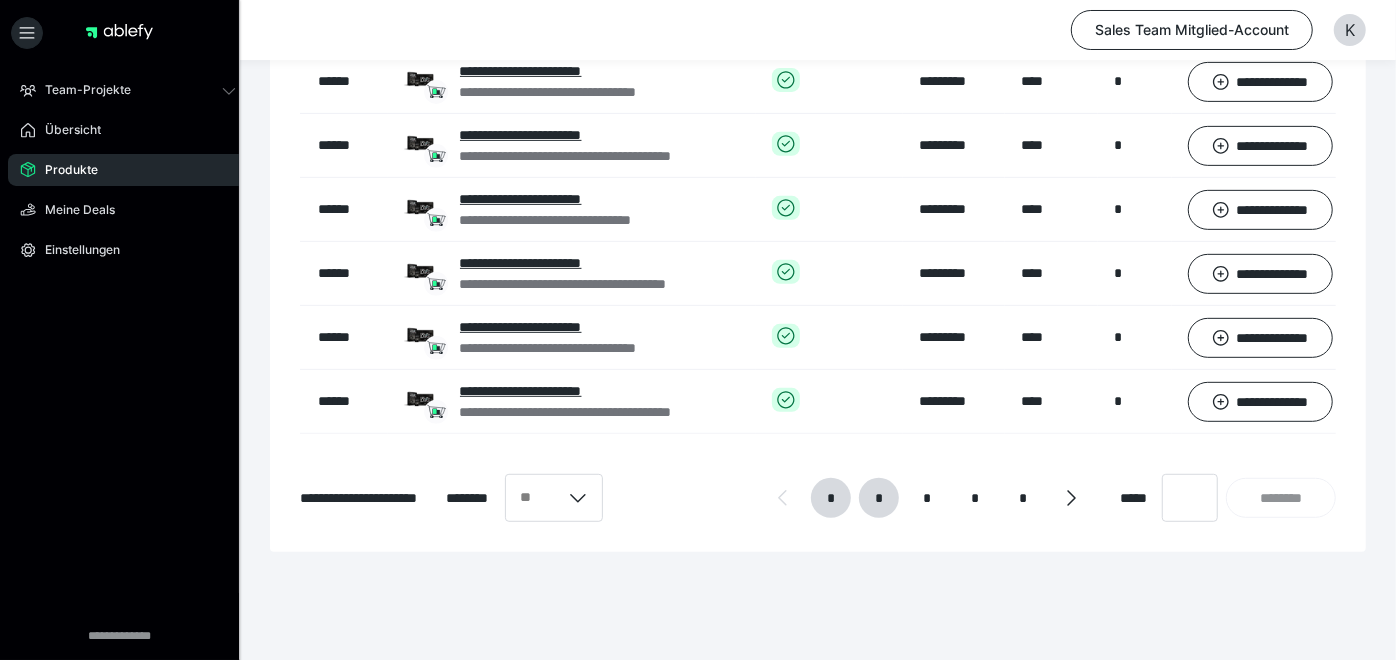click on "*" at bounding box center [879, 498] 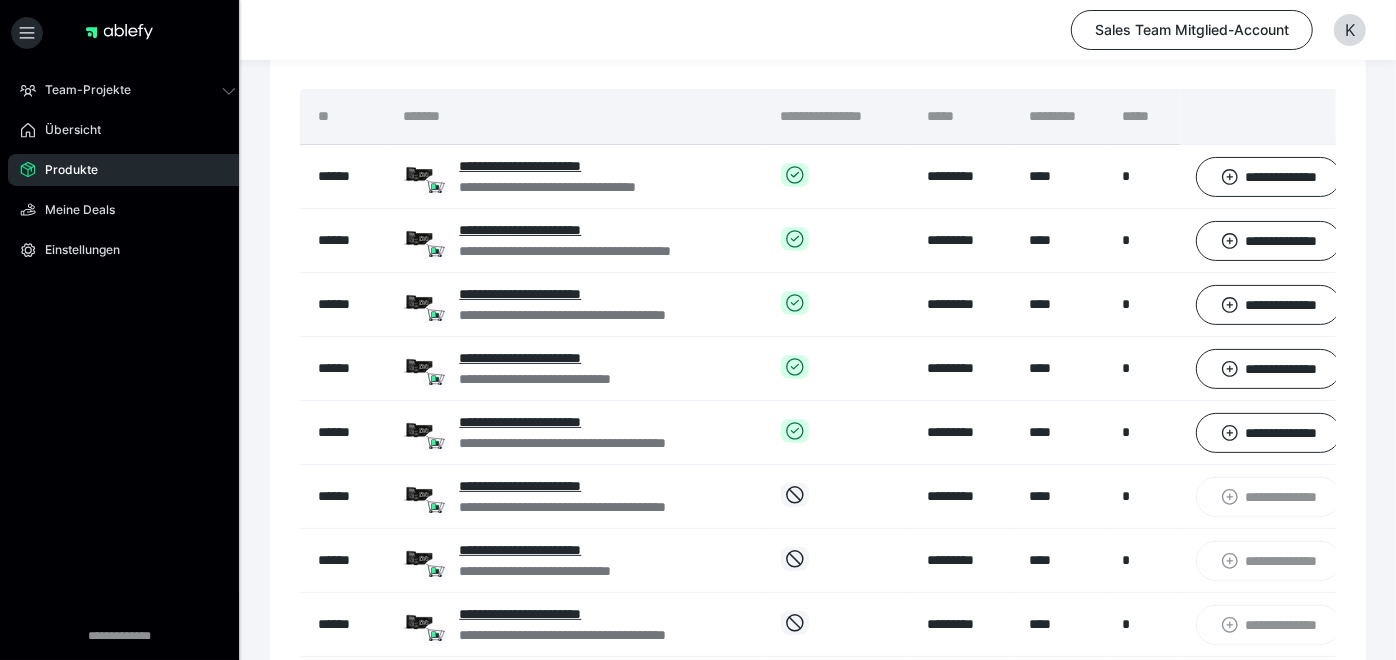 scroll, scrollTop: 134, scrollLeft: 0, axis: vertical 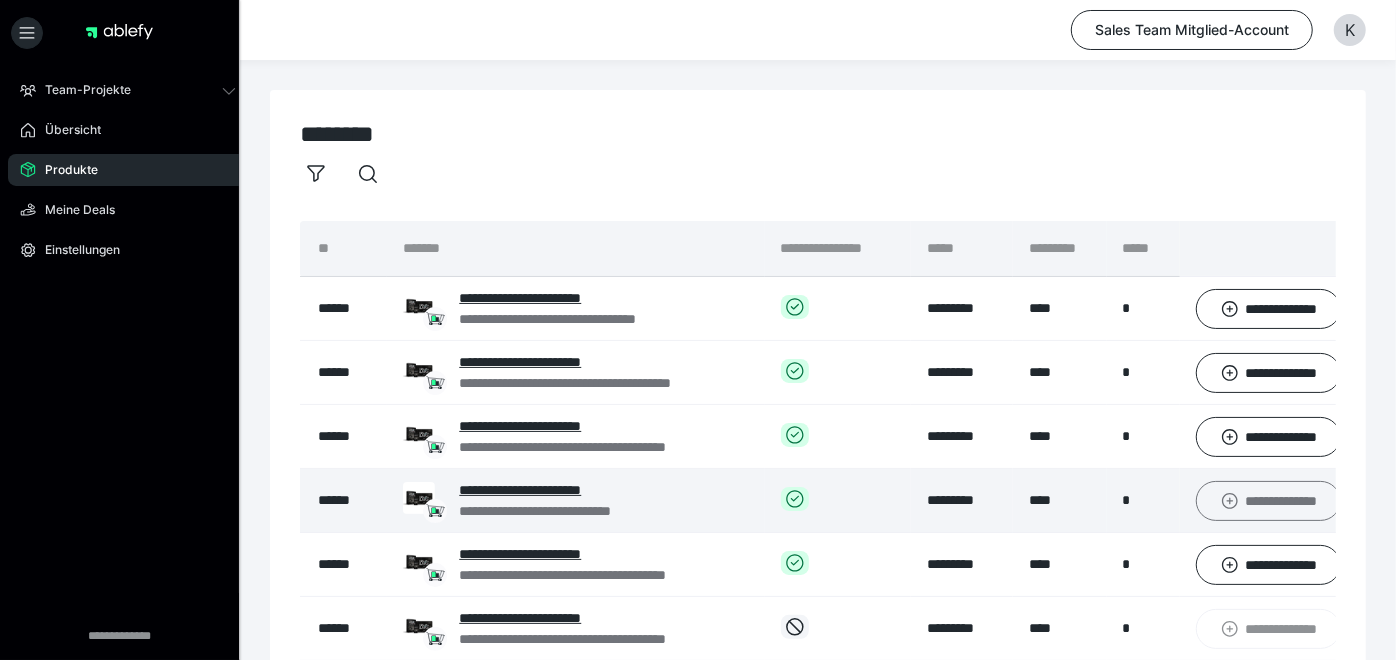 click on "**********" at bounding box center [1268, 500] 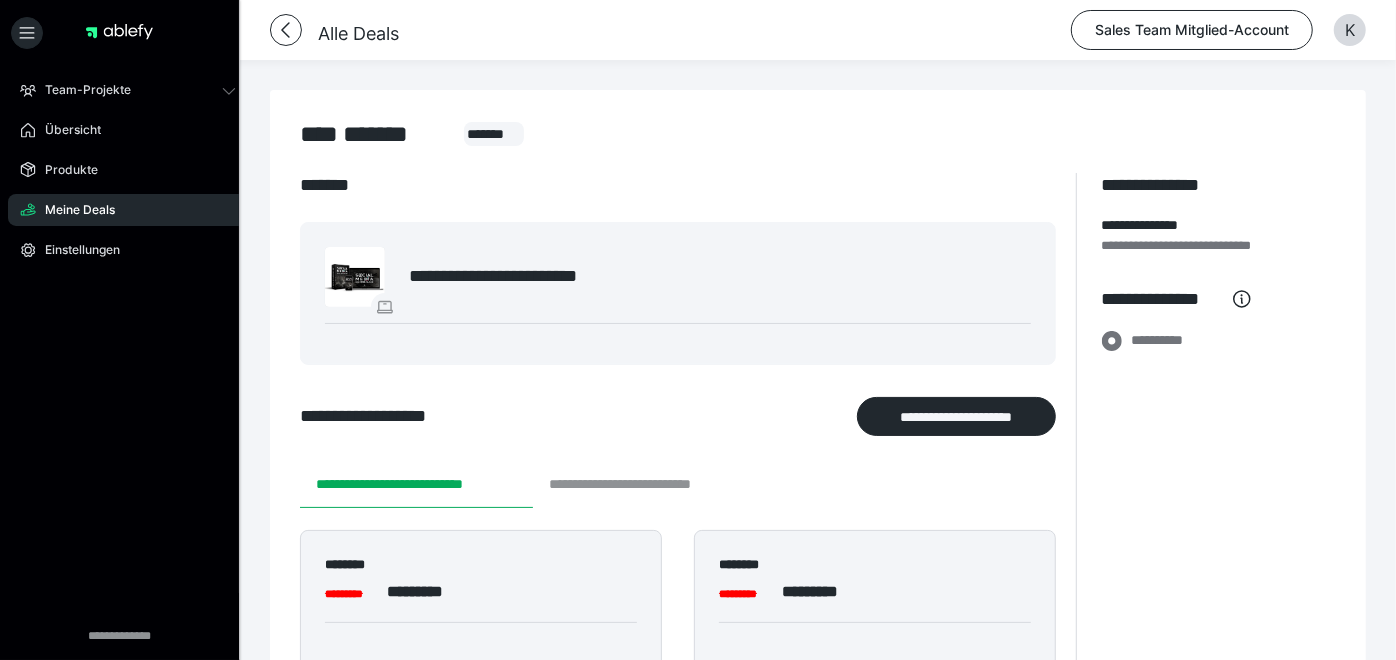 click on "**********" at bounding box center [648, 484] 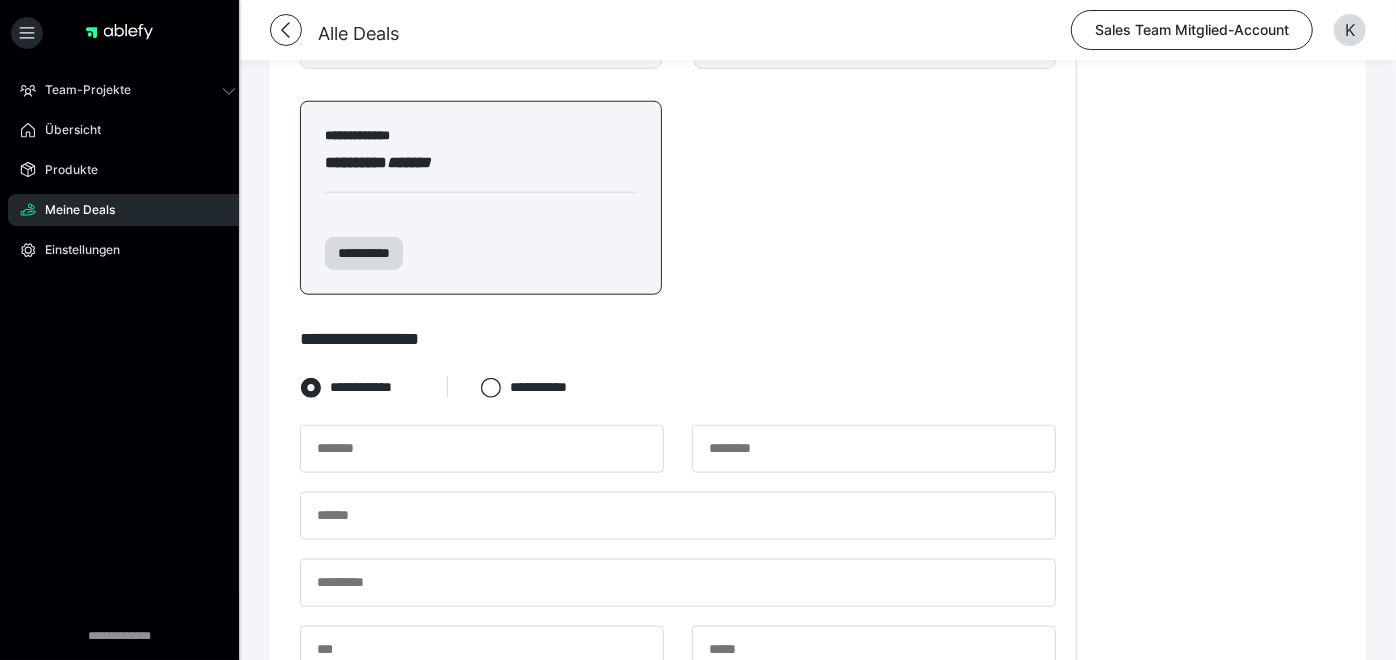 scroll, scrollTop: 1236, scrollLeft: 0, axis: vertical 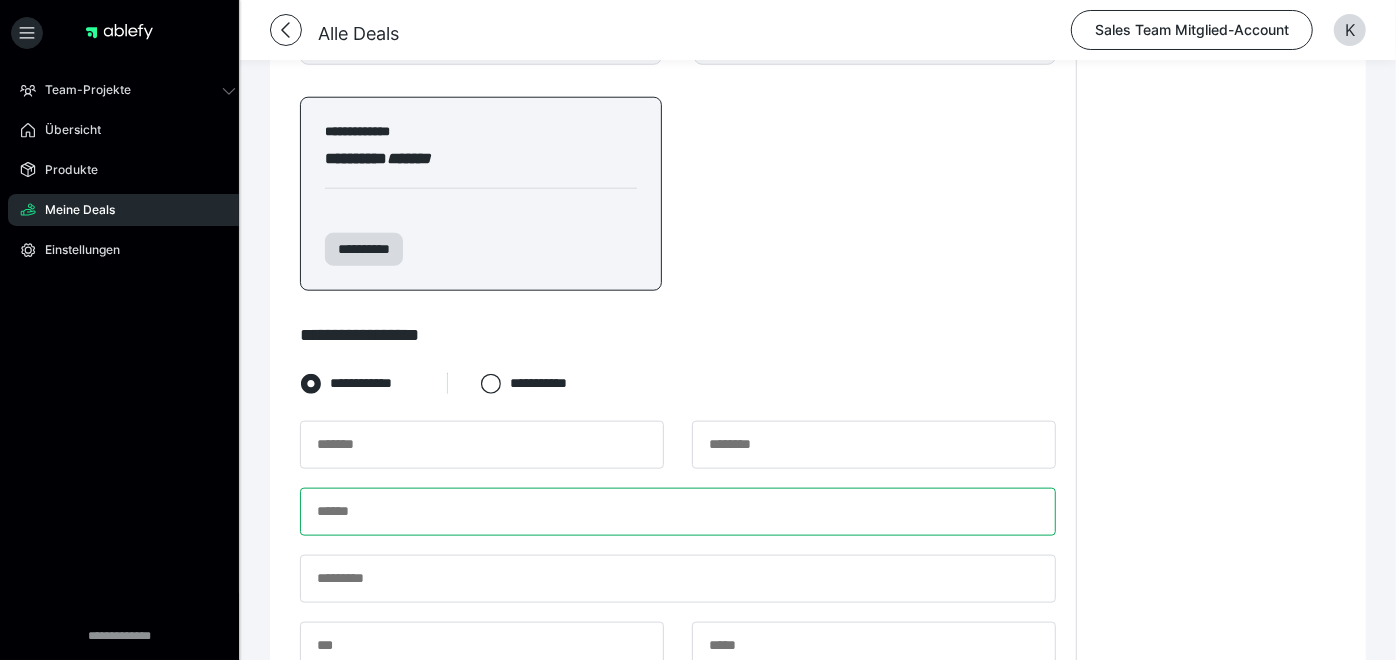paste on "**********" 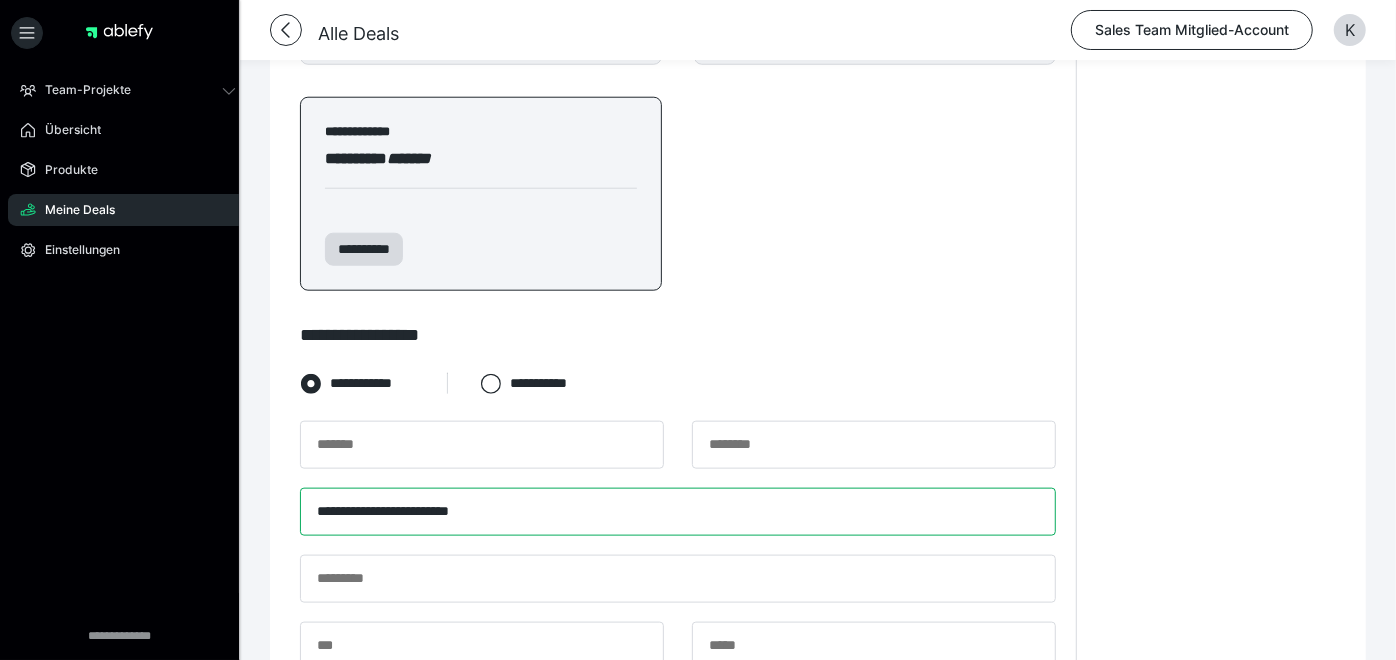 type on "**********" 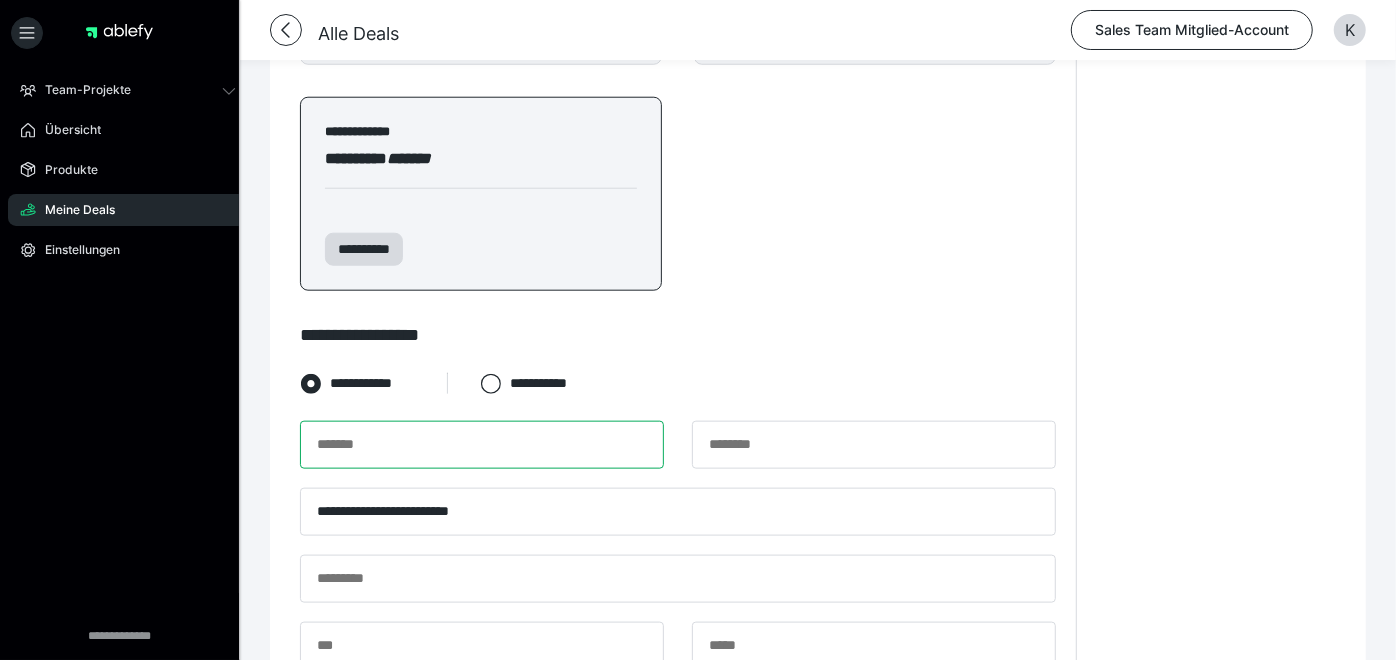 click at bounding box center [482, 445] 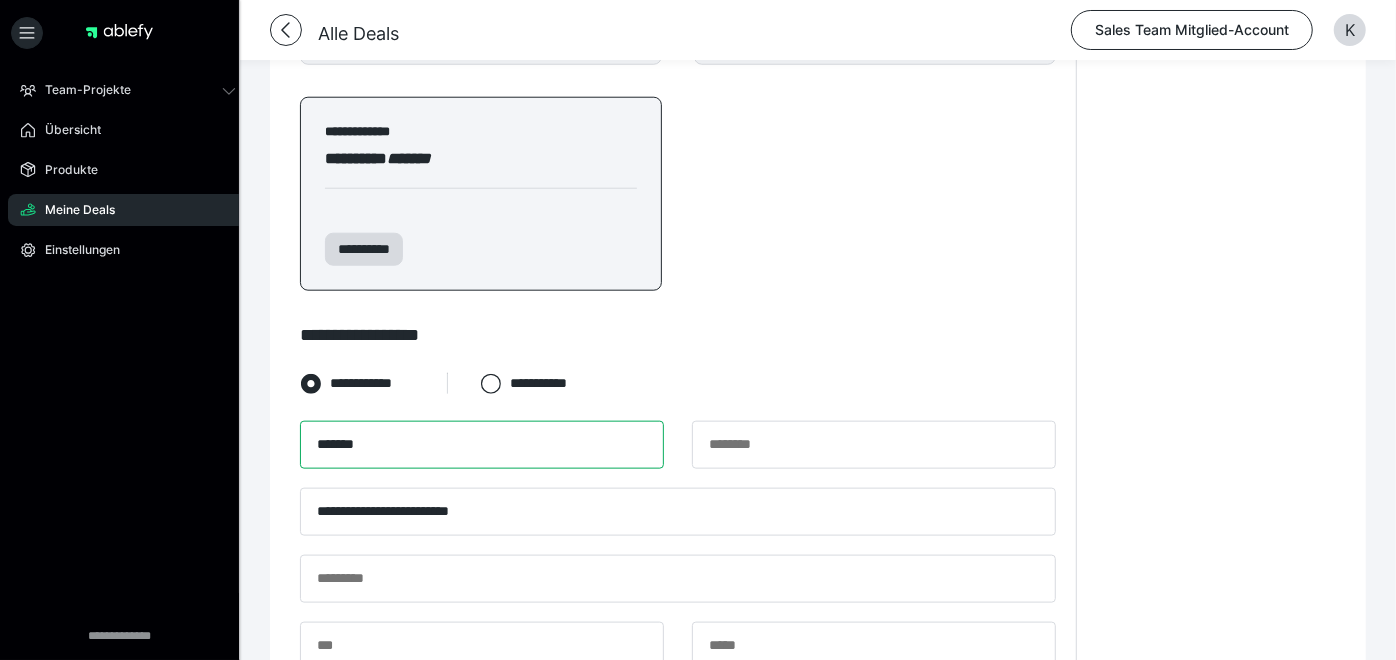 type on "*******" 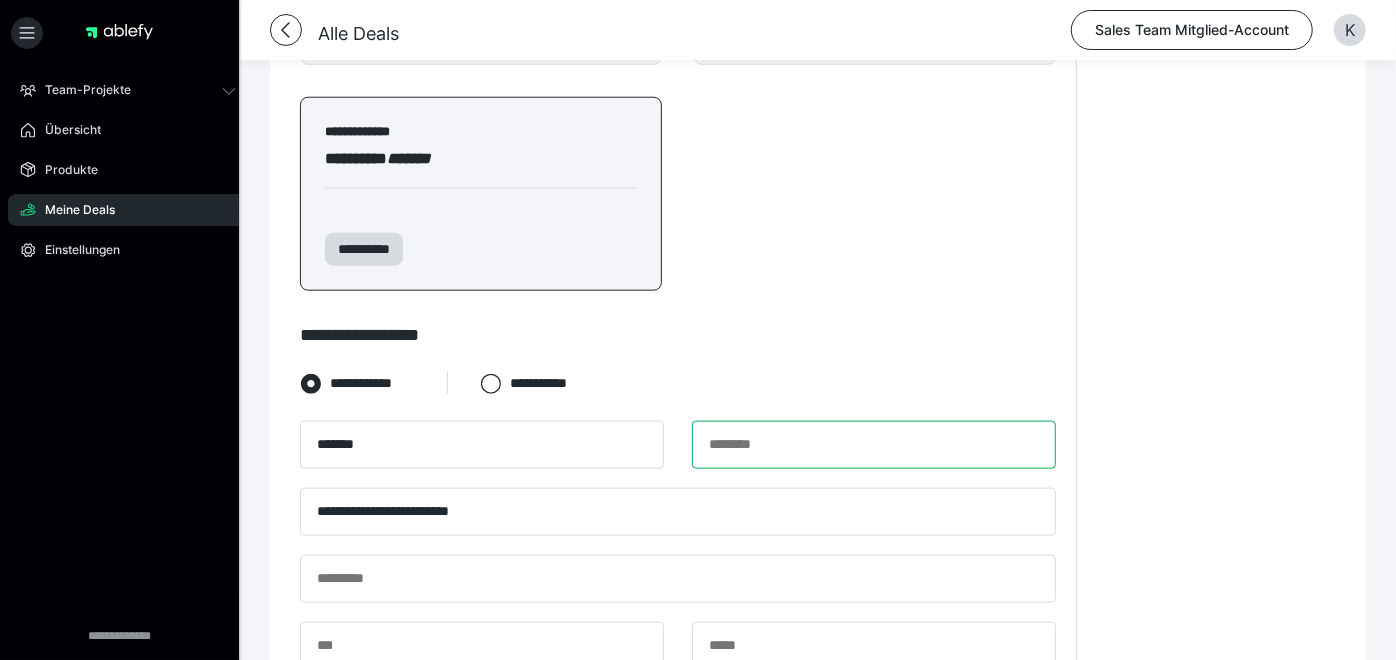 type on "*" 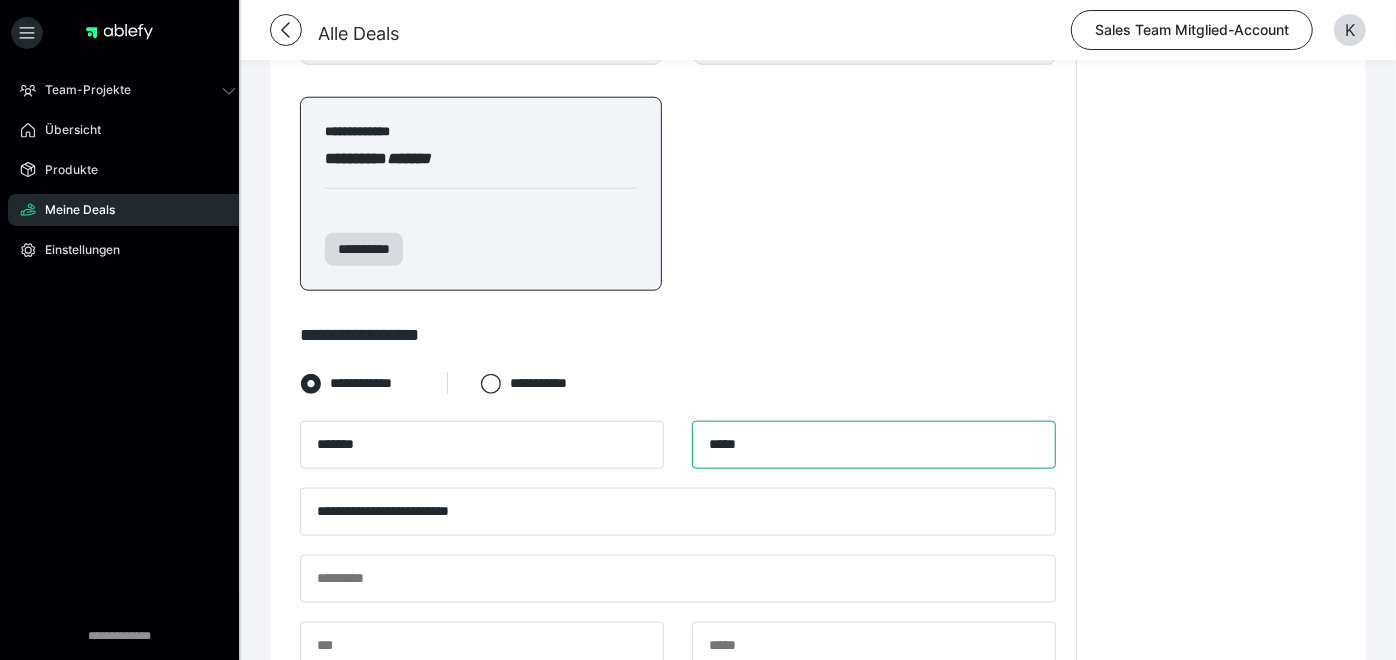 type on "*****" 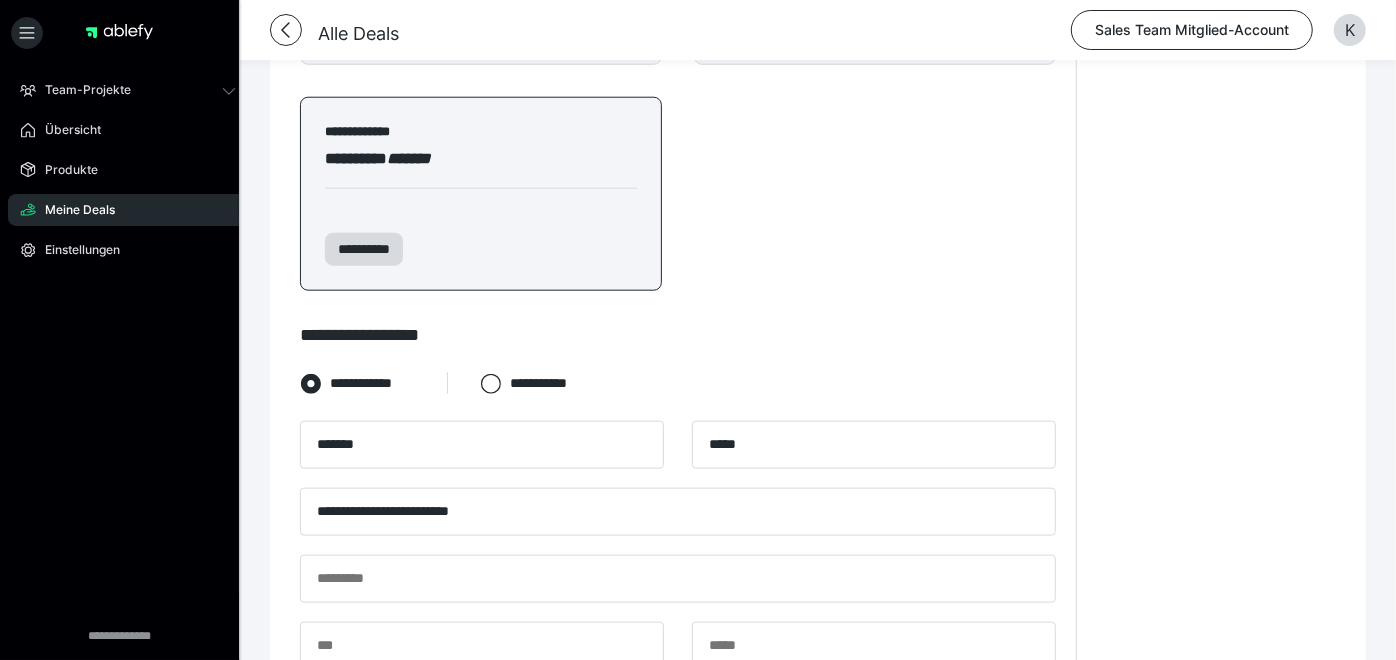 click on "****" at bounding box center (678, 713) 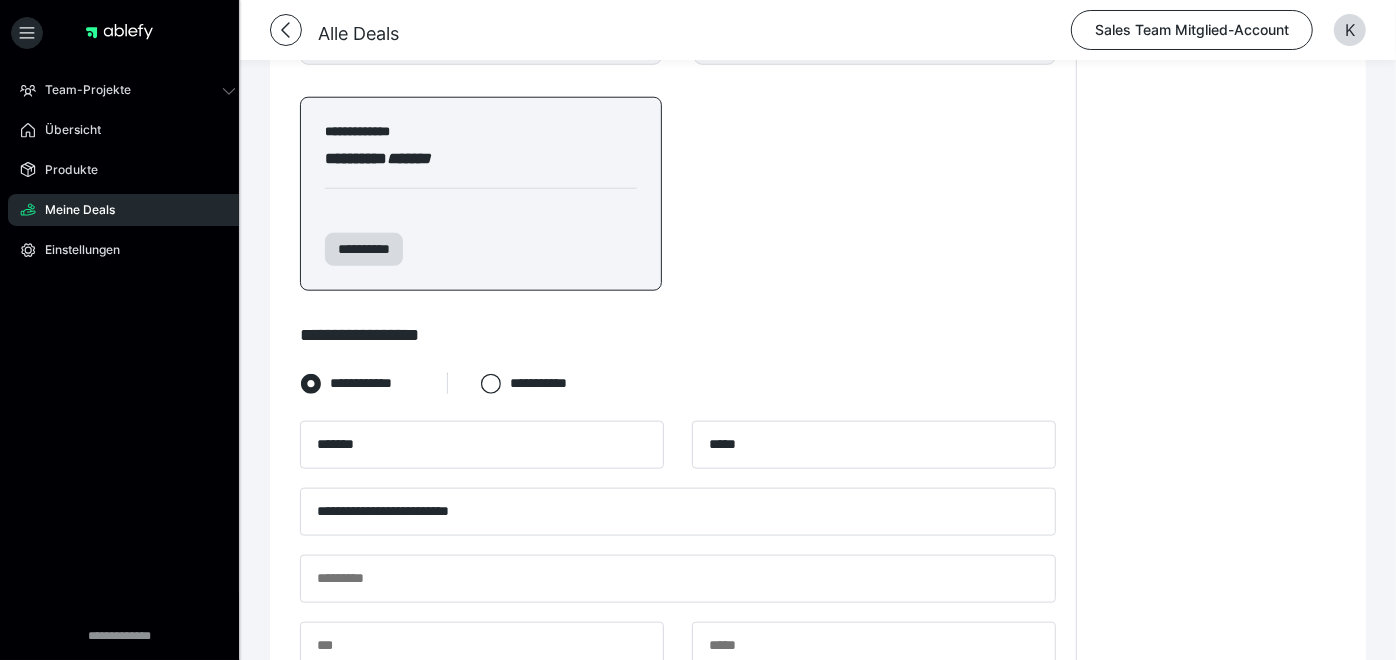 scroll, scrollTop: 1407, scrollLeft: 0, axis: vertical 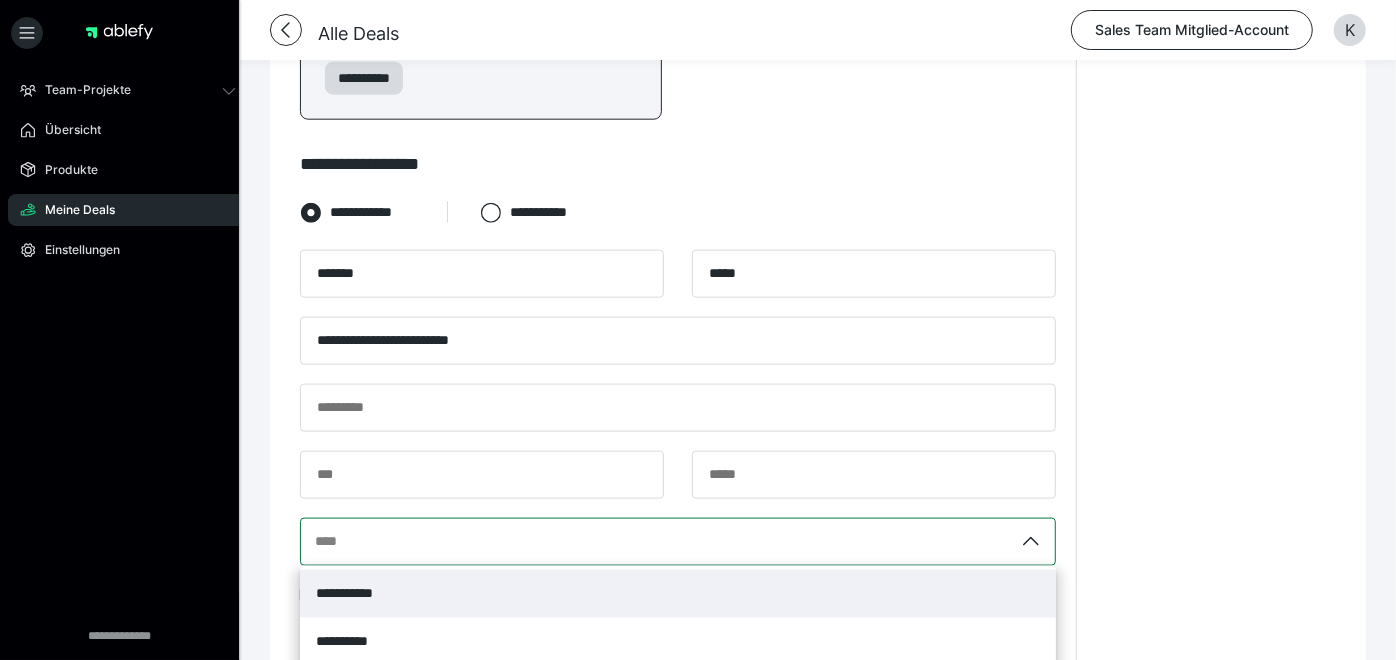 click on "**********" at bounding box center [678, 594] 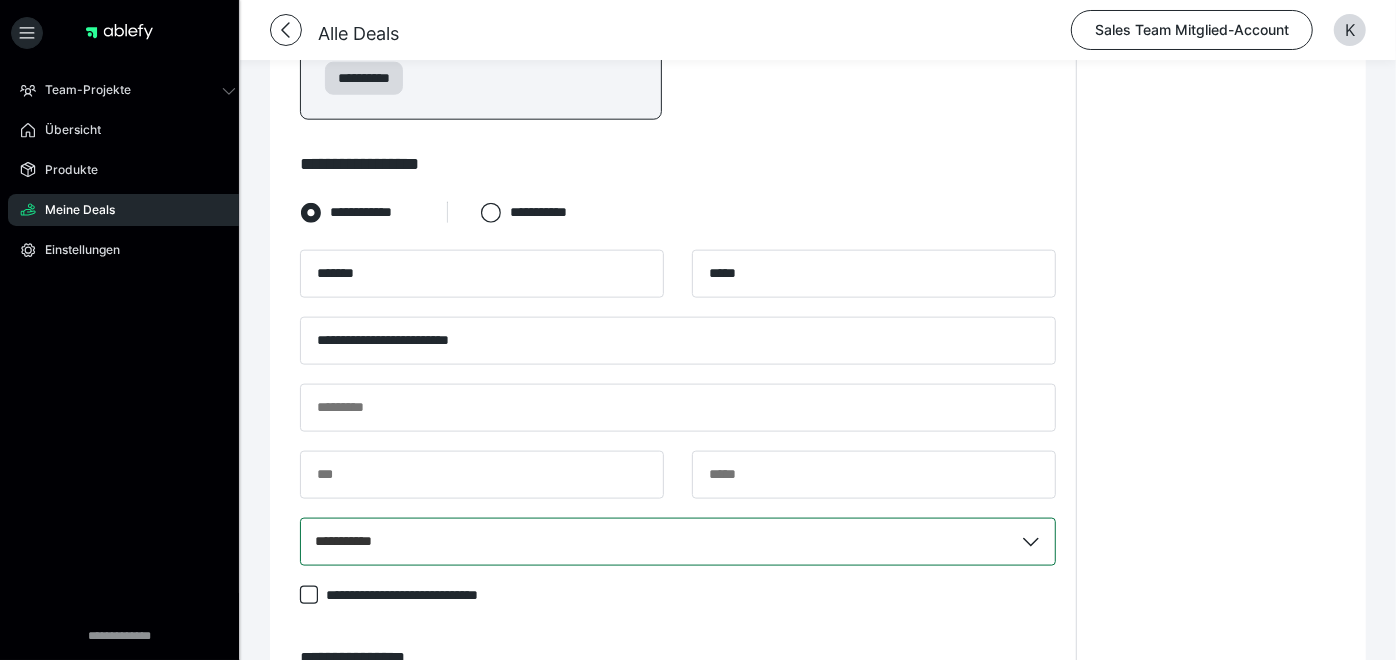 click on "**********" at bounding box center (1216, -22) 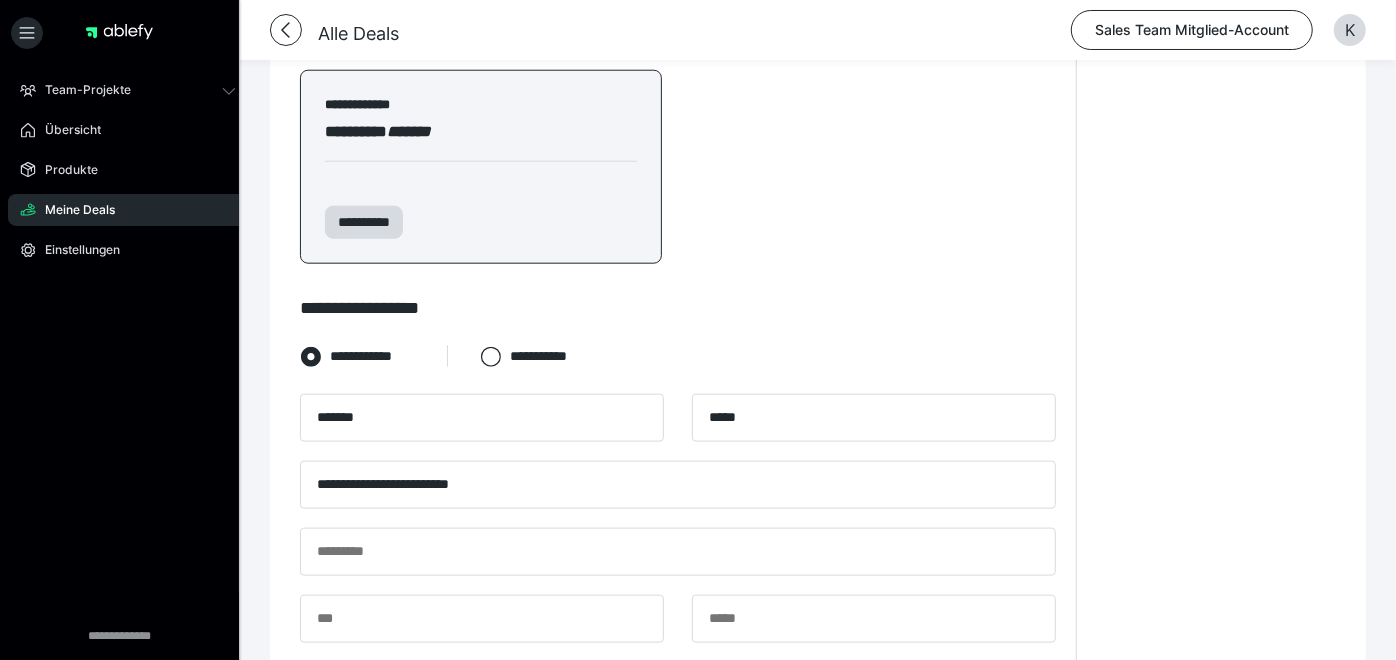 scroll, scrollTop: 1254, scrollLeft: 0, axis: vertical 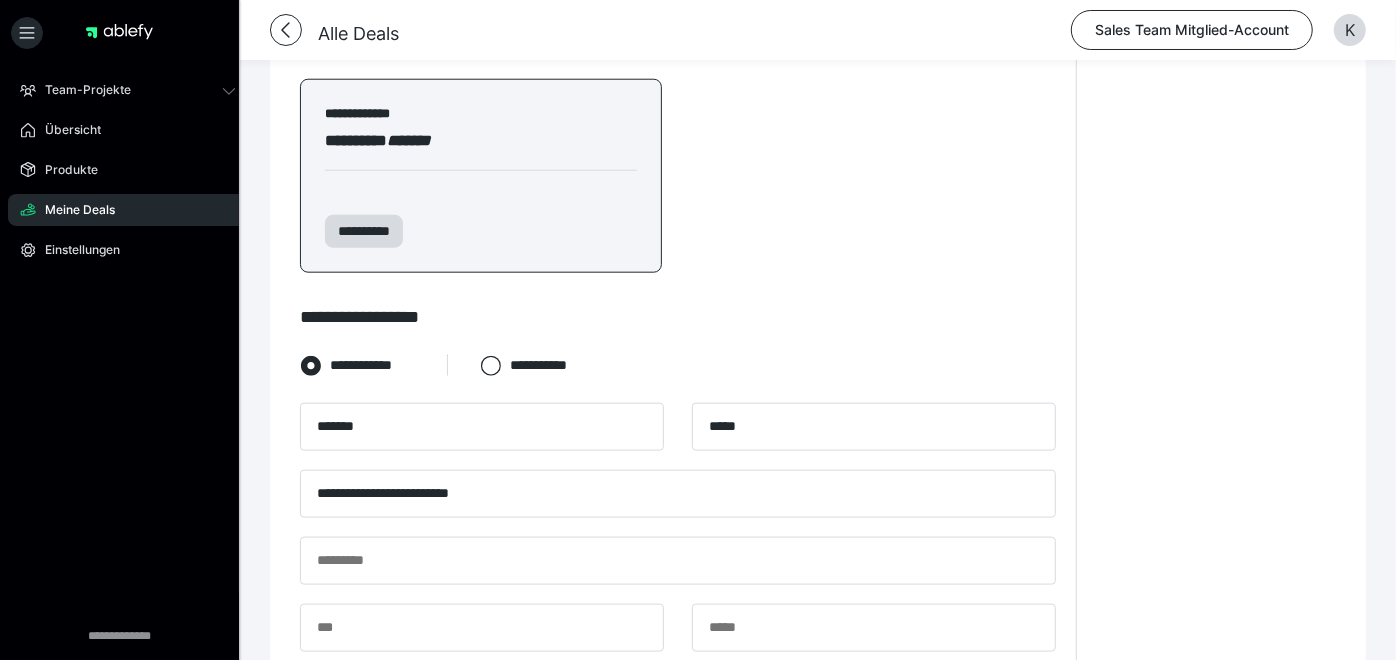 click on "**********" at bounding box center [1216, 131] 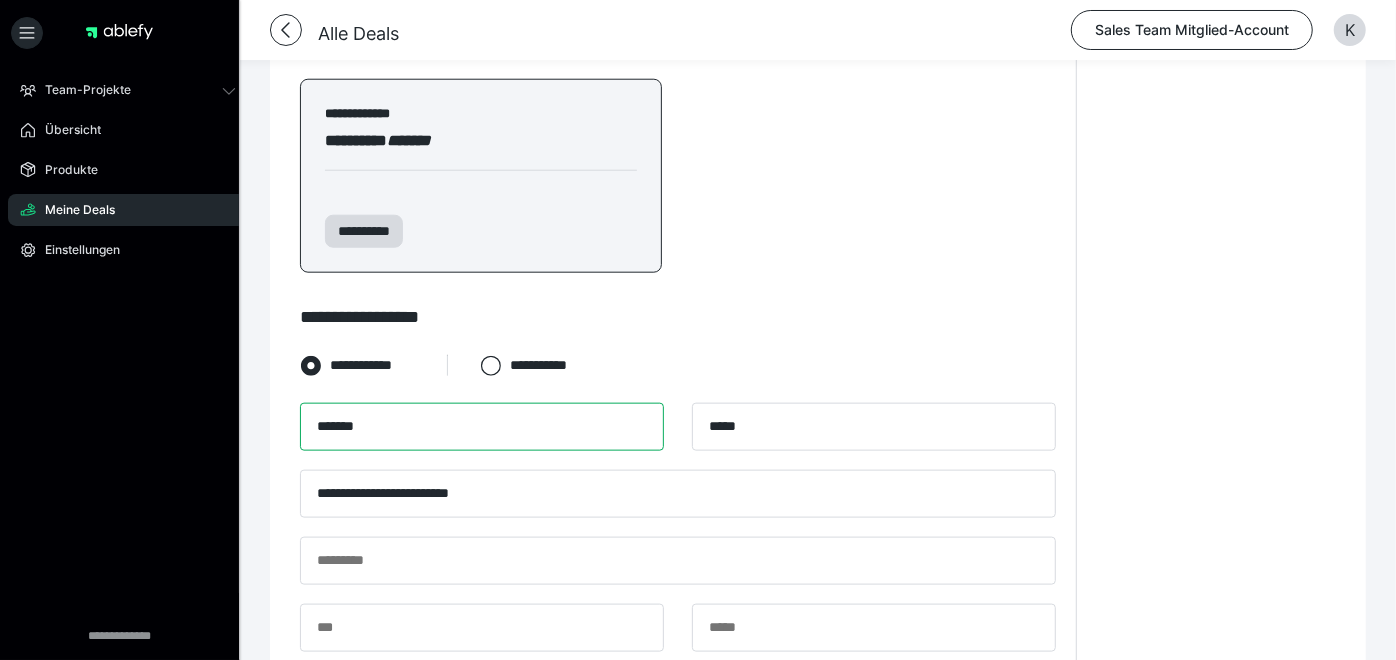 click on "*******" at bounding box center [482, 427] 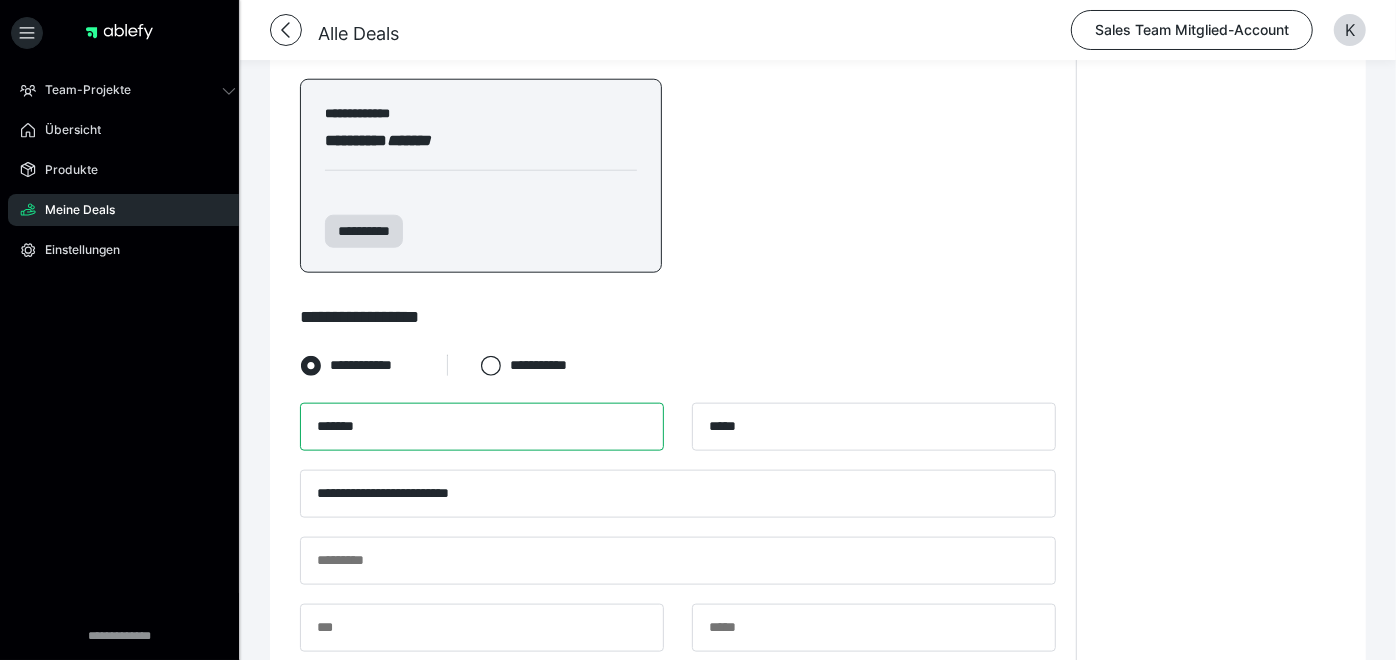 click on "*******" at bounding box center [482, 427] 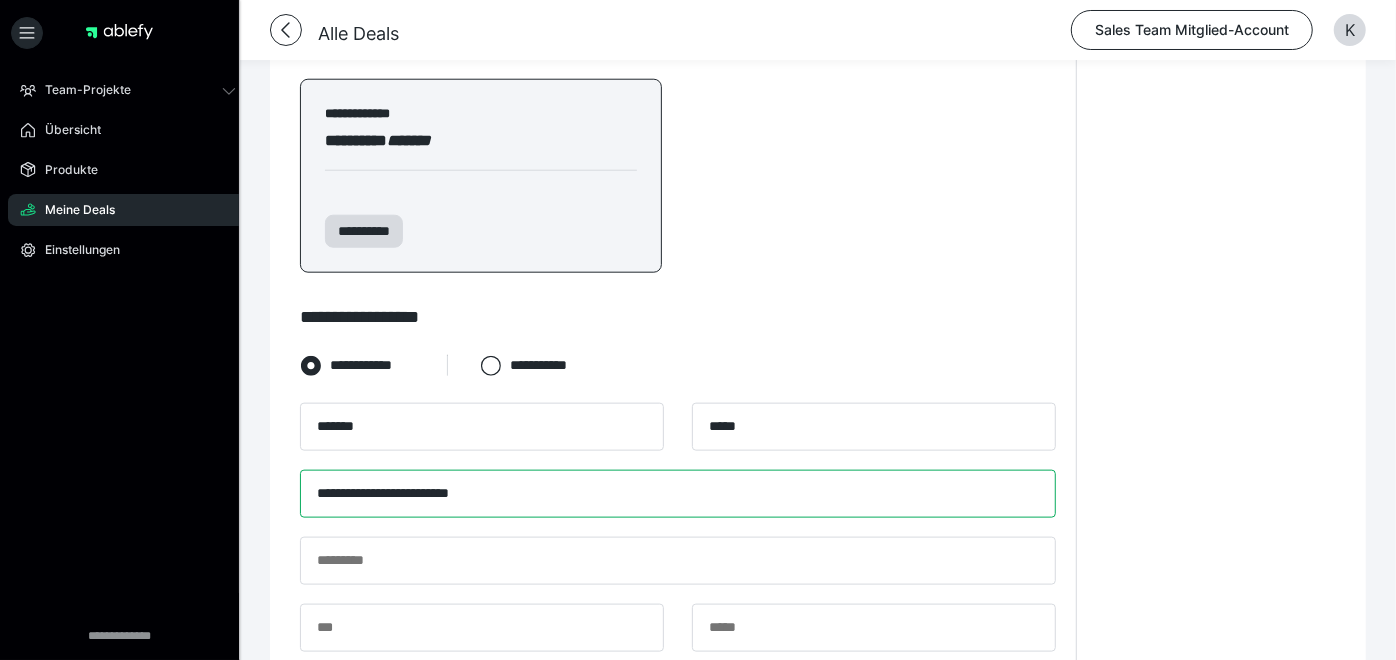 click on "**********" at bounding box center [678, 494] 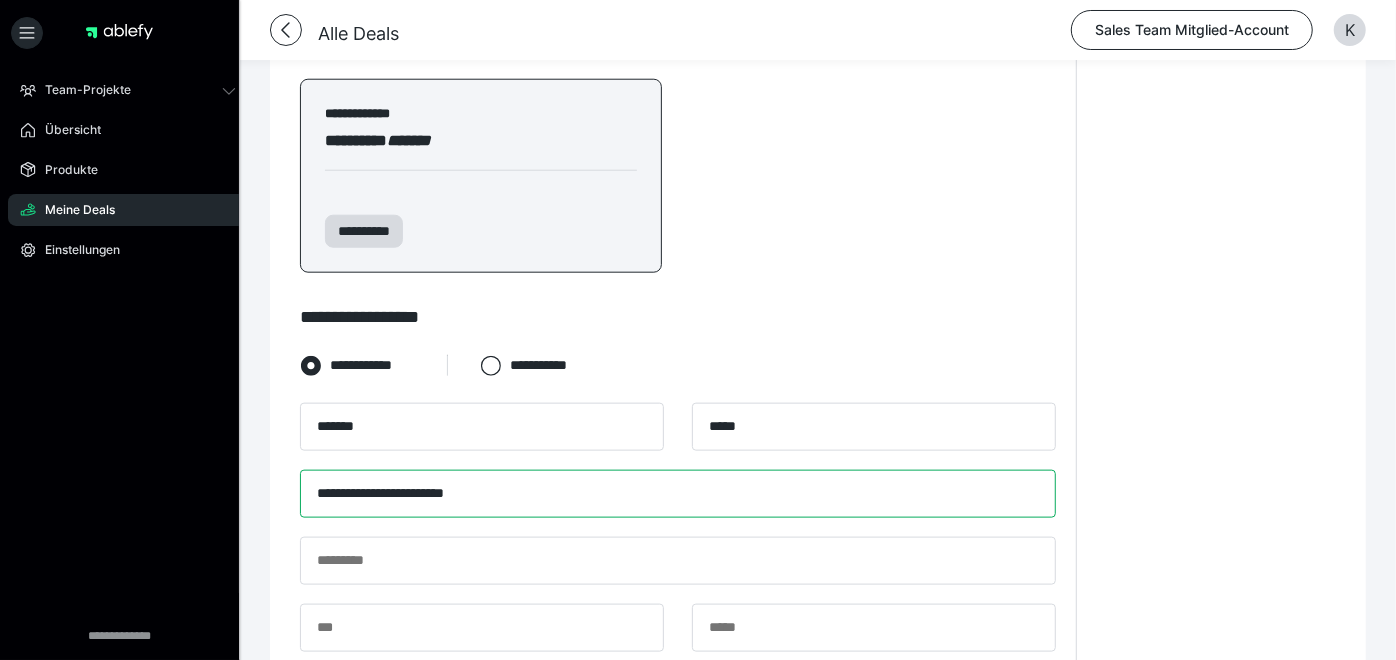 type on "**********" 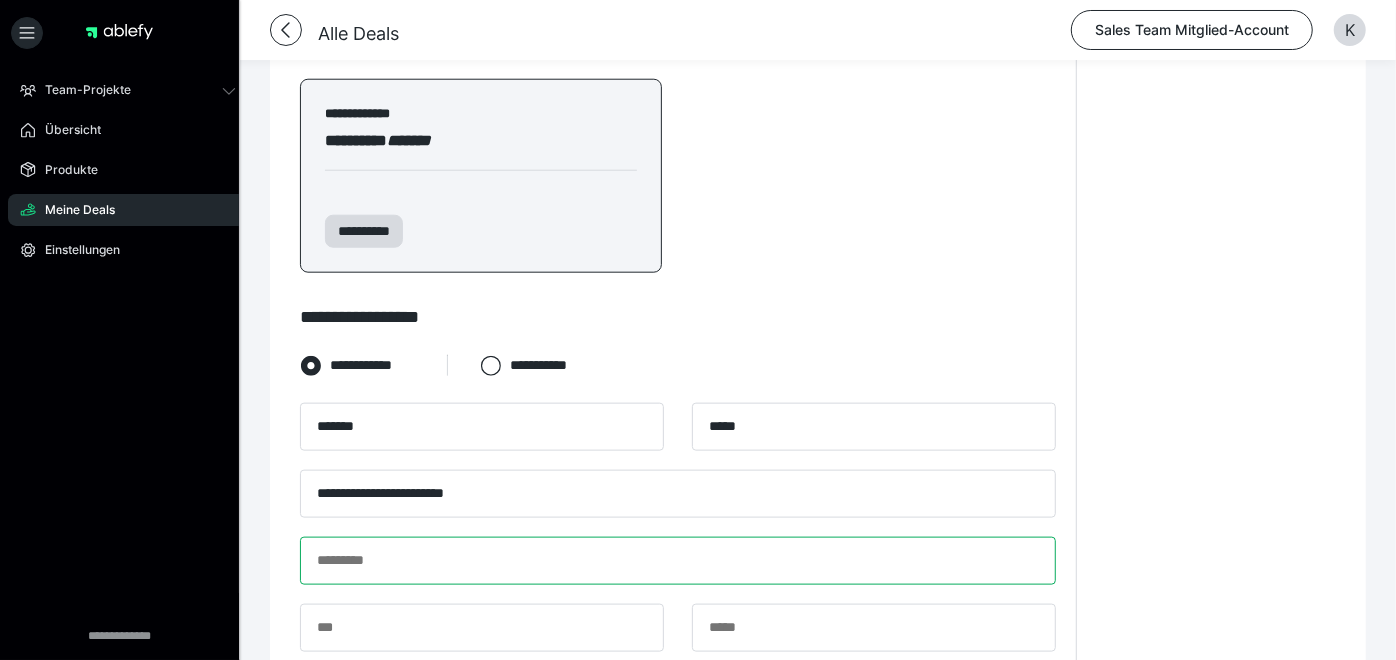 click at bounding box center [678, 561] 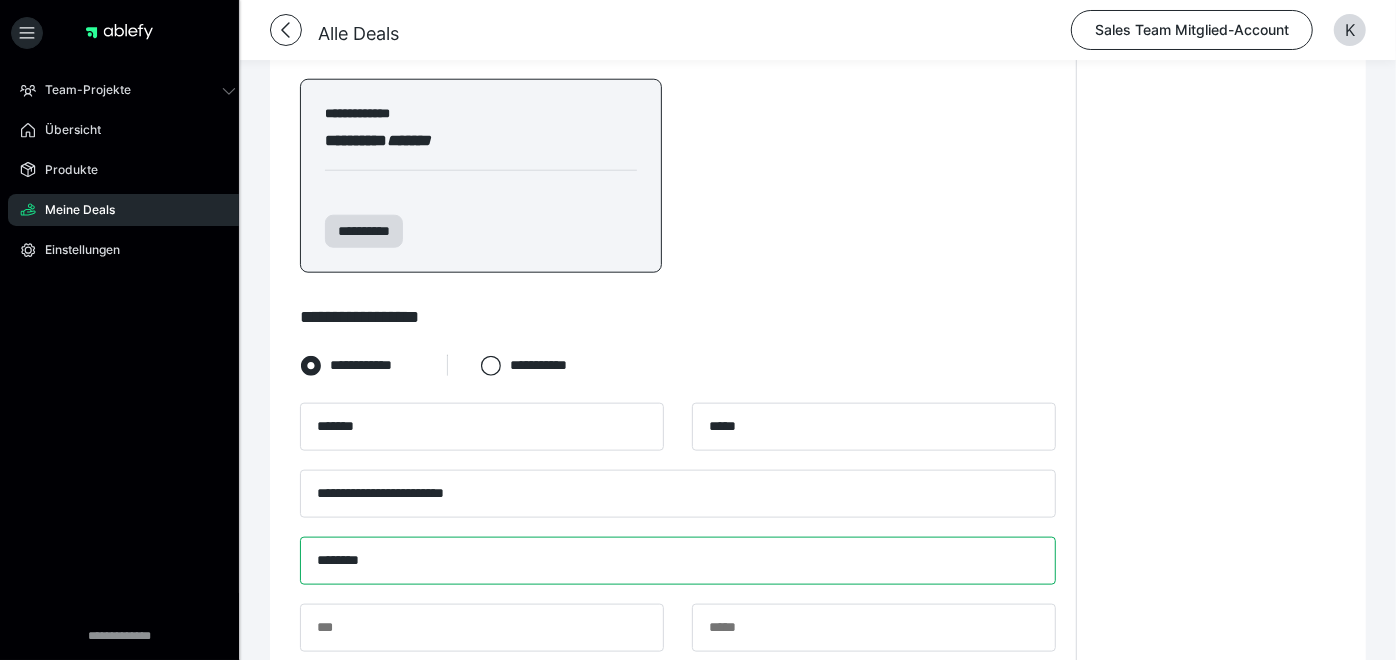 type on "********" 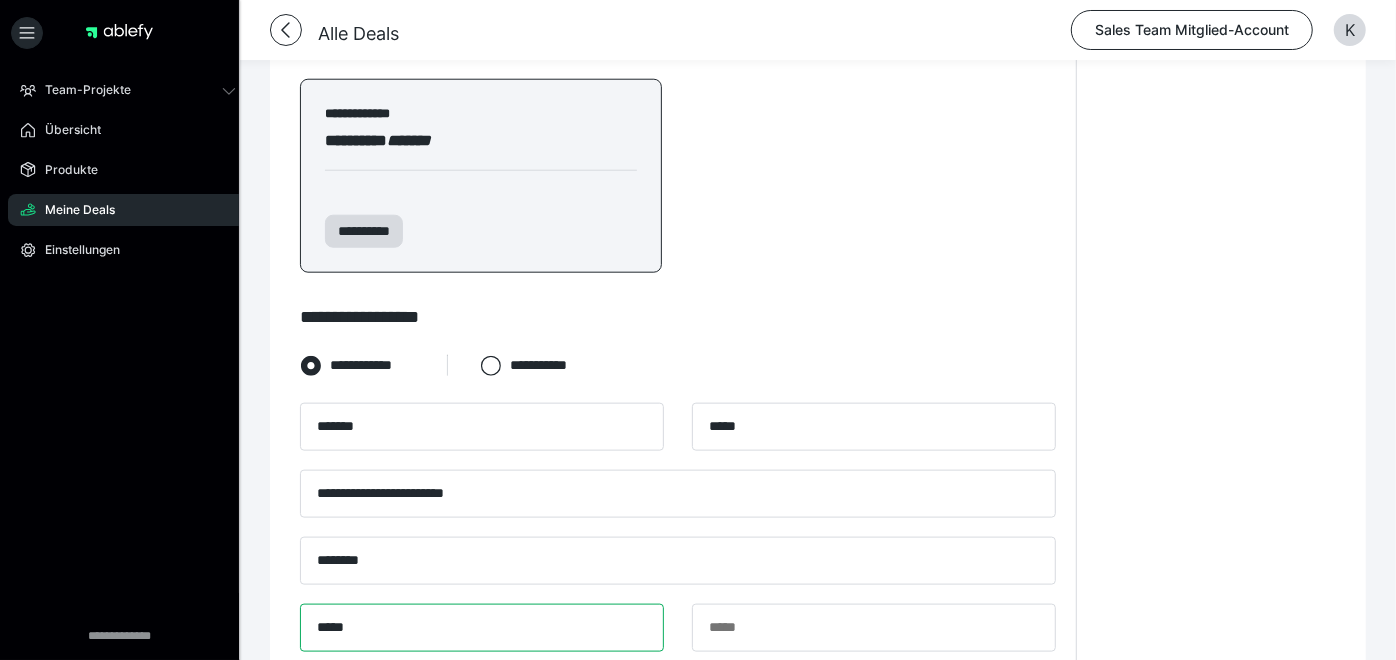 type on "*****" 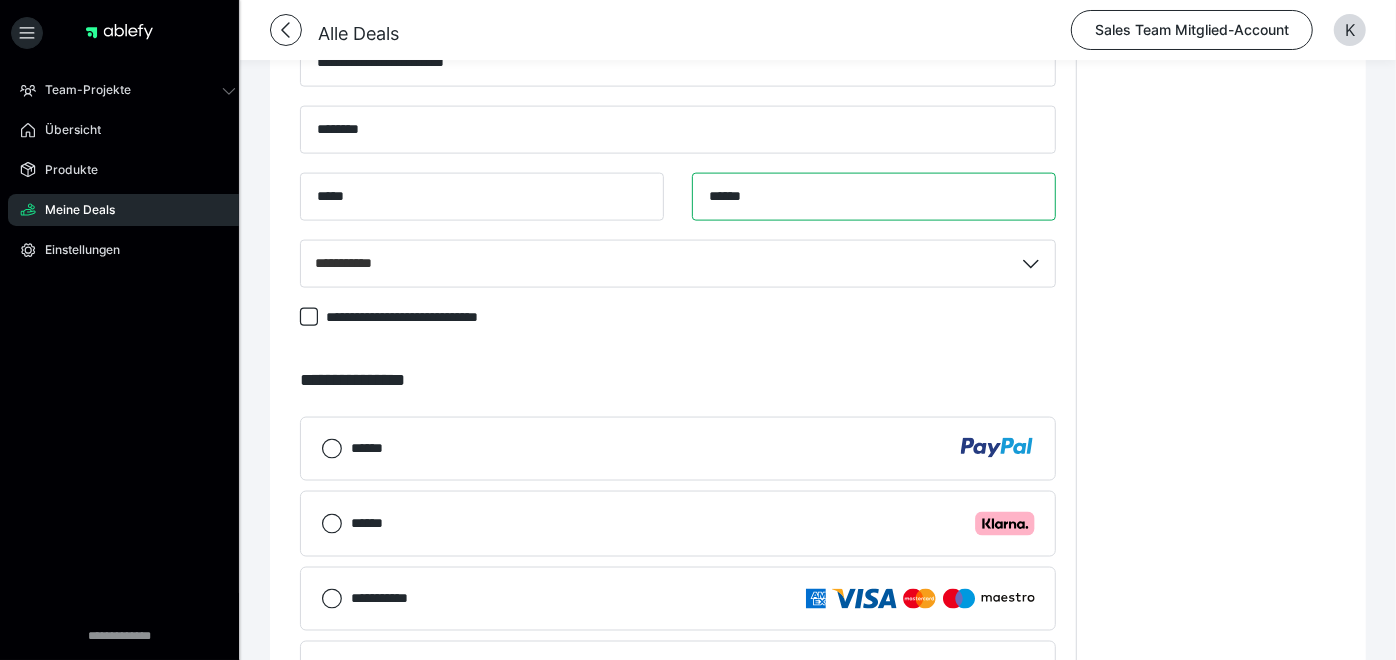 scroll, scrollTop: 1681, scrollLeft: 0, axis: vertical 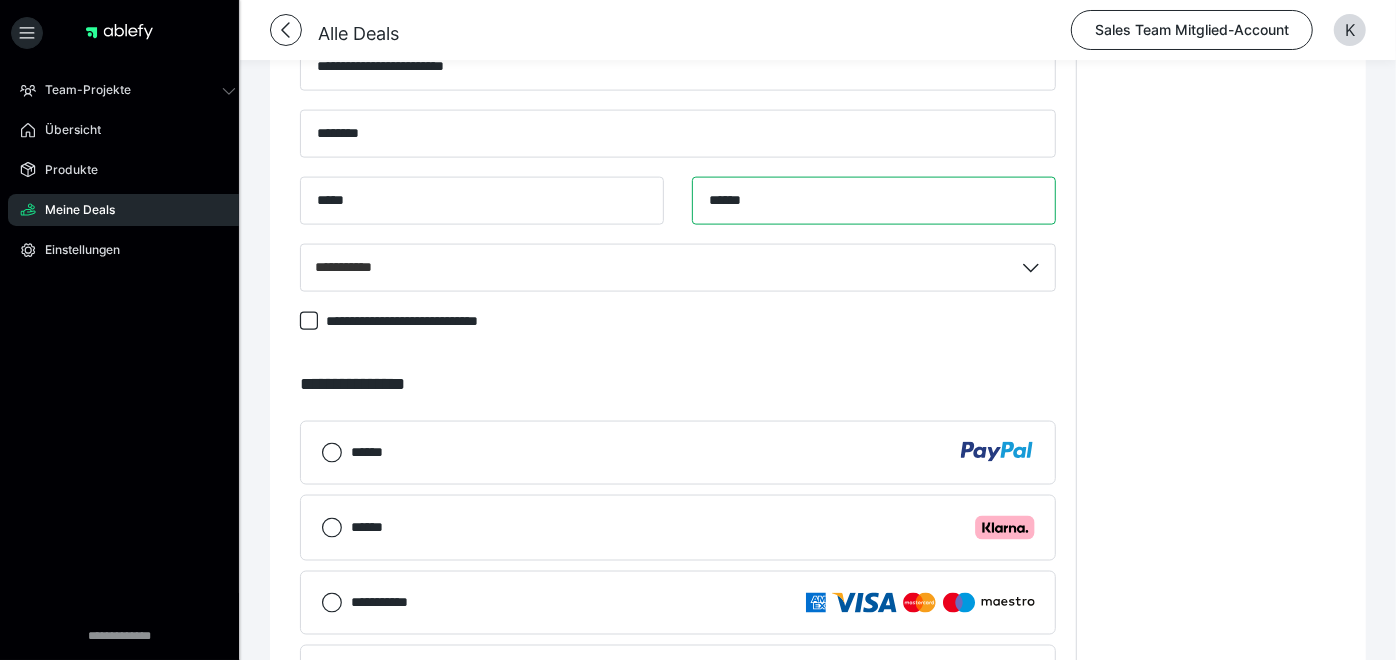 type on "******" 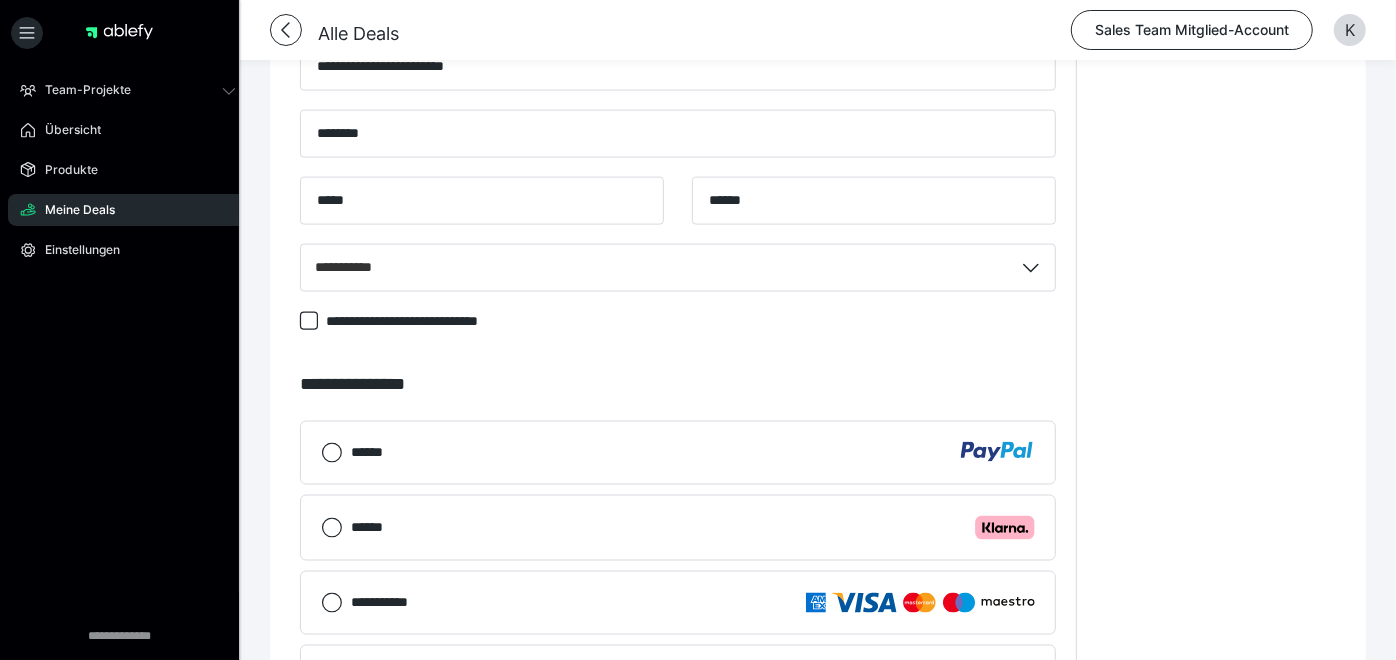 click on "******" at bounding box center [693, 452] 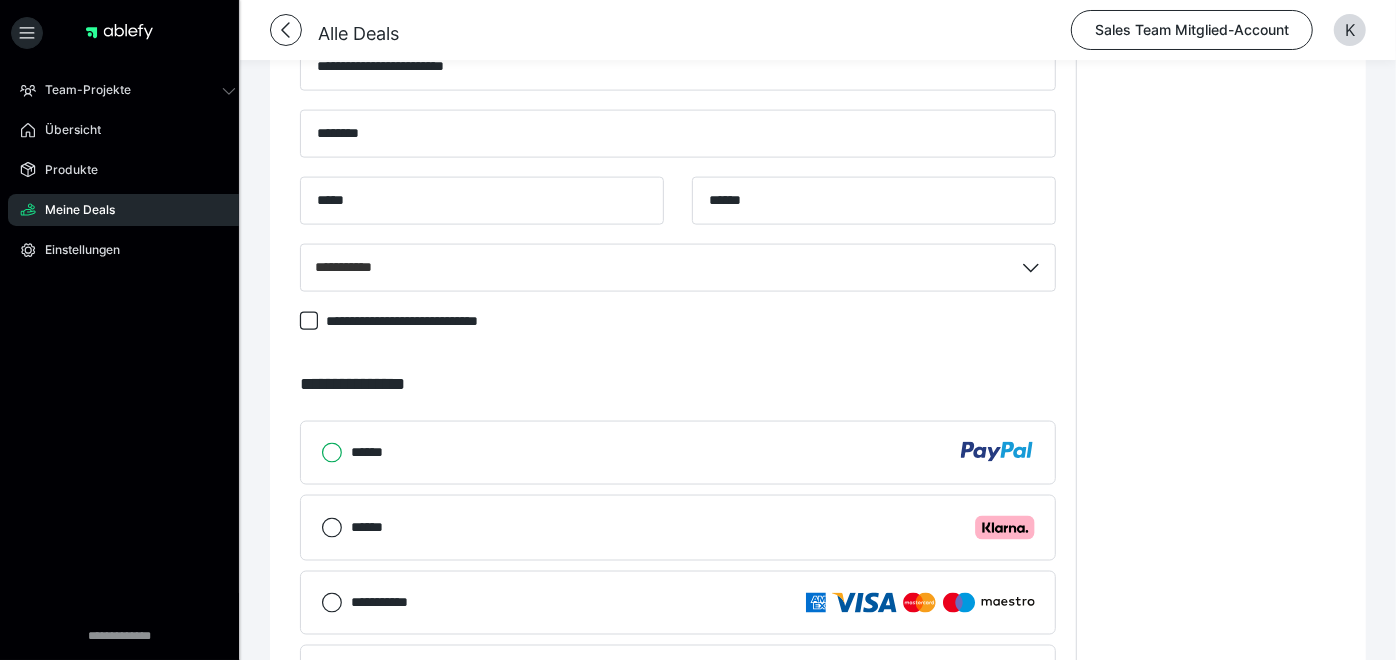 click on "******" at bounding box center (321, 453) 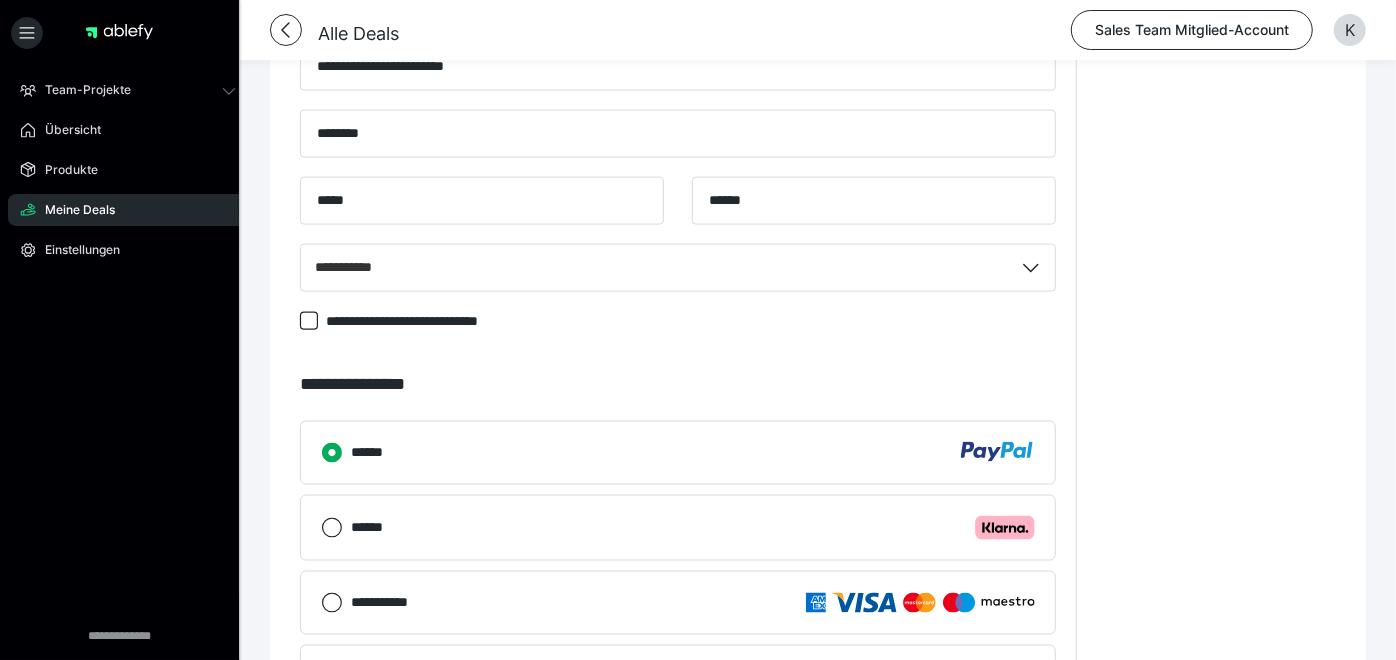 scroll, scrollTop: 1900, scrollLeft: 0, axis: vertical 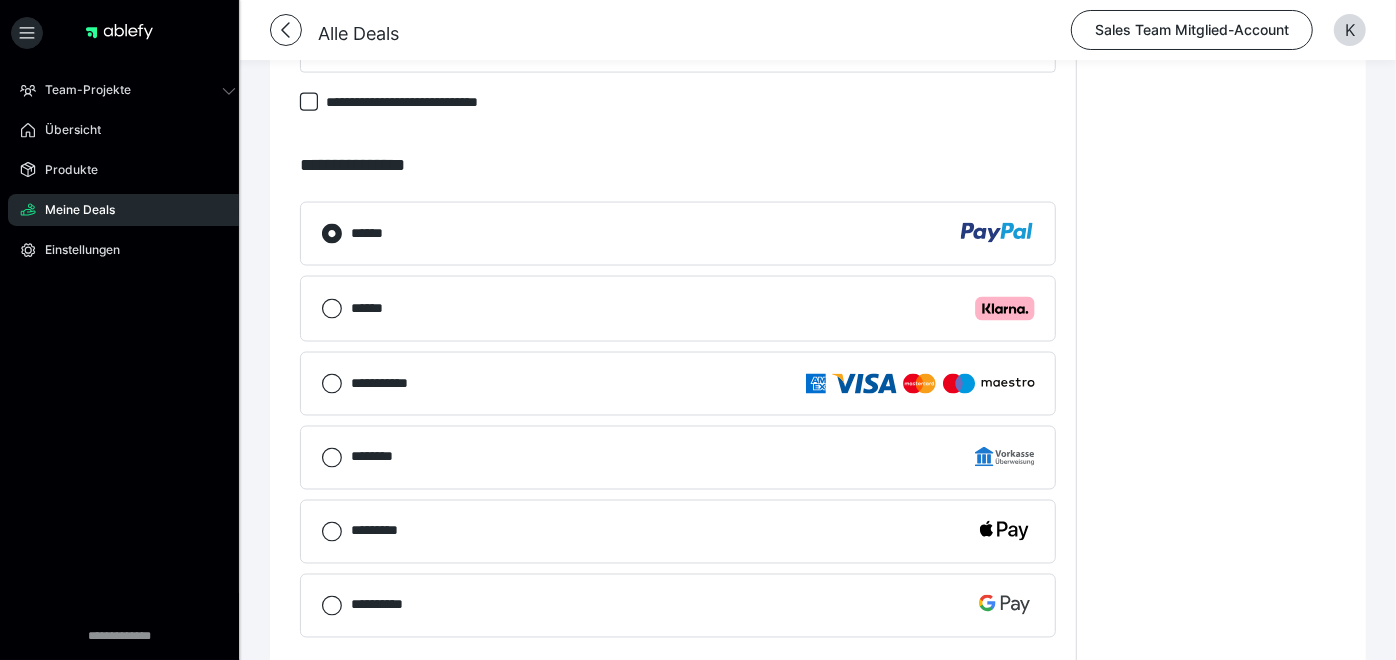 click on "**********" at bounding box center [975, 697] 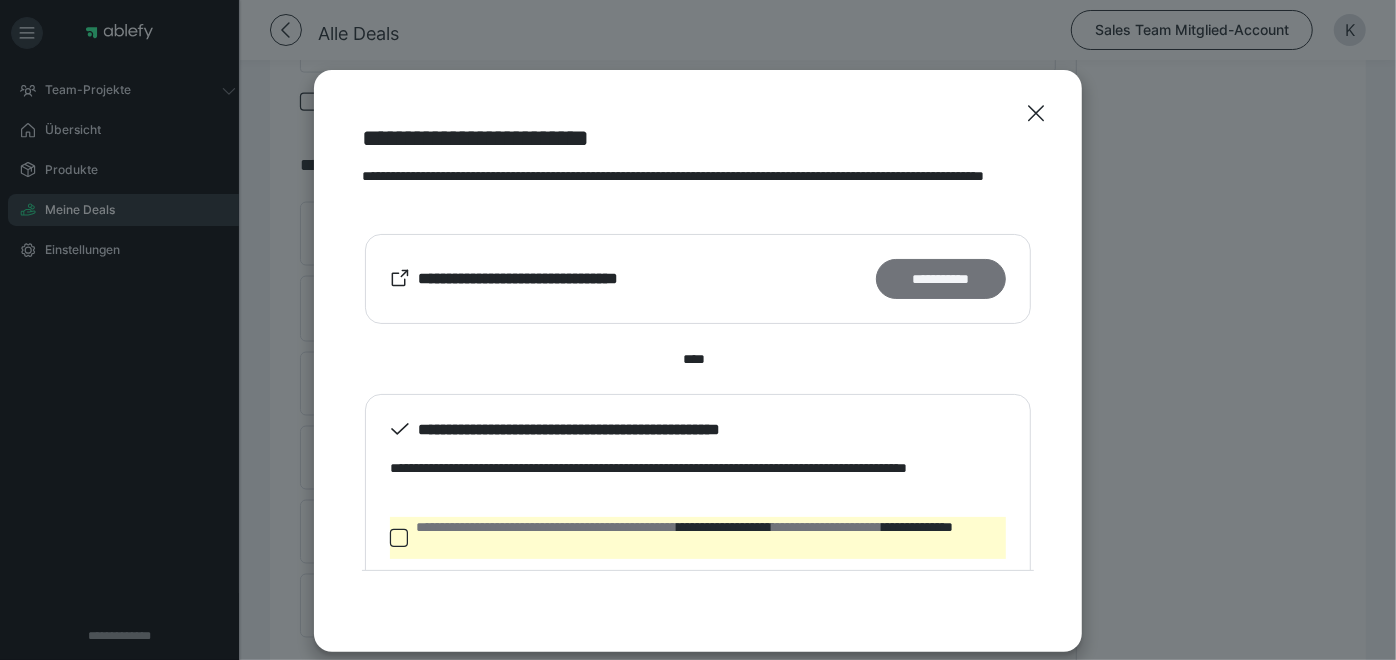 click on "**********" at bounding box center (941, 278) 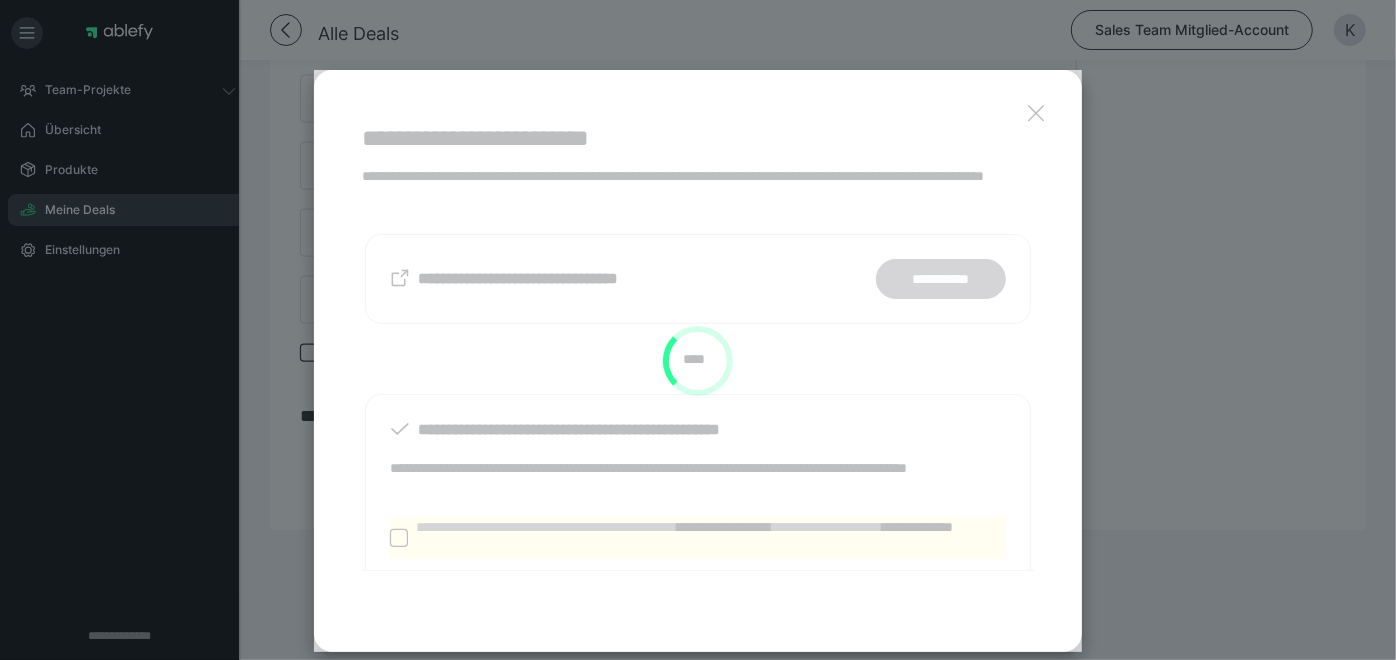 scroll, scrollTop: 1436, scrollLeft: 0, axis: vertical 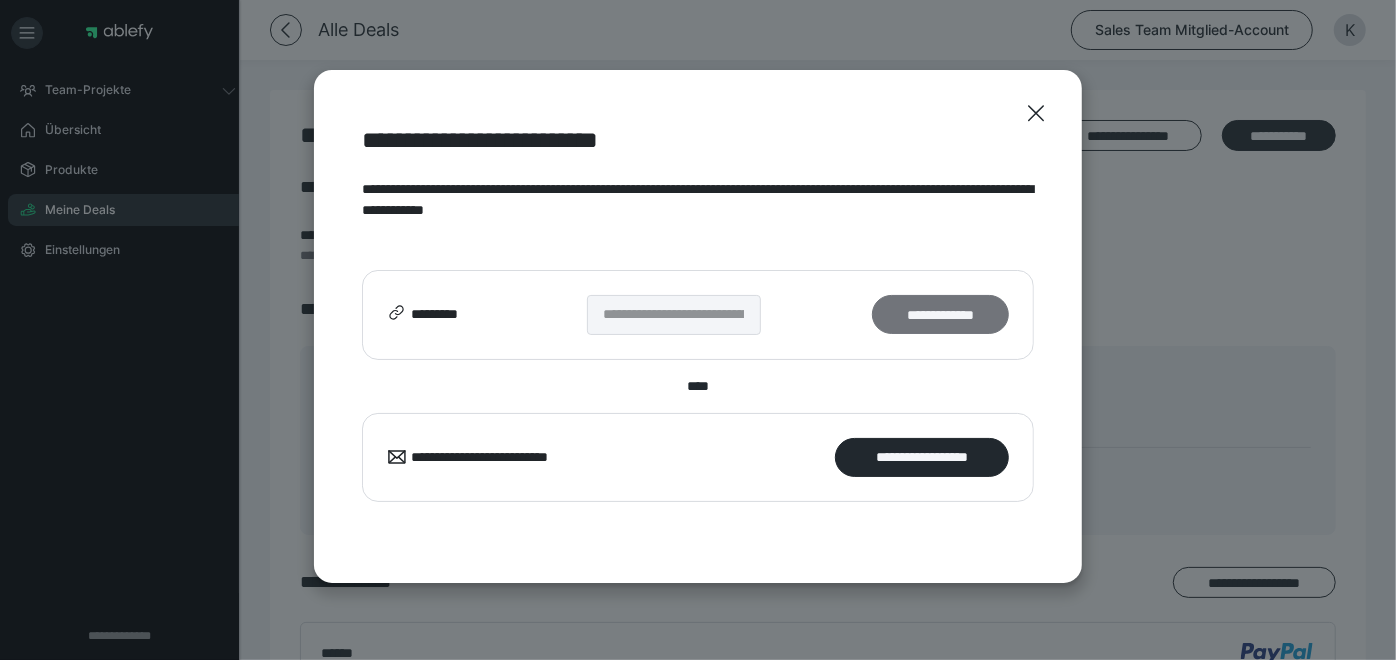 click on "**********" at bounding box center [940, 314] 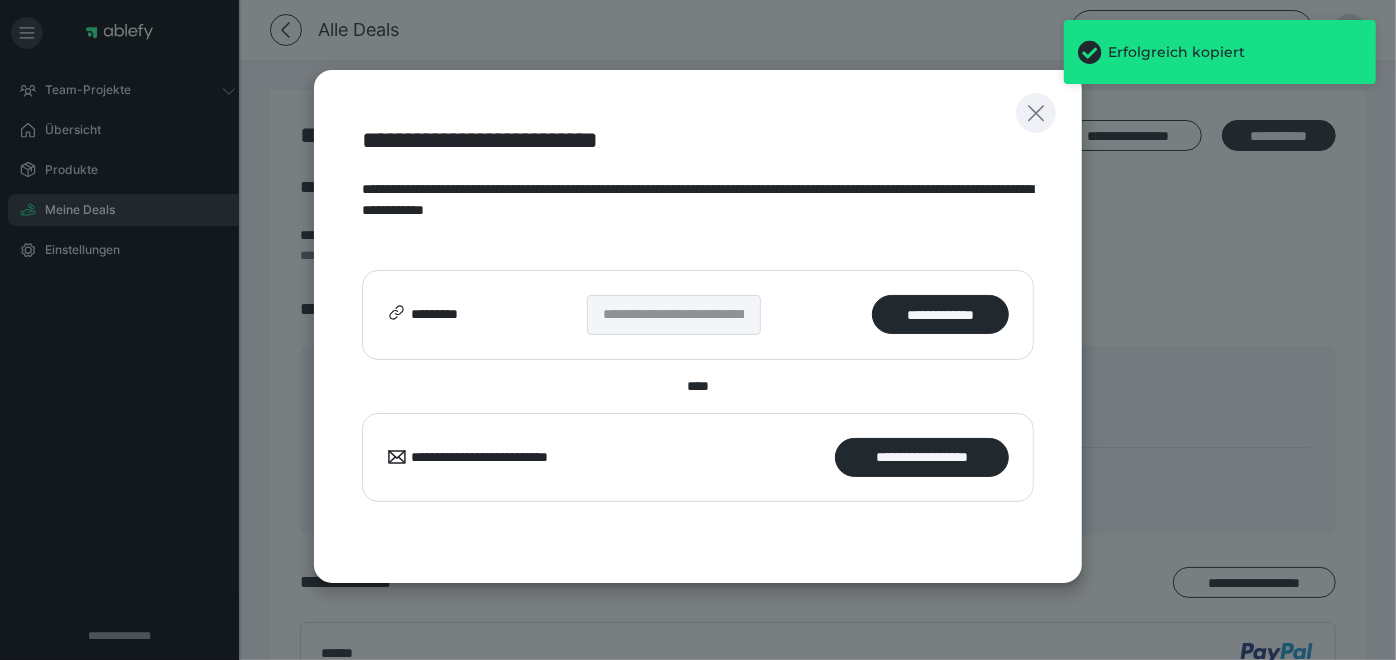click at bounding box center (1036, 113) 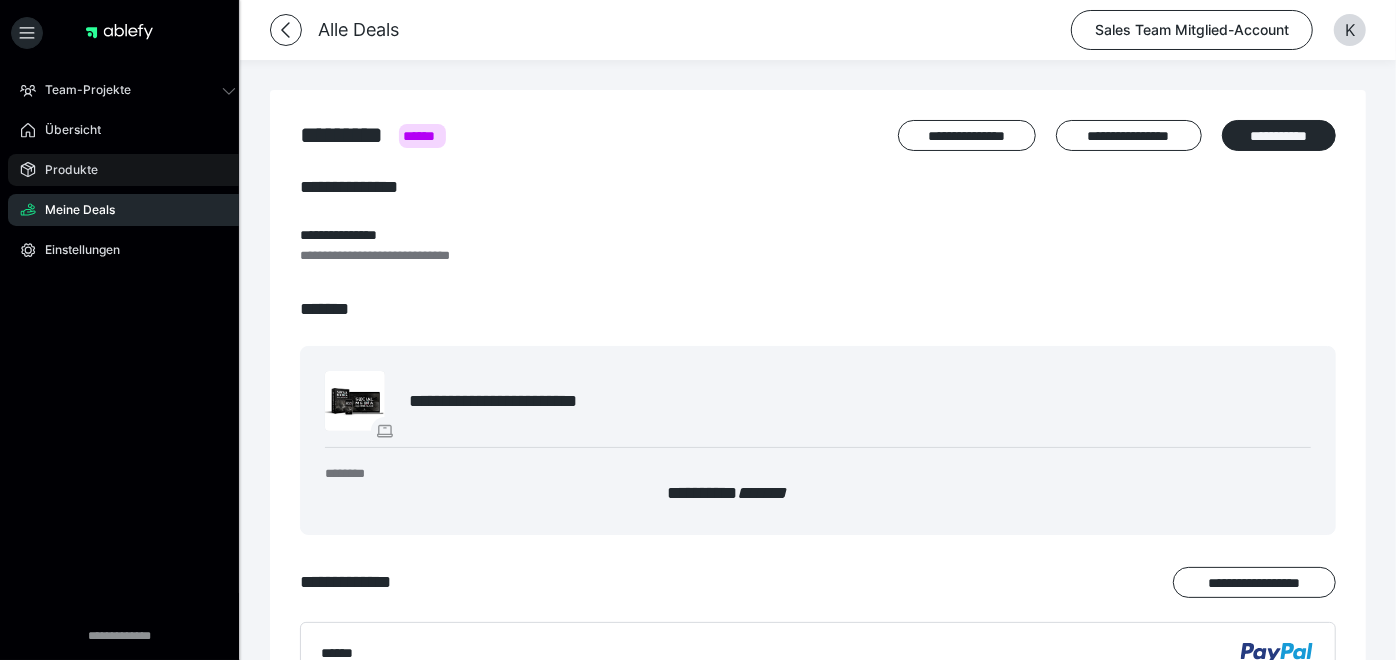 click on "Produkte" at bounding box center [64, 170] 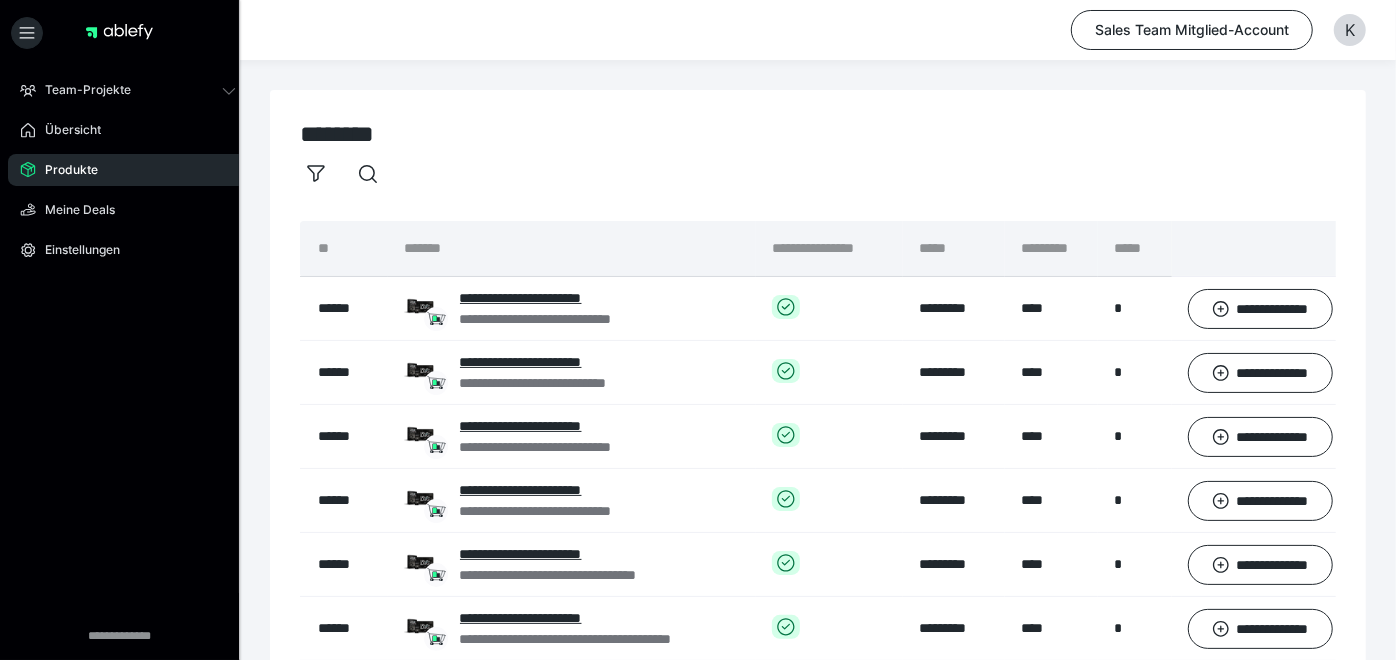 scroll, scrollTop: 522, scrollLeft: 0, axis: vertical 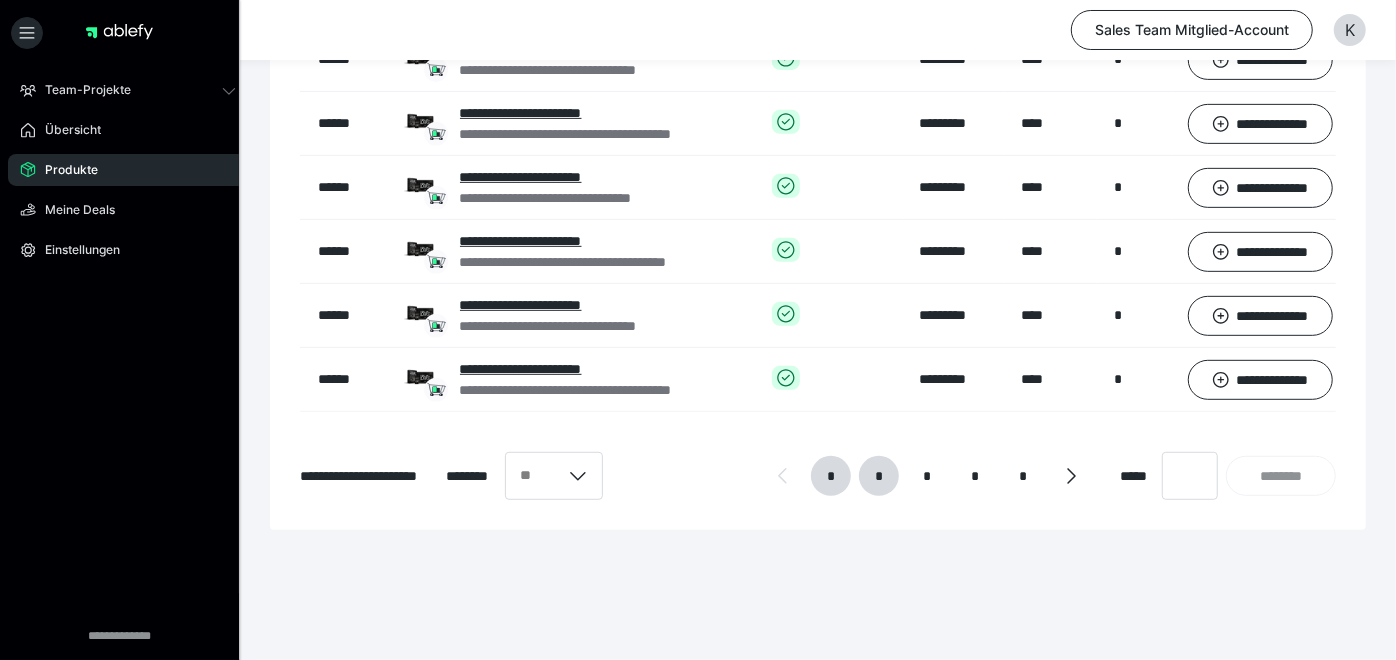 click on "*" at bounding box center (879, 476) 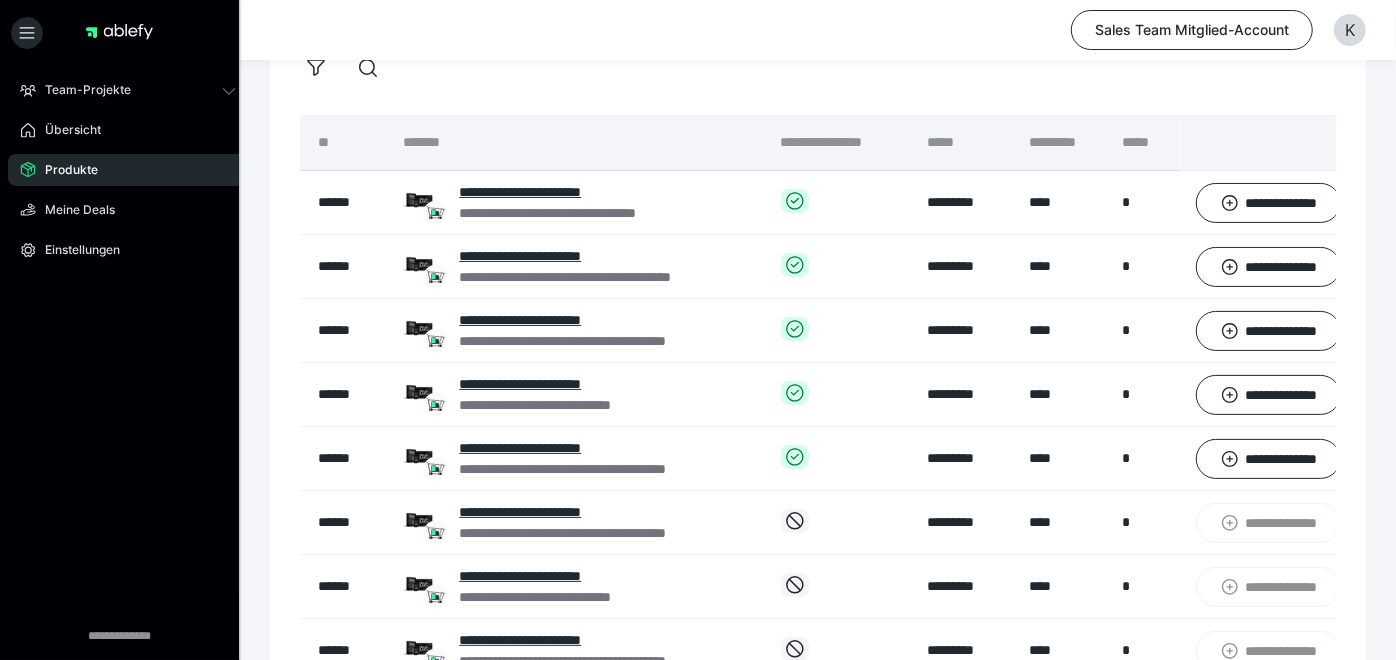 scroll, scrollTop: 111, scrollLeft: 0, axis: vertical 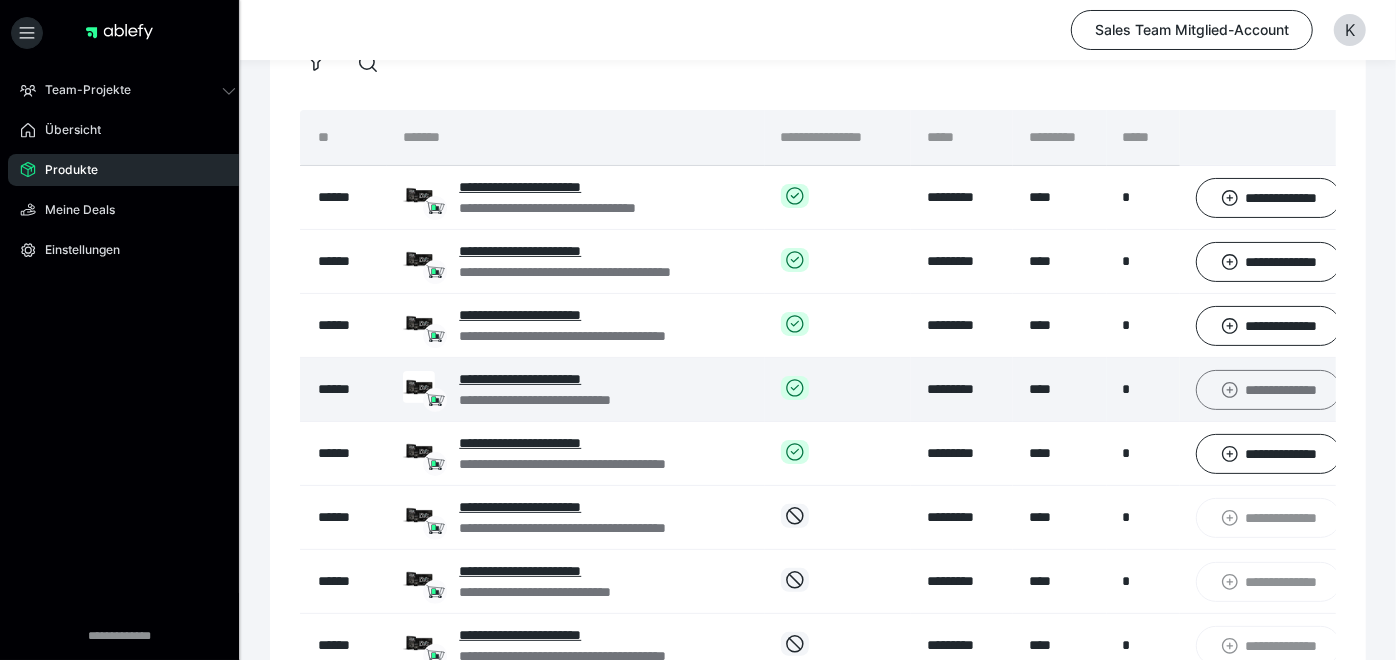 click on "**********" at bounding box center (1268, 389) 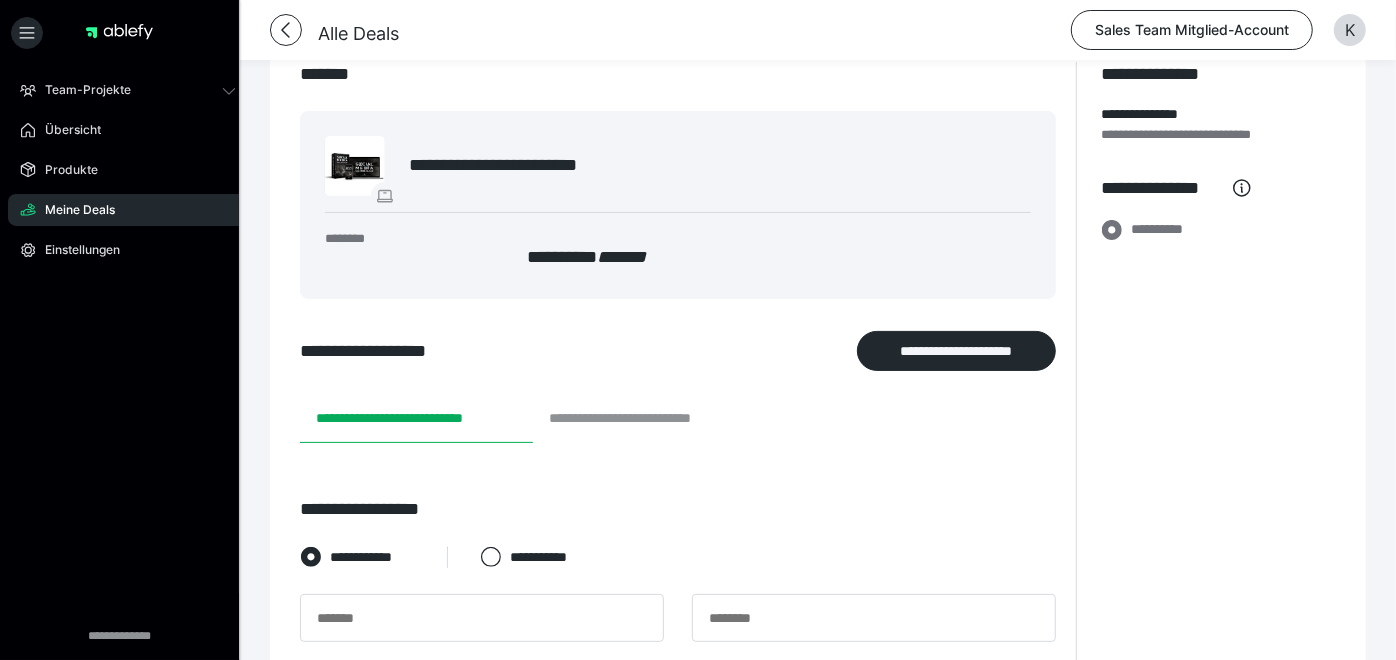 click on "**********" at bounding box center (648, 419) 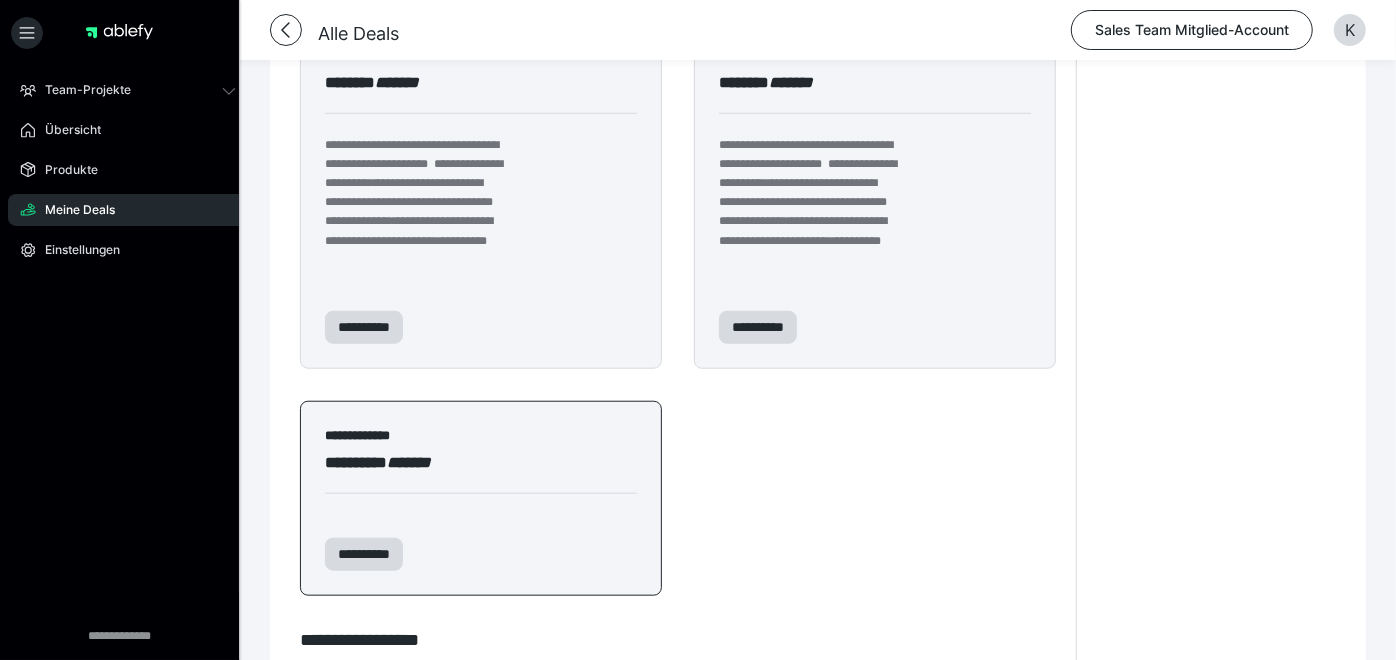 scroll, scrollTop: 958, scrollLeft: 0, axis: vertical 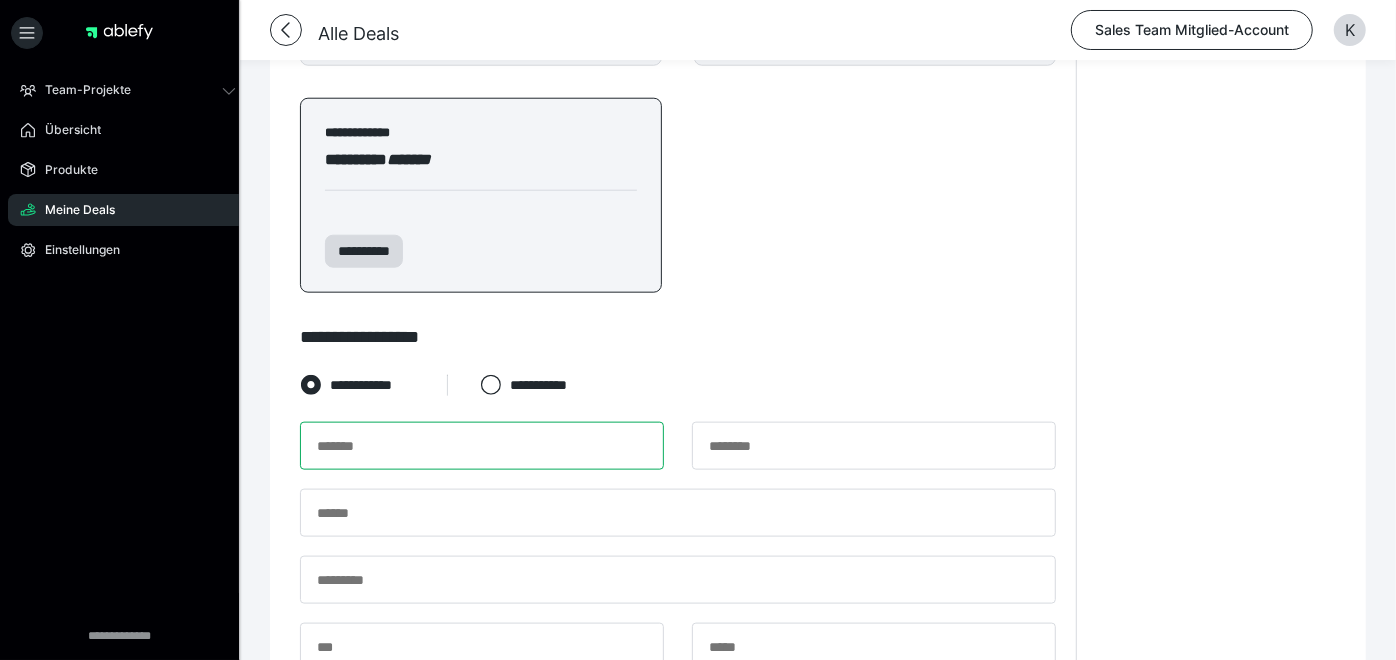 click at bounding box center (482, 446) 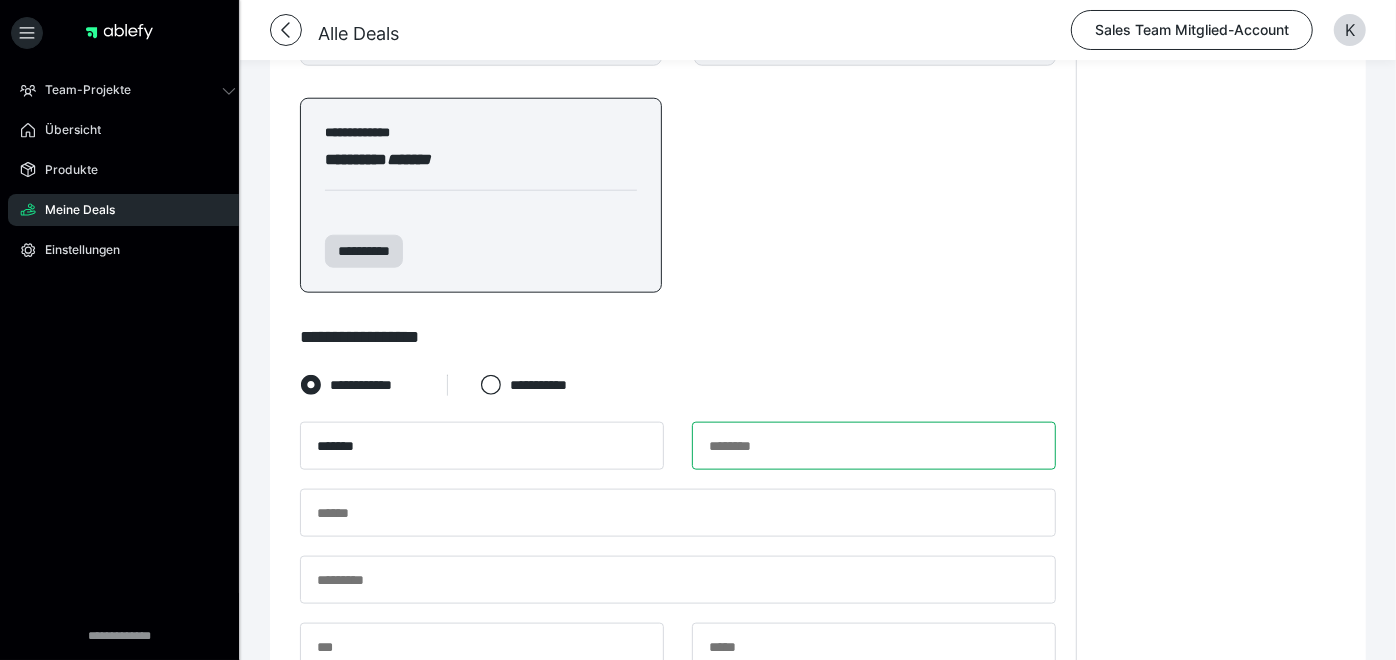 type on "*****" 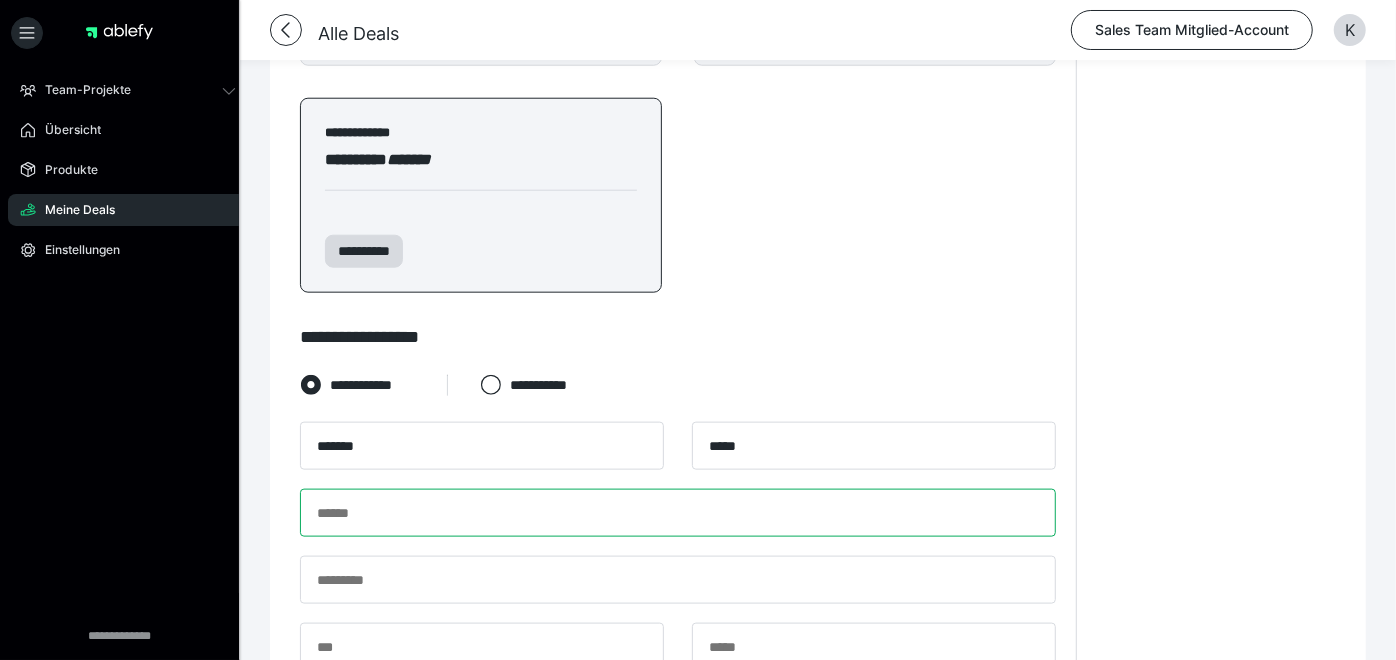 type on "**********" 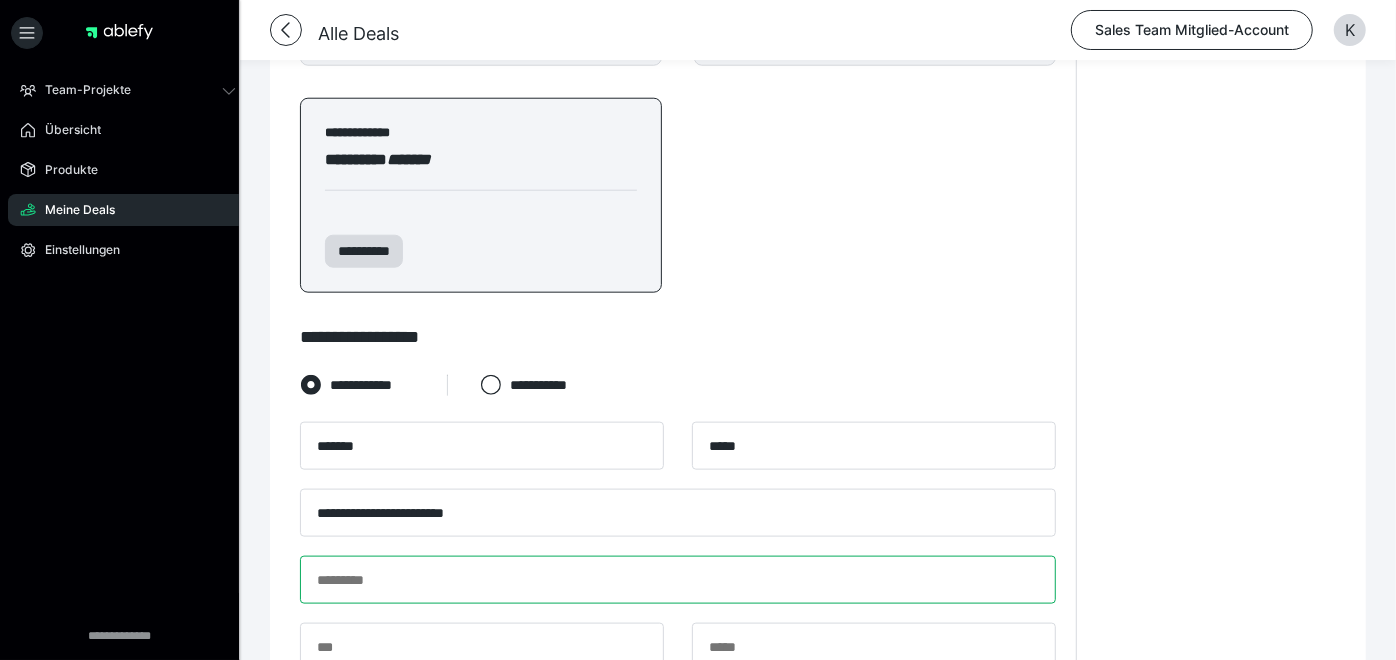 type on "********" 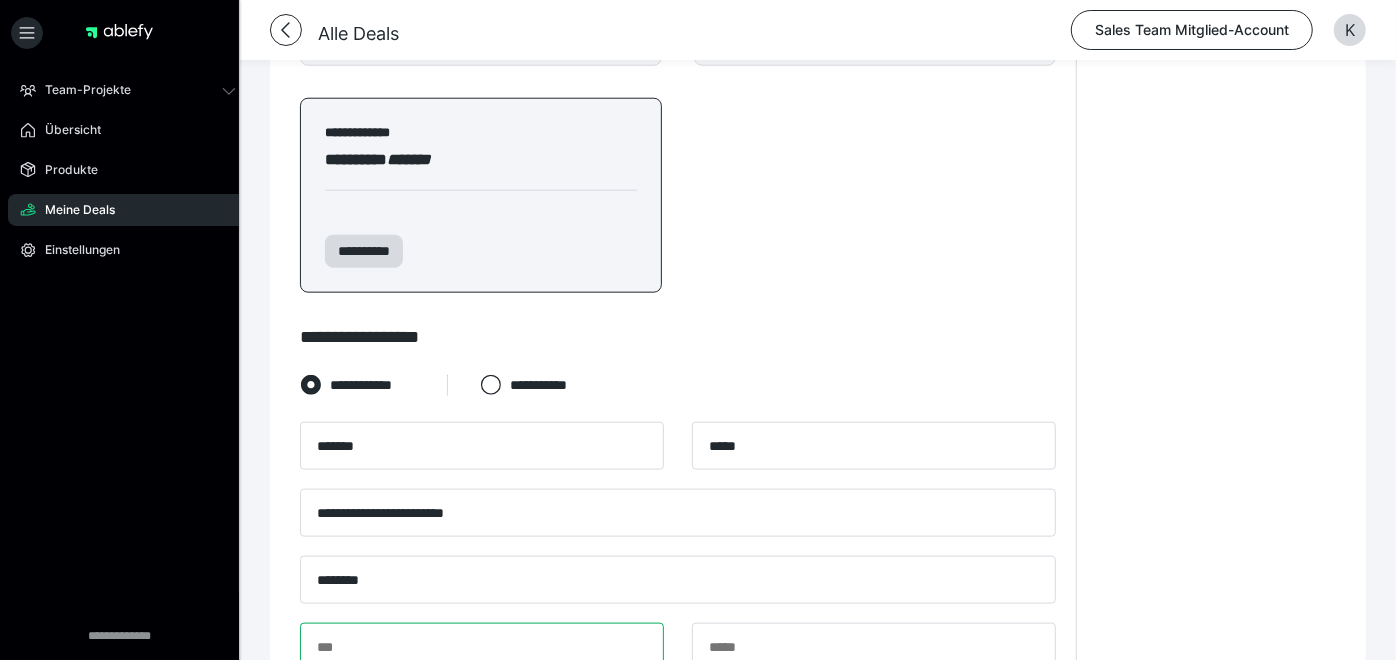 type on "*****" 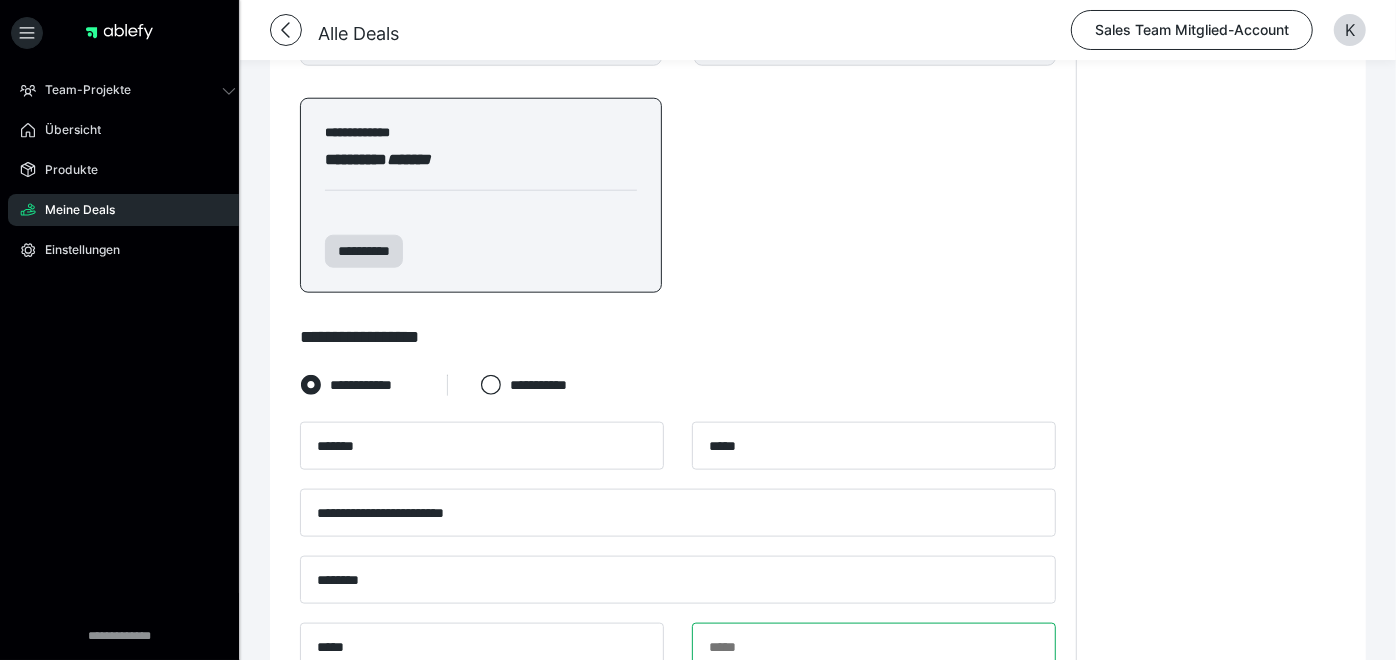 type on "******" 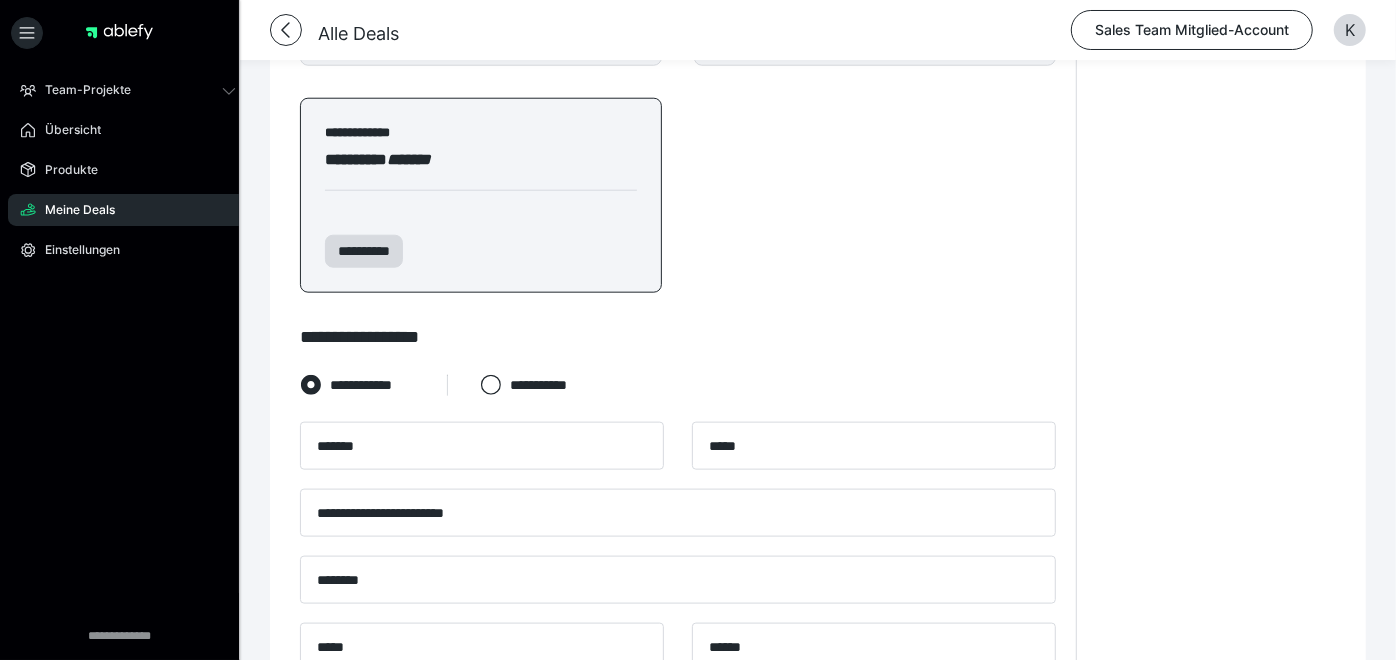click on "****" at bounding box center (678, 714) 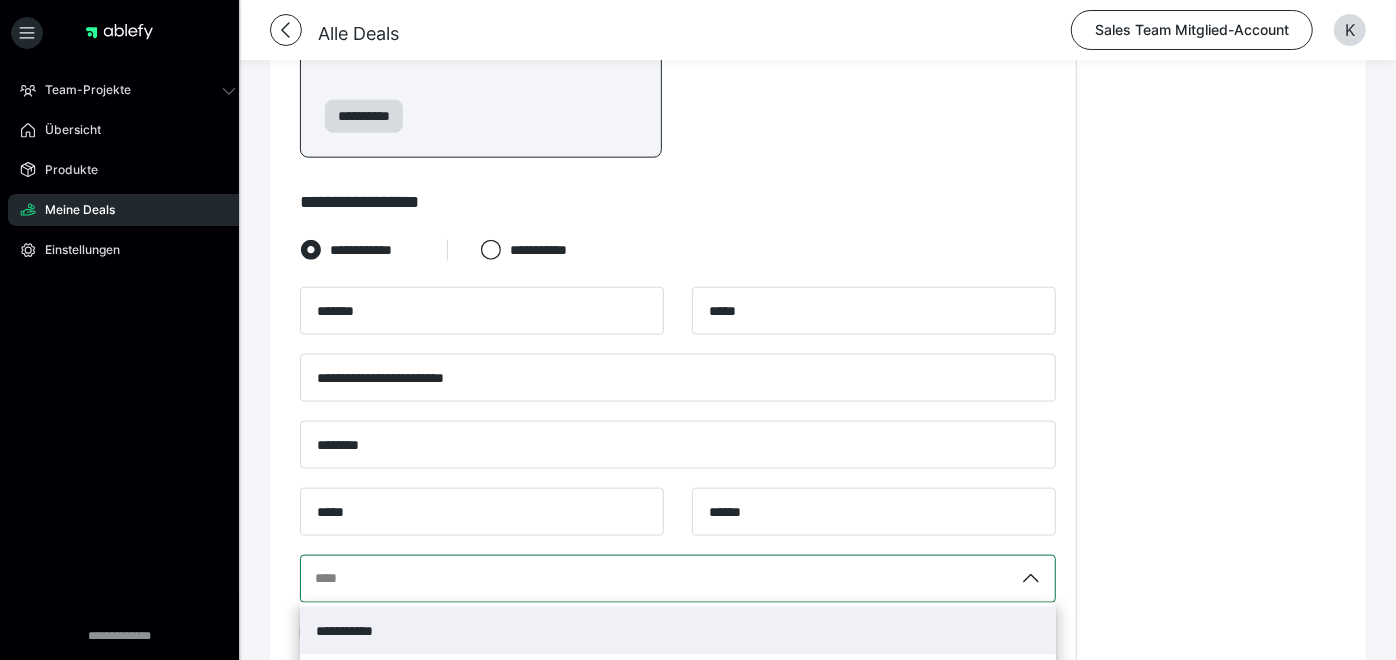 scroll, scrollTop: 1434, scrollLeft: 0, axis: vertical 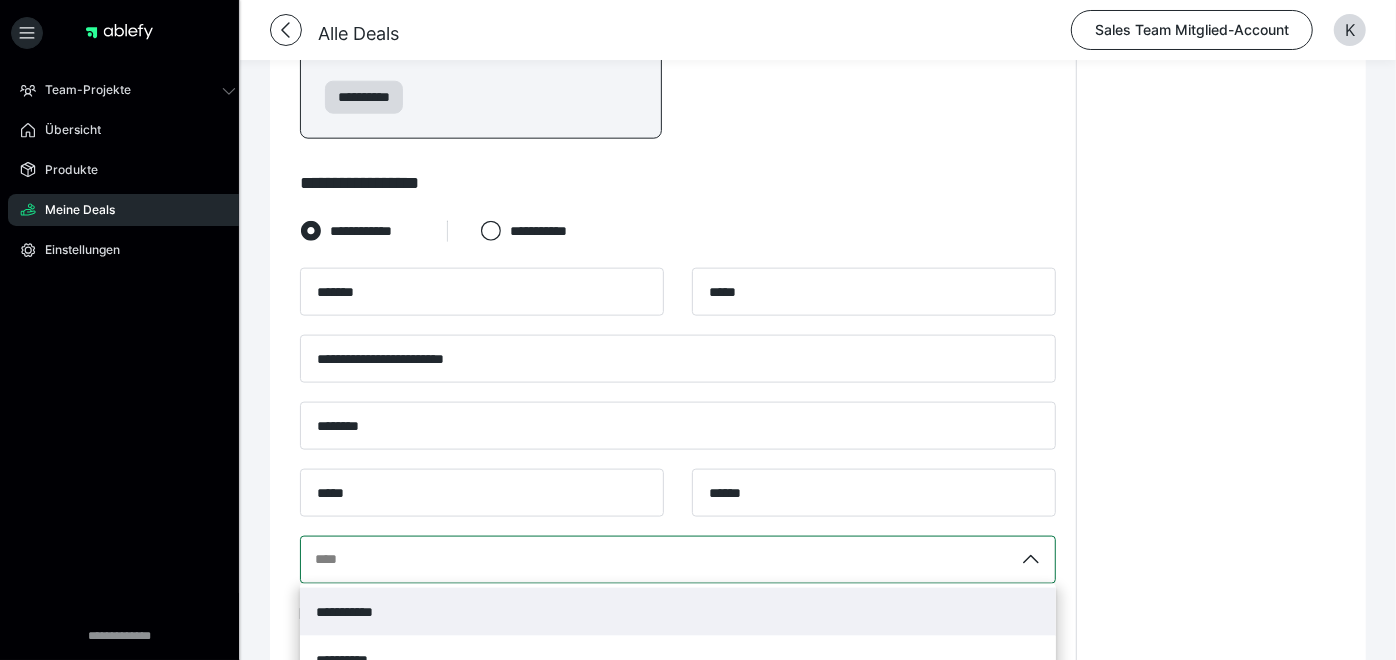 click on "**********" at bounding box center [678, 612] 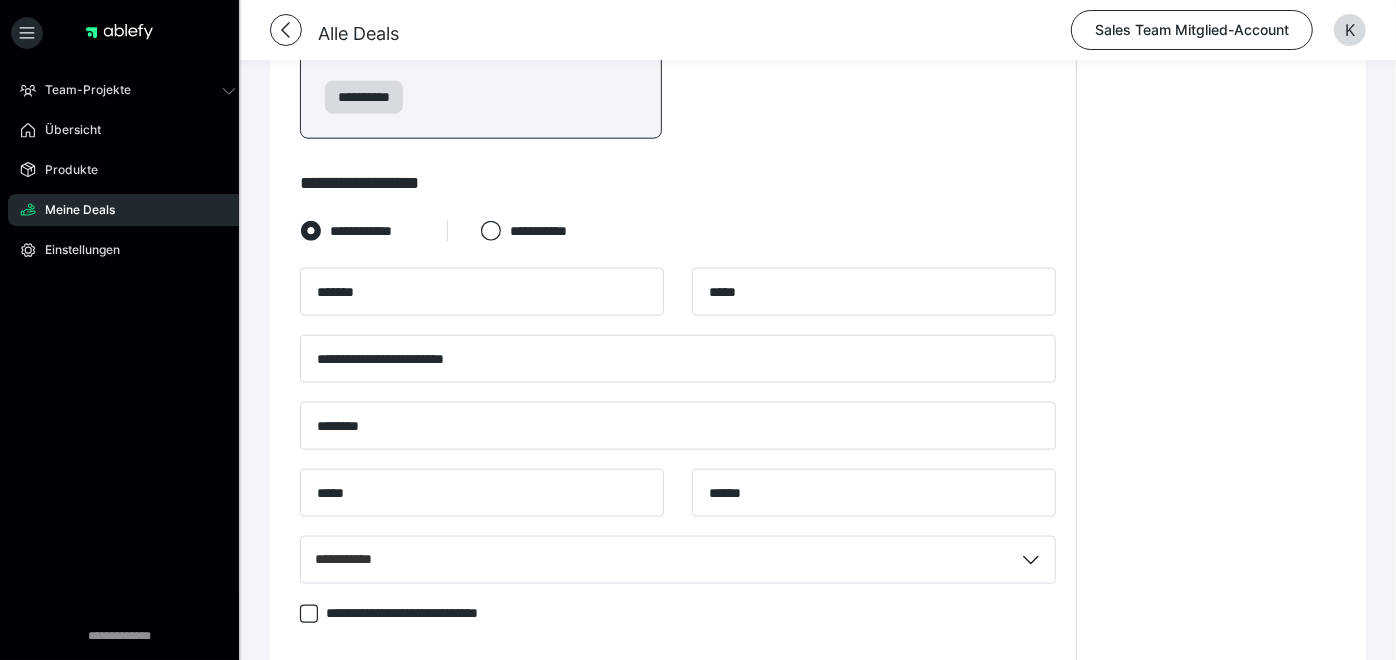 click on "****** .cls-1 {fill: #ffb3c7;}" at bounding box center [693, 820] 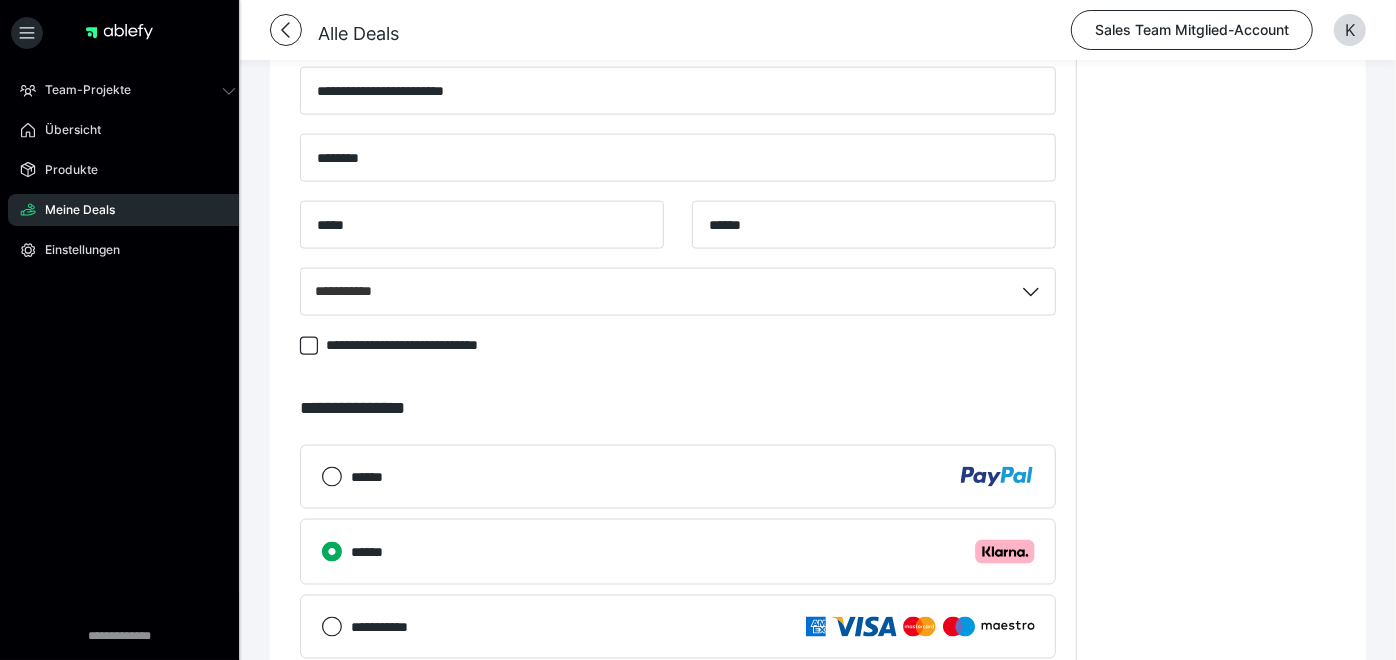 scroll, scrollTop: 1717, scrollLeft: 0, axis: vertical 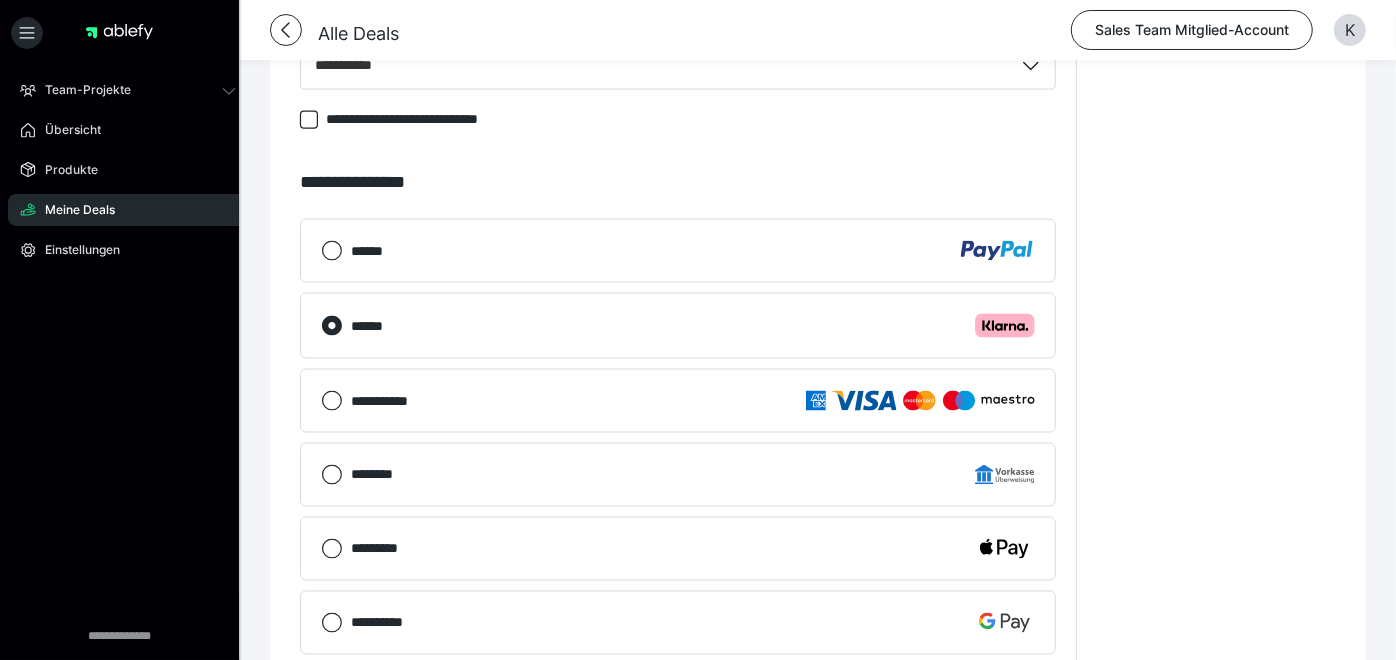click on "**********" at bounding box center [975, 714] 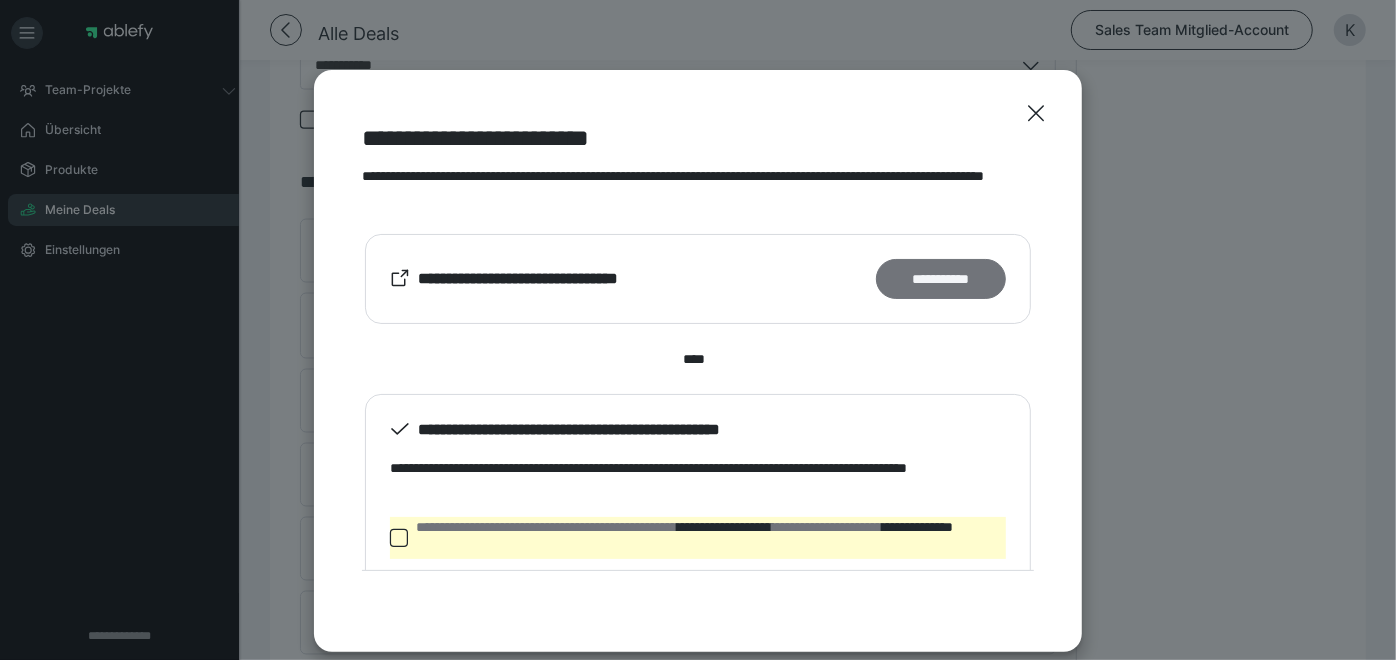 click on "**********" at bounding box center [941, 278] 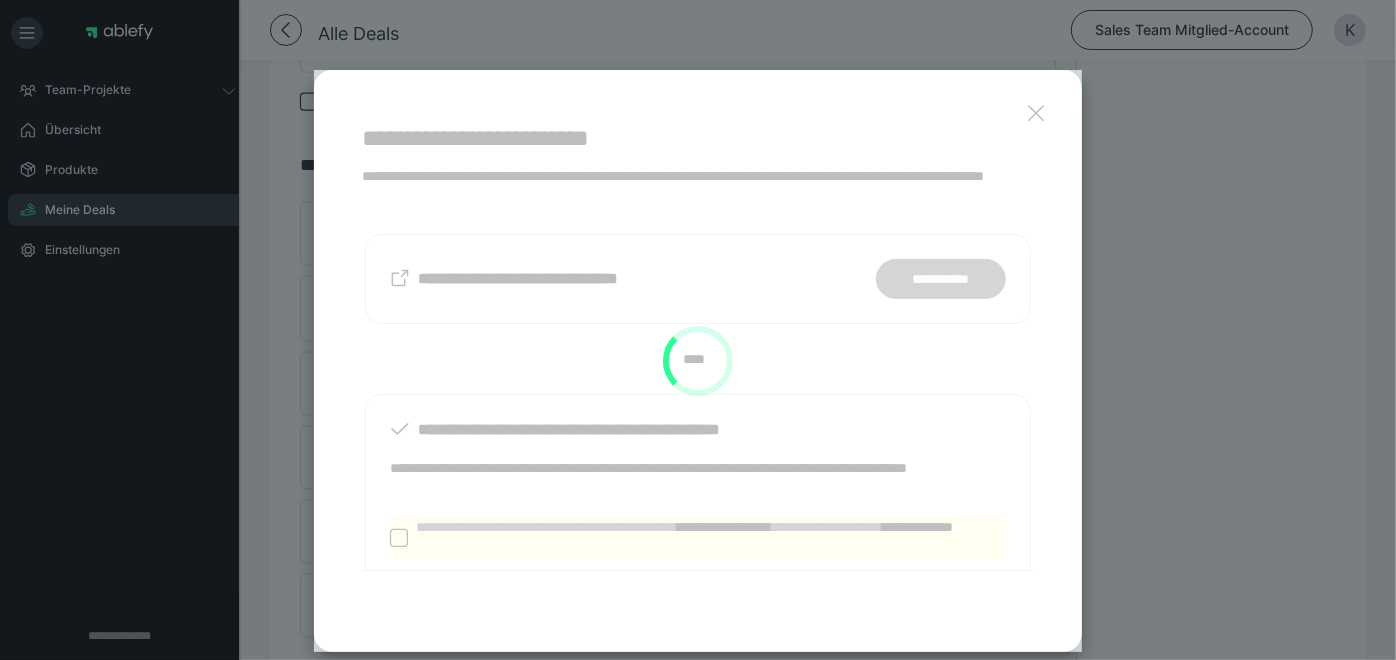 scroll, scrollTop: 1436, scrollLeft: 0, axis: vertical 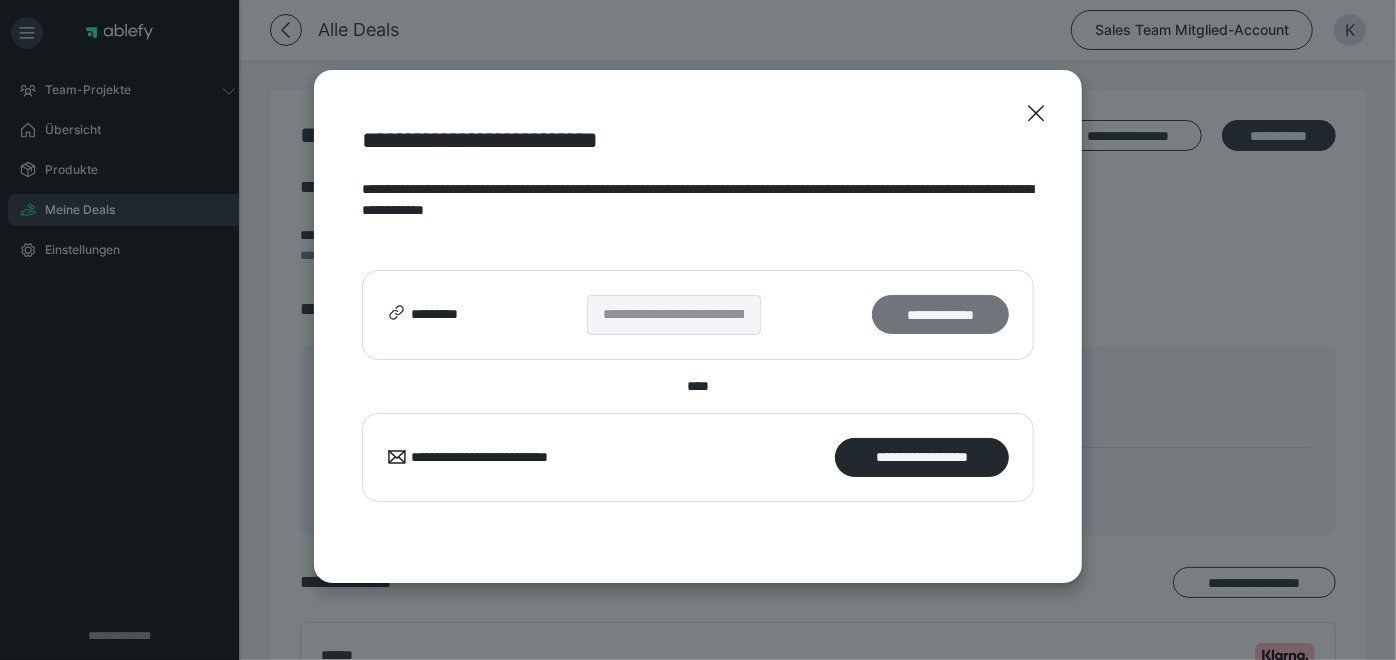 click on "**********" at bounding box center (940, 314) 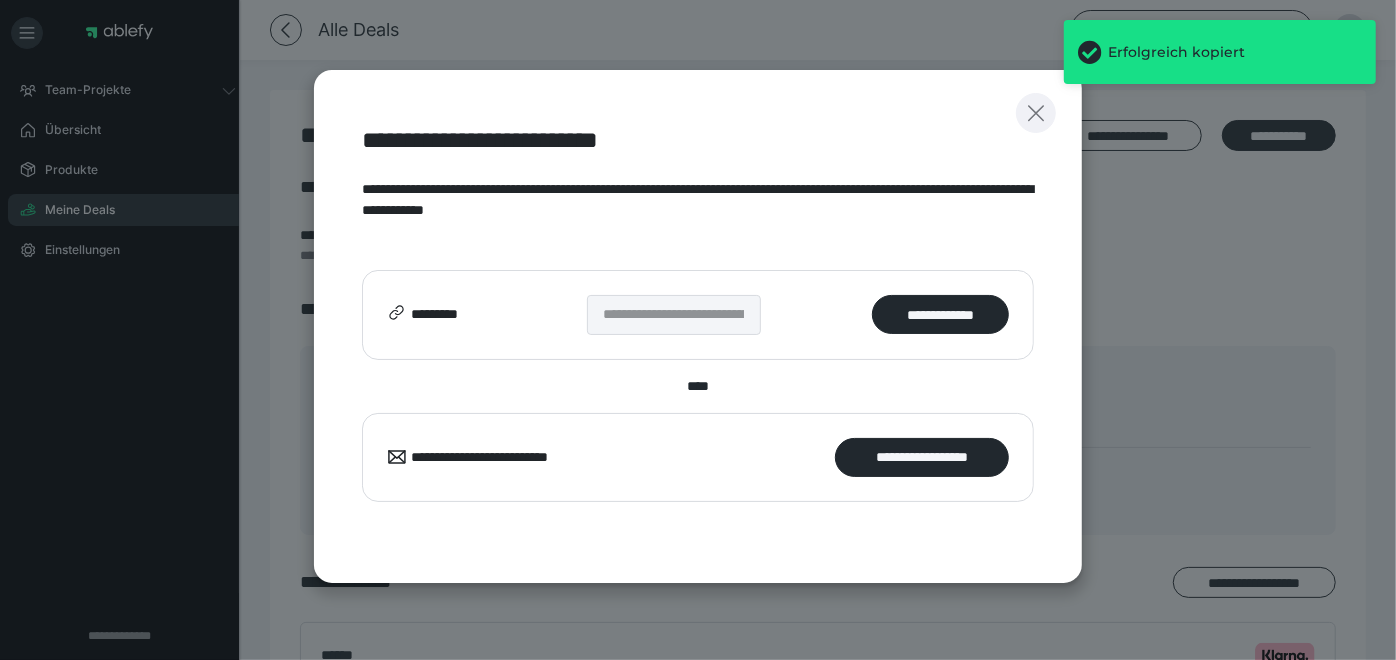 click 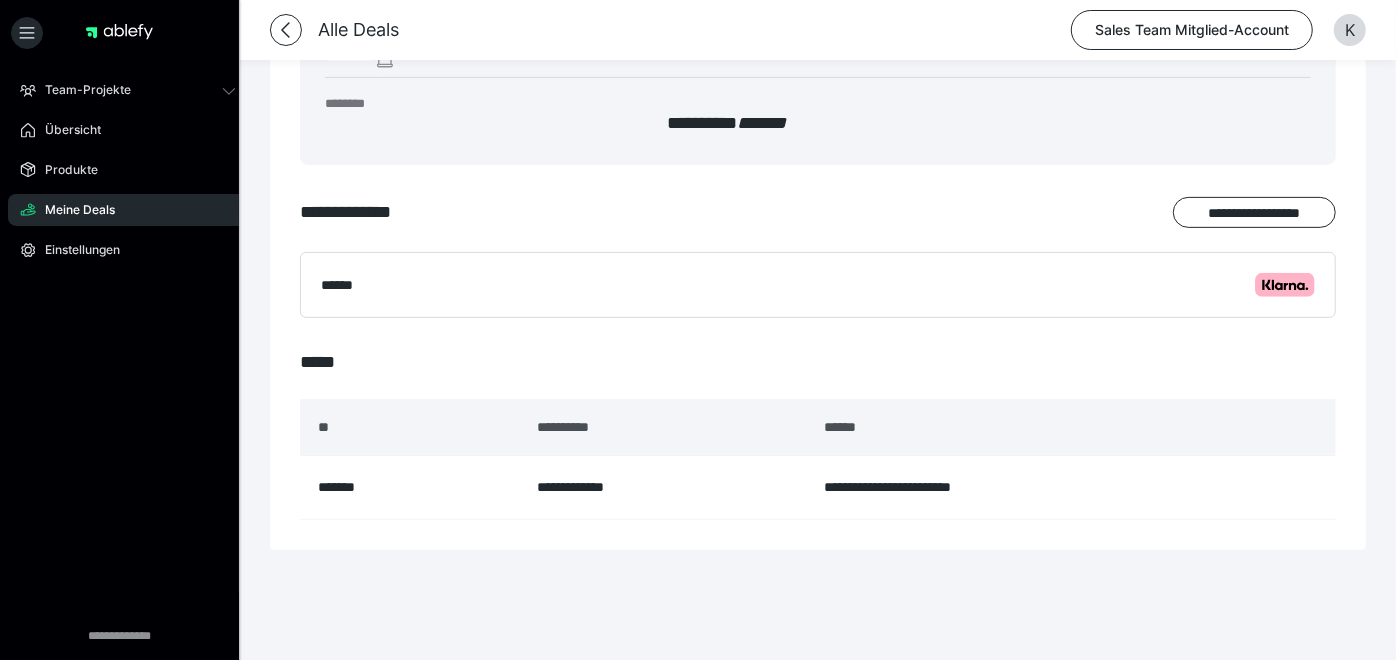 scroll, scrollTop: 171, scrollLeft: 0, axis: vertical 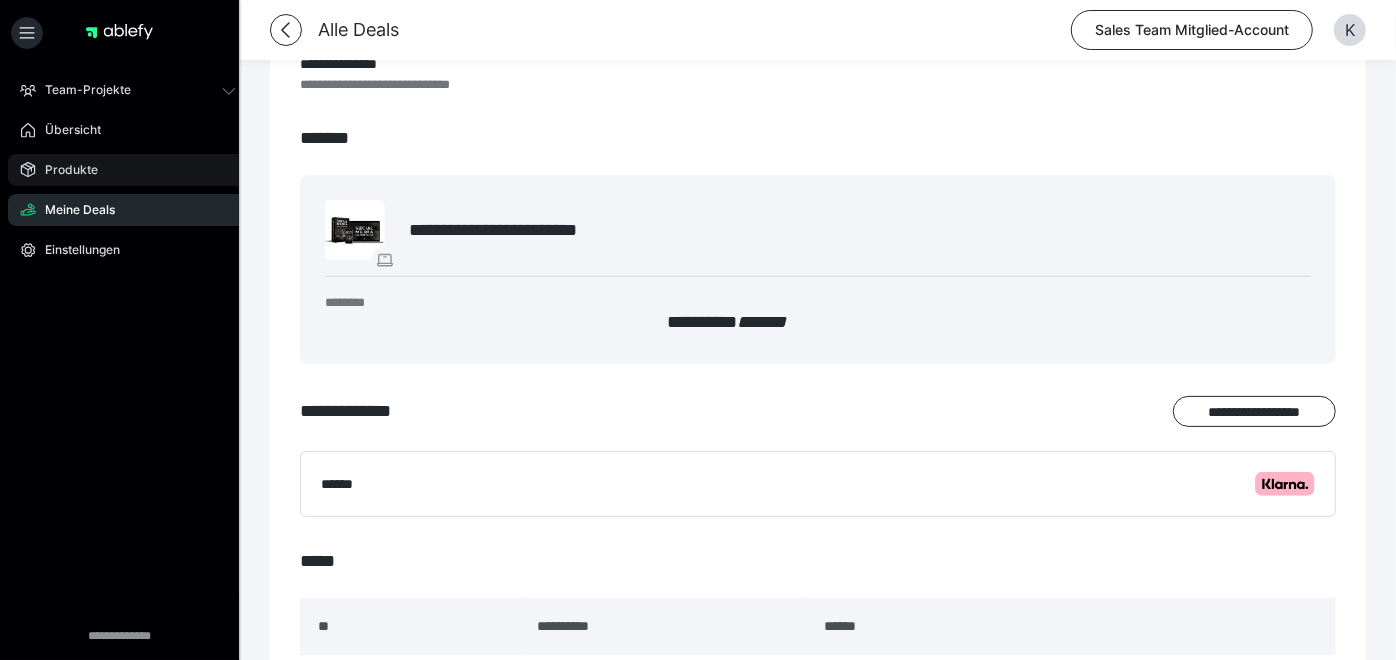 click on "Produkte" at bounding box center (128, 170) 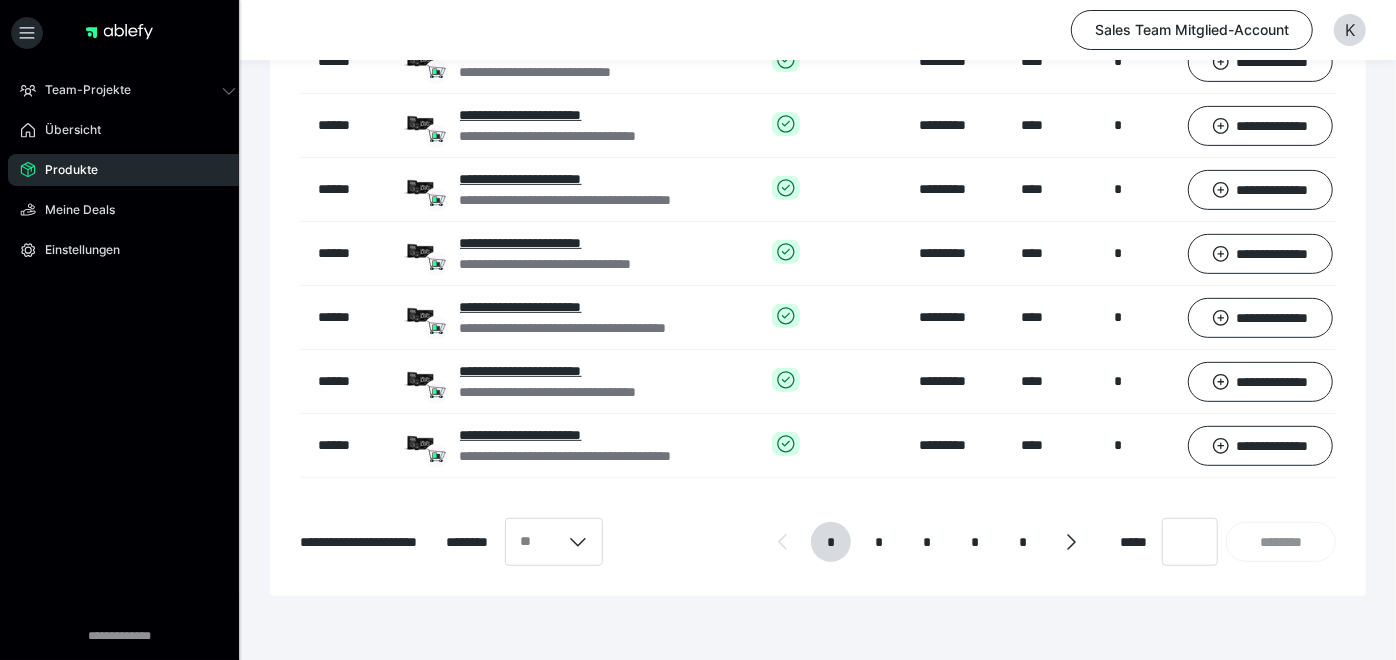 scroll, scrollTop: 522, scrollLeft: 0, axis: vertical 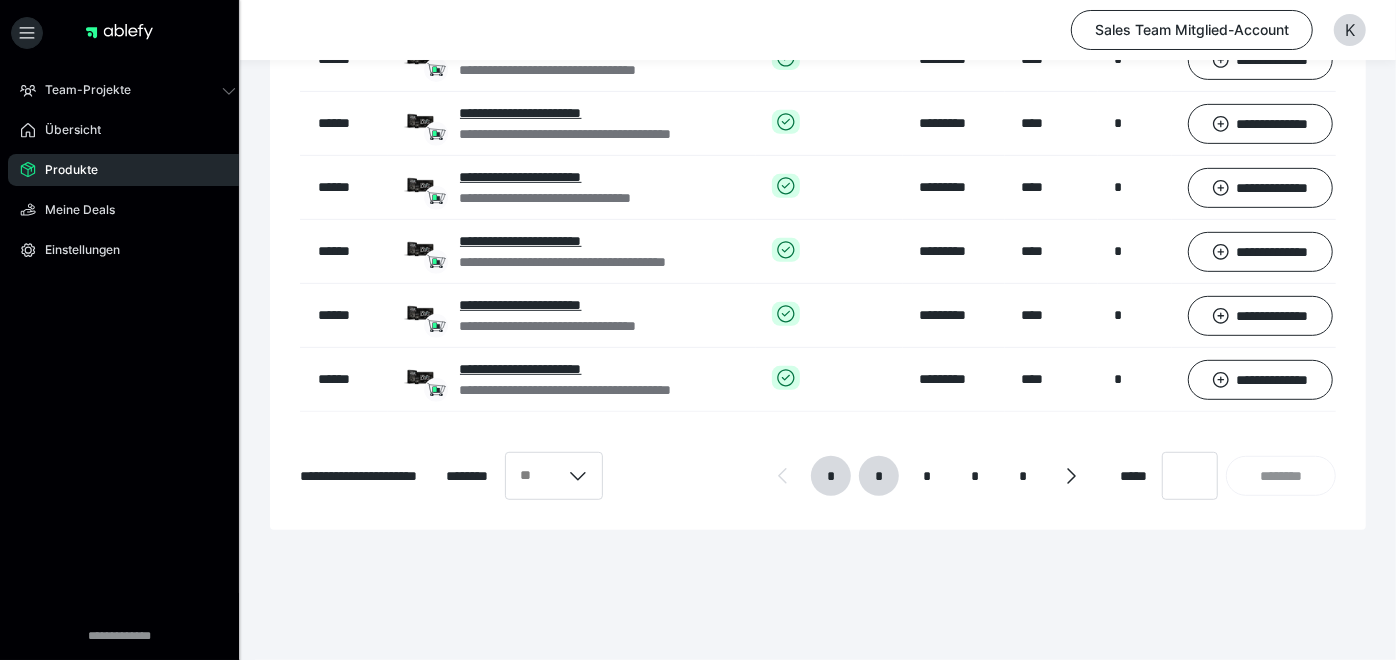 click on "*" at bounding box center (879, 476) 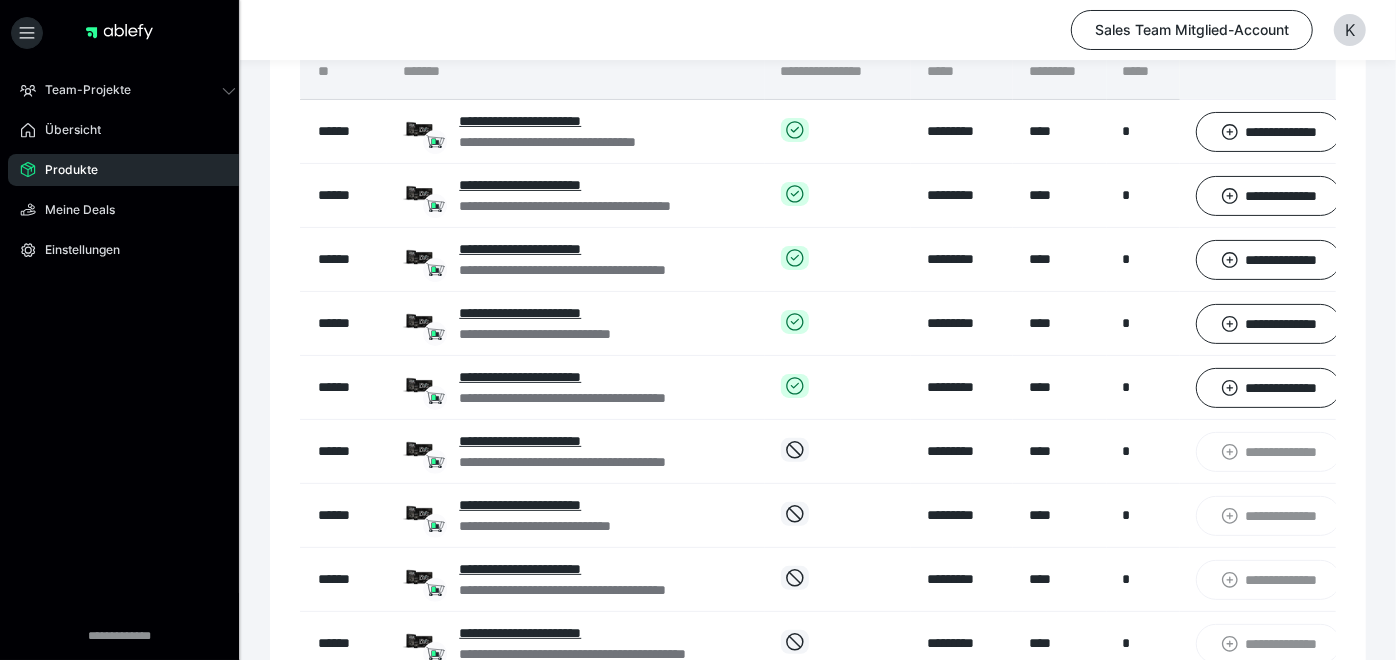 scroll, scrollTop: 175, scrollLeft: 0, axis: vertical 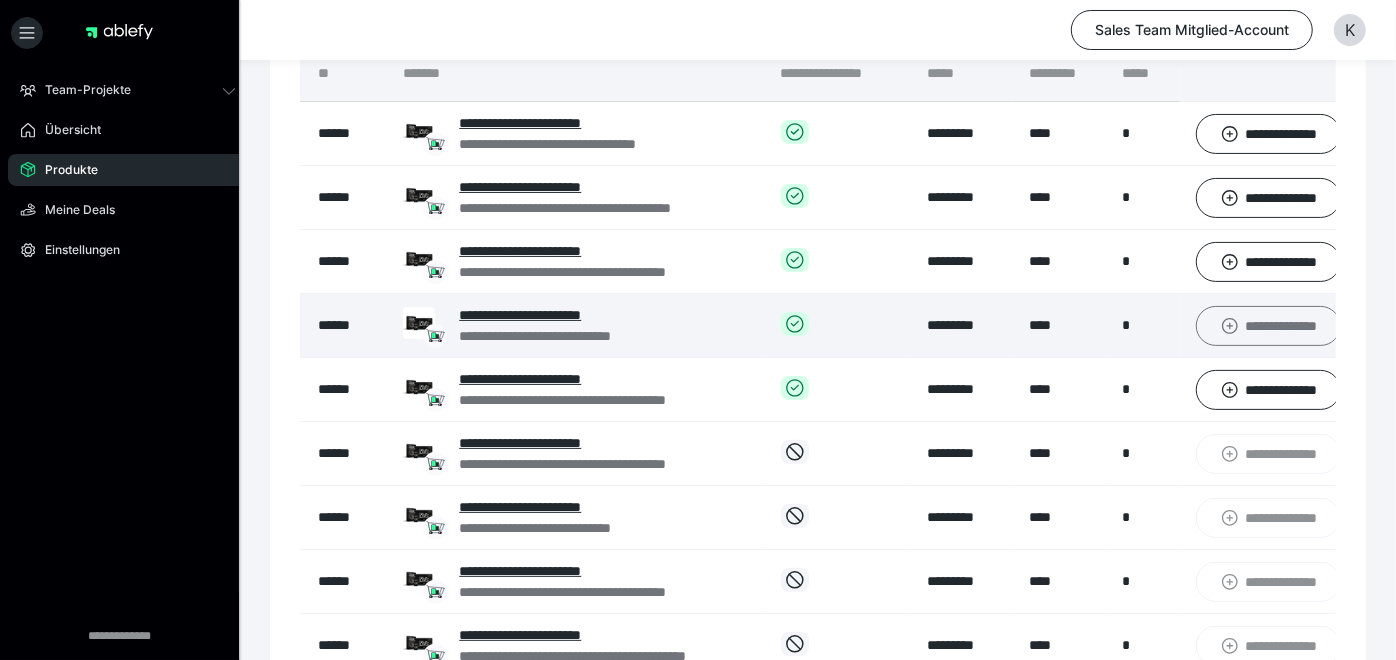 click on "**********" at bounding box center [1268, 325] 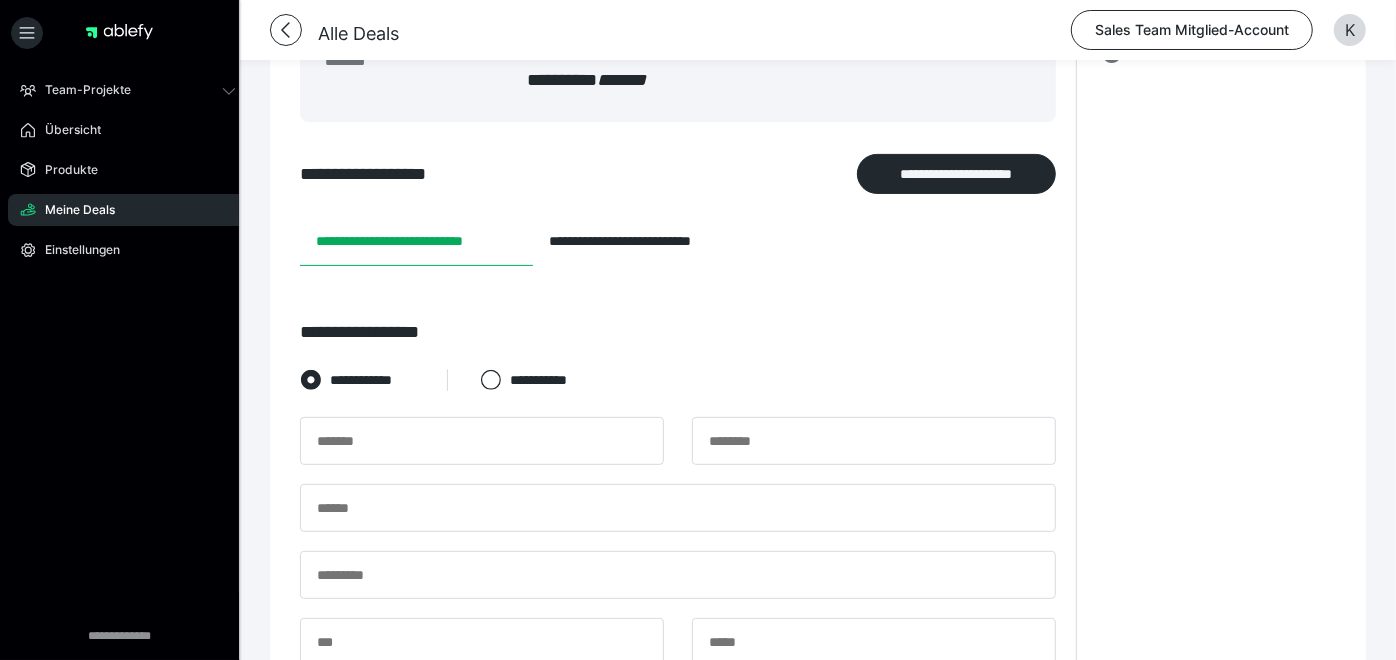 scroll, scrollTop: 297, scrollLeft: 0, axis: vertical 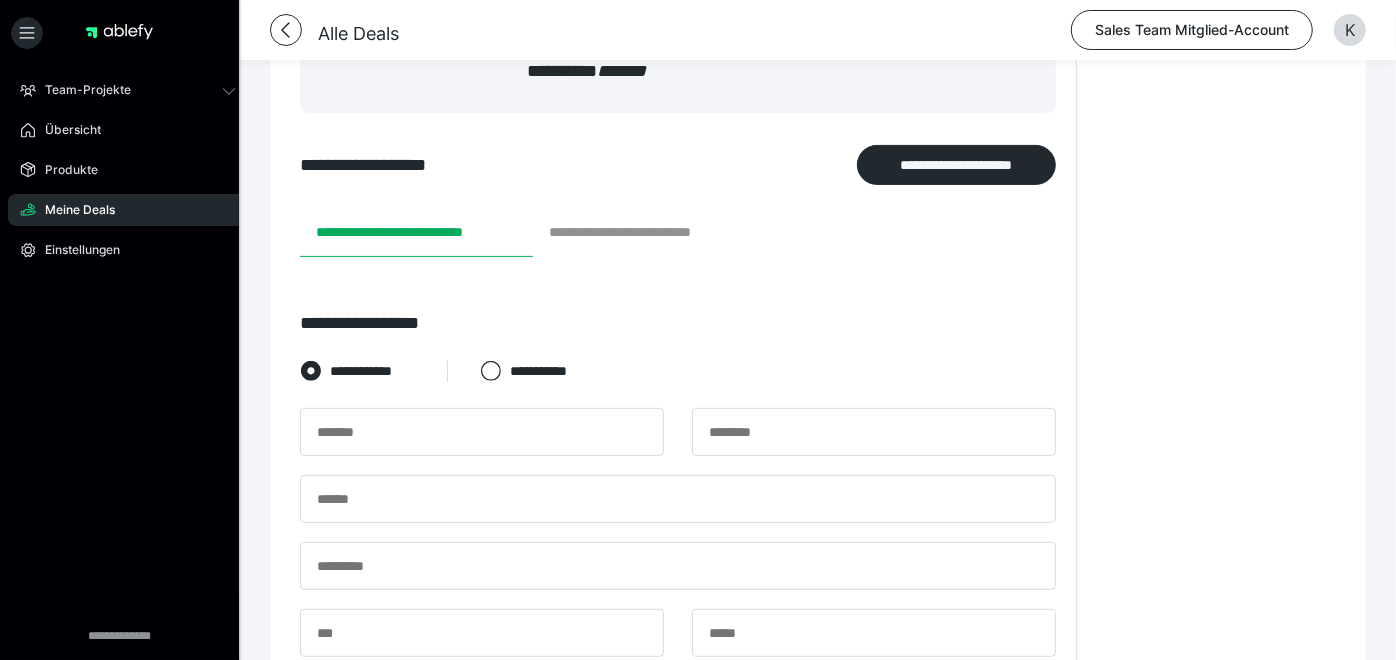 click on "**********" at bounding box center [648, 233] 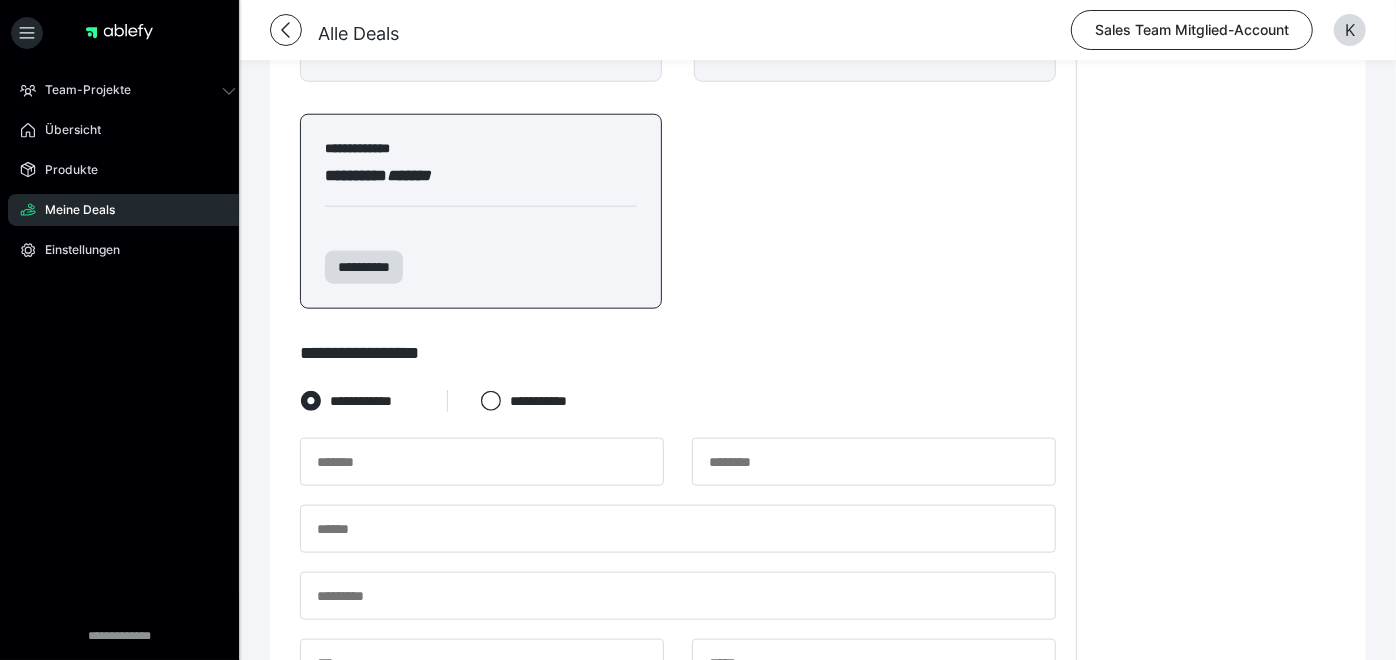 scroll, scrollTop: 1267, scrollLeft: 0, axis: vertical 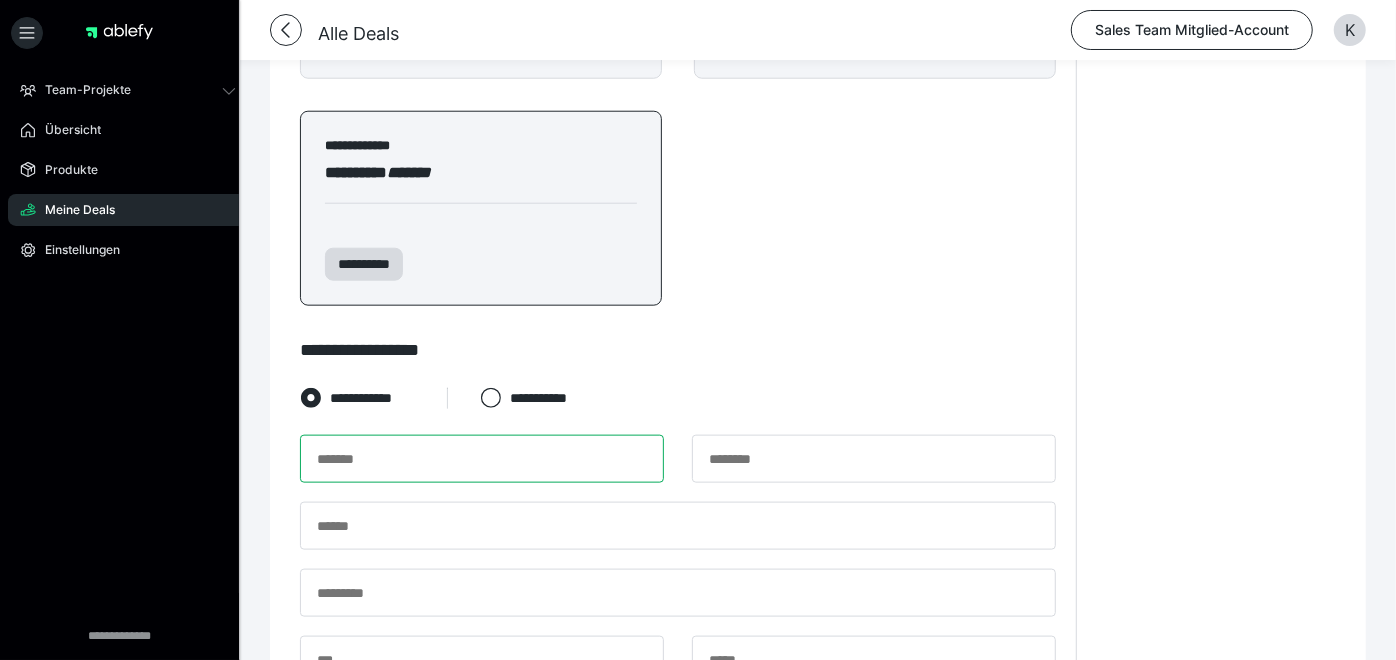 click at bounding box center [482, 459] 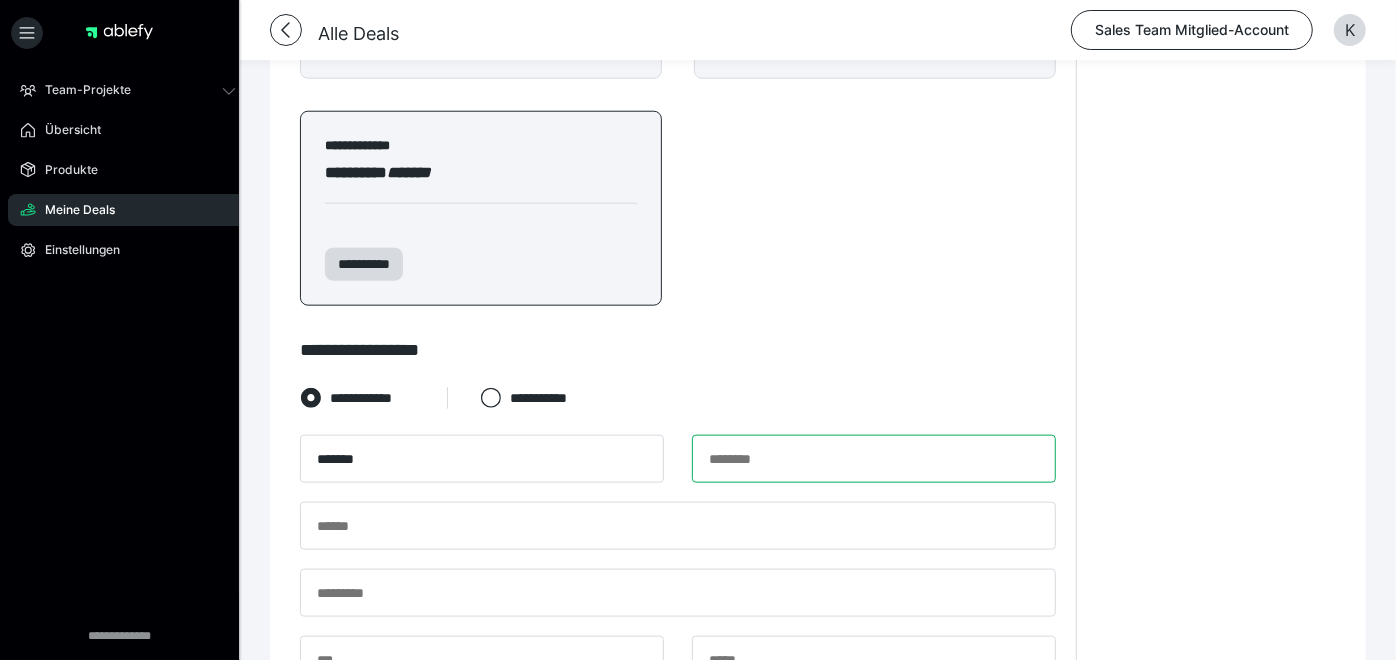 type on "*****" 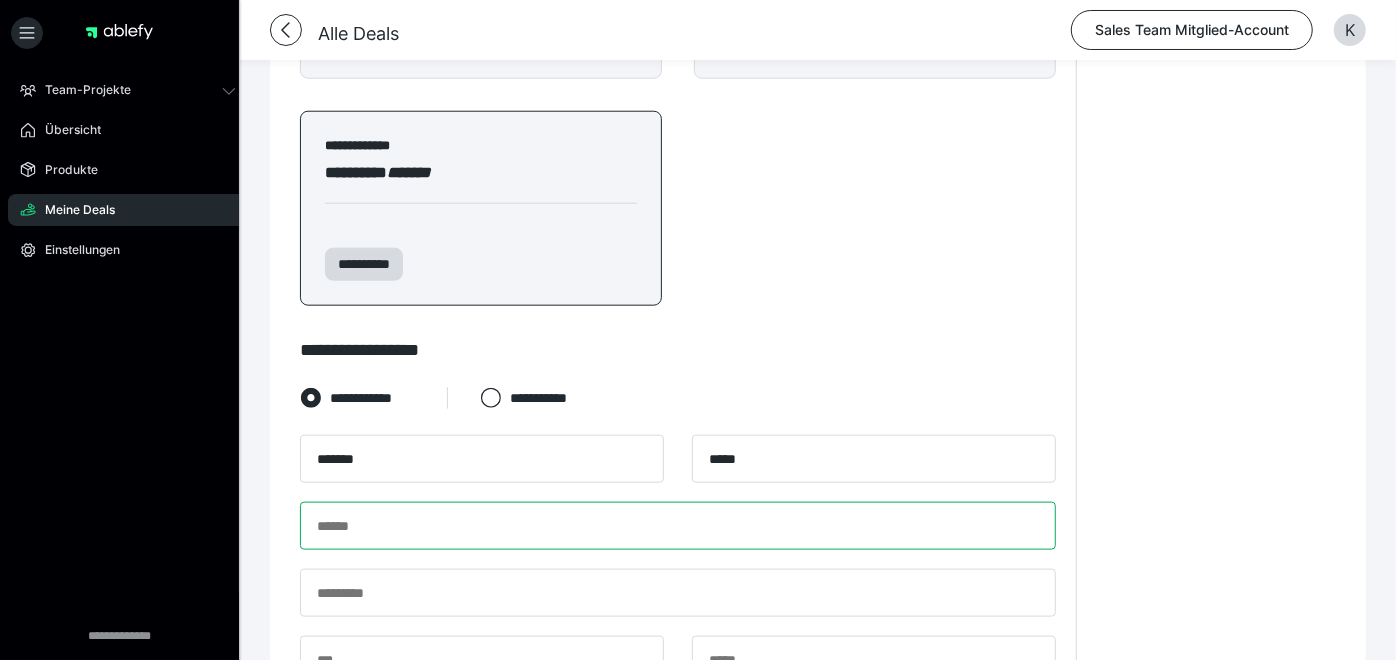 type on "**********" 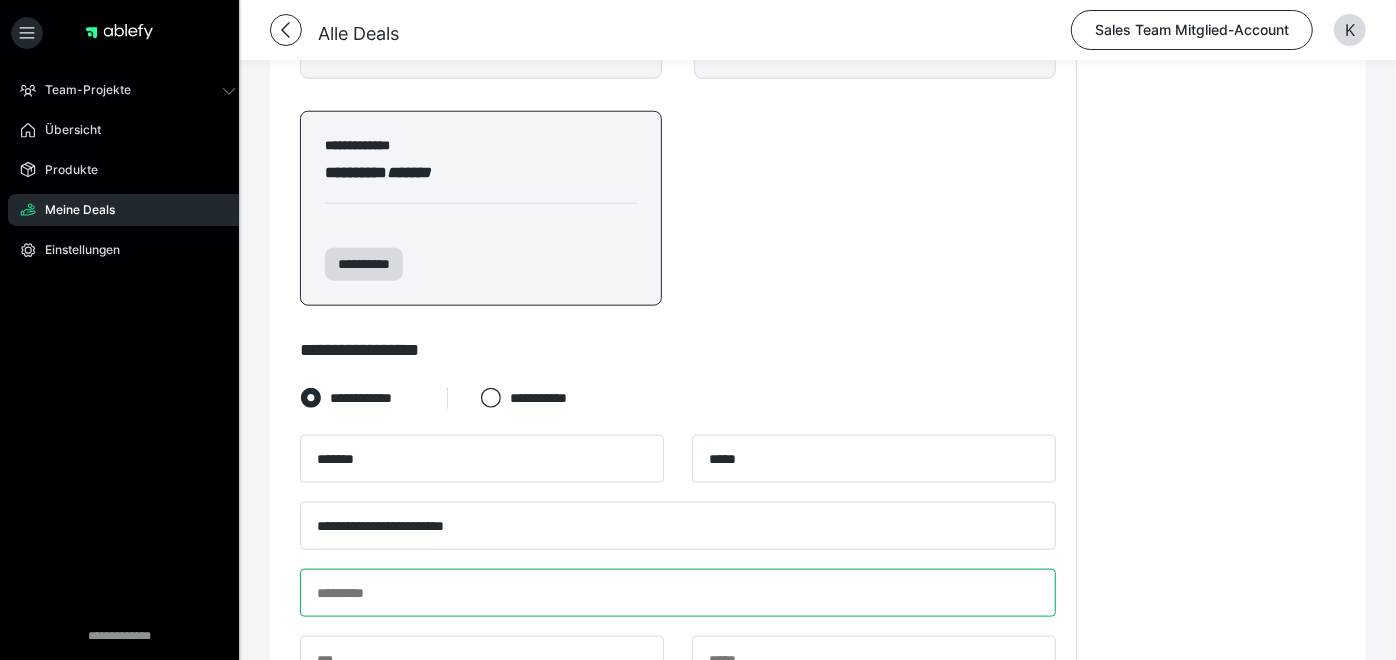 type on "********" 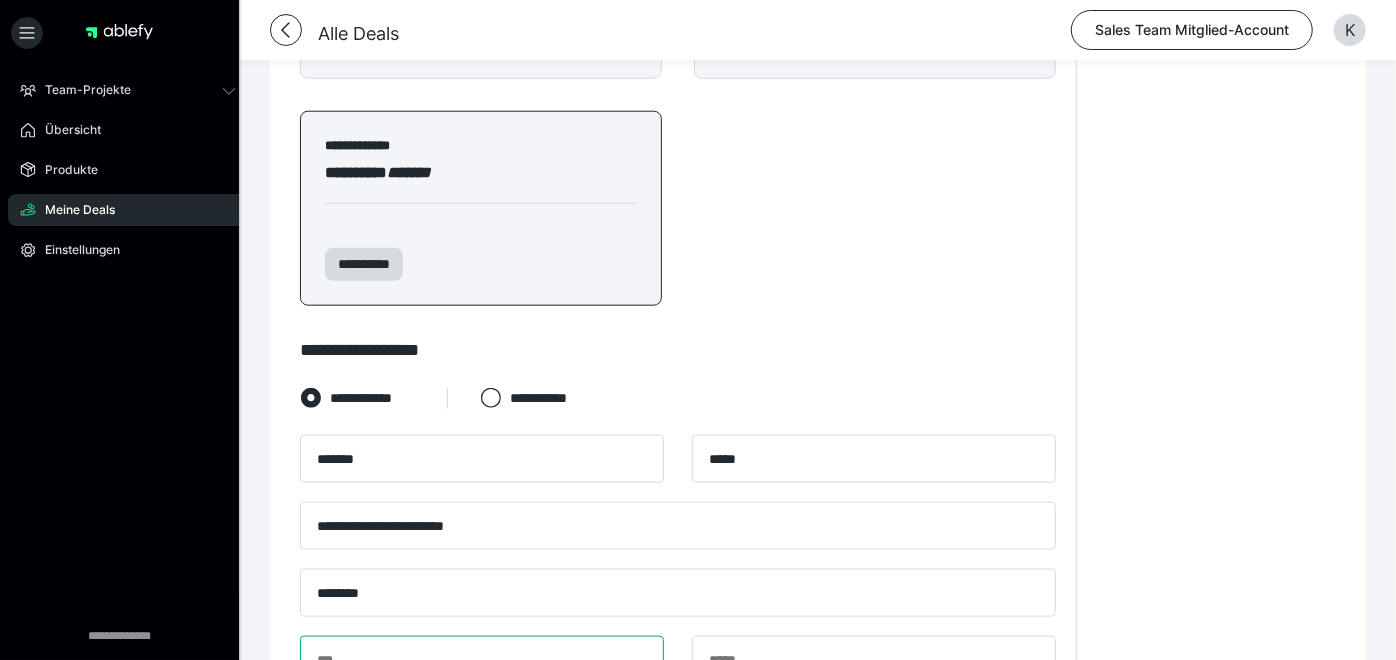 type on "*****" 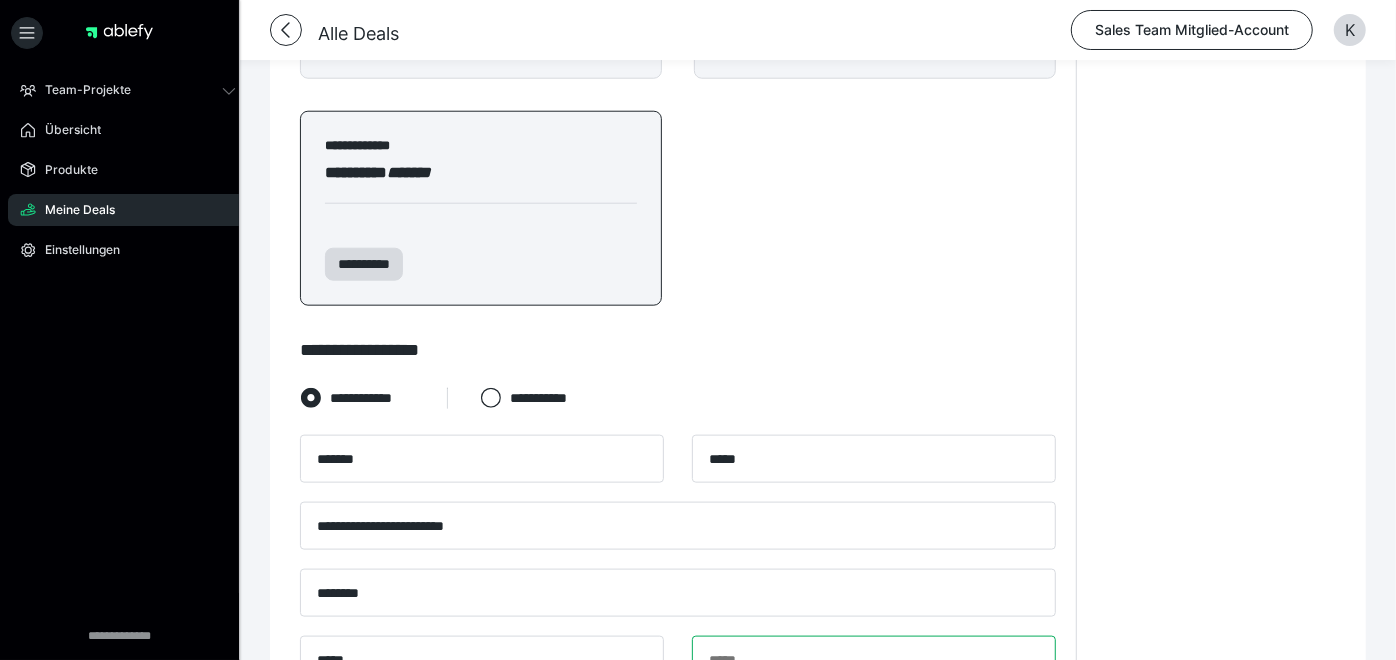 type on "******" 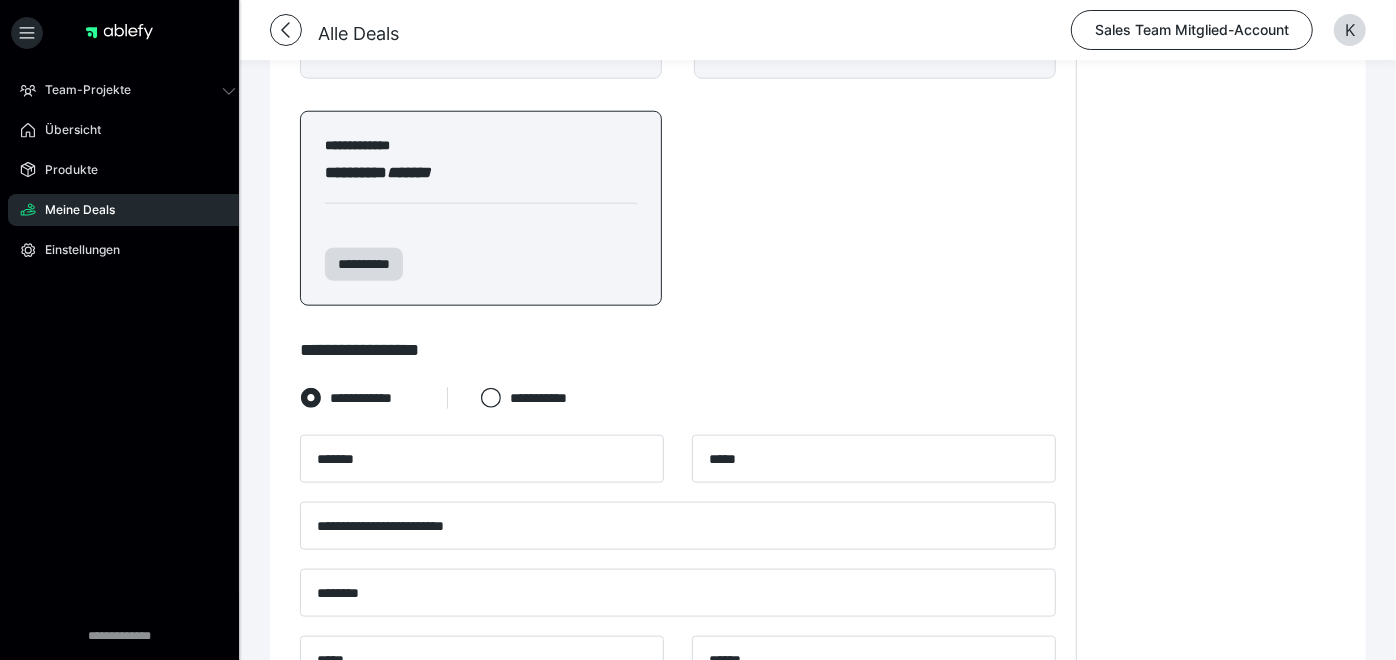 click on "****" at bounding box center (678, 727) 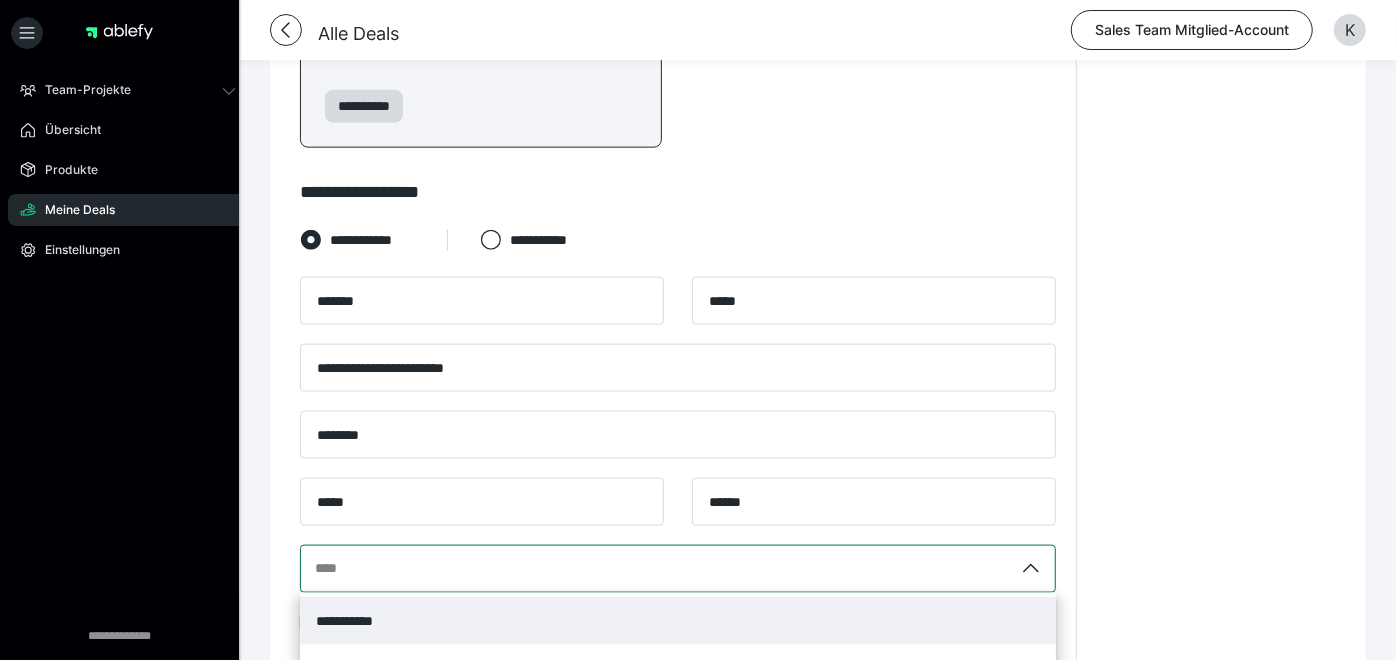 scroll, scrollTop: 1434, scrollLeft: 0, axis: vertical 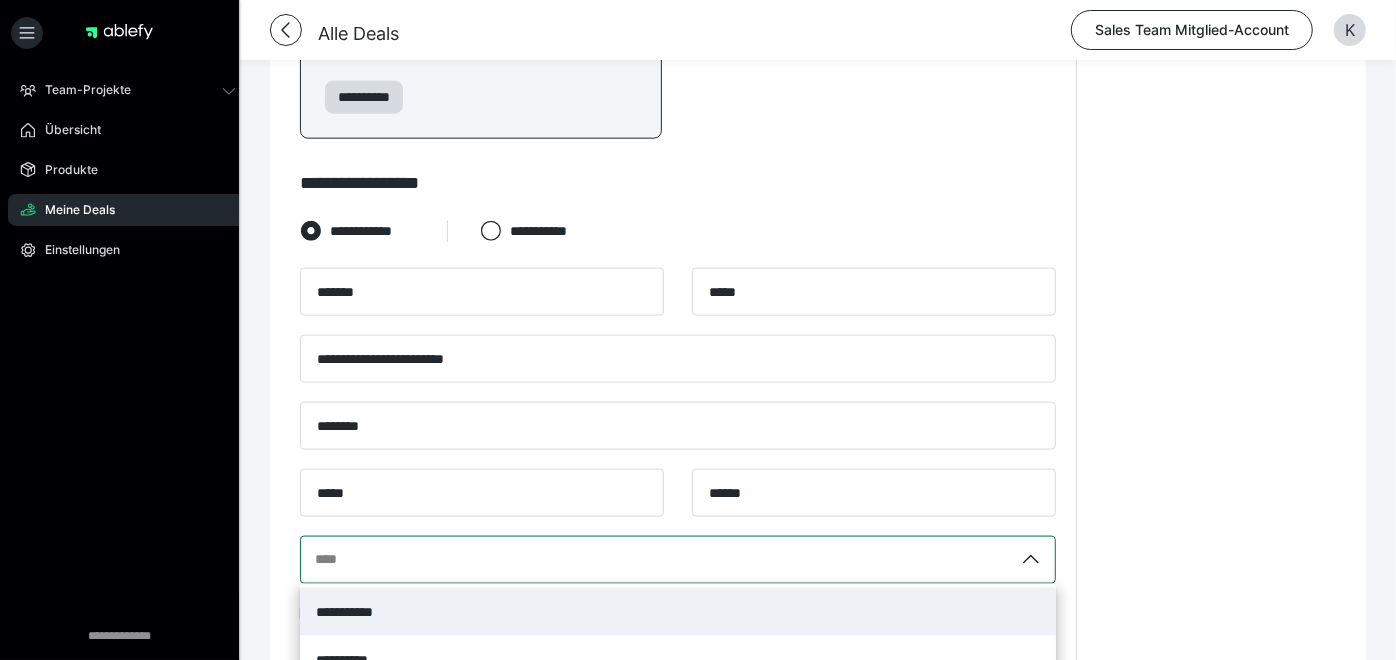 click on "**********" at bounding box center (357, 612) 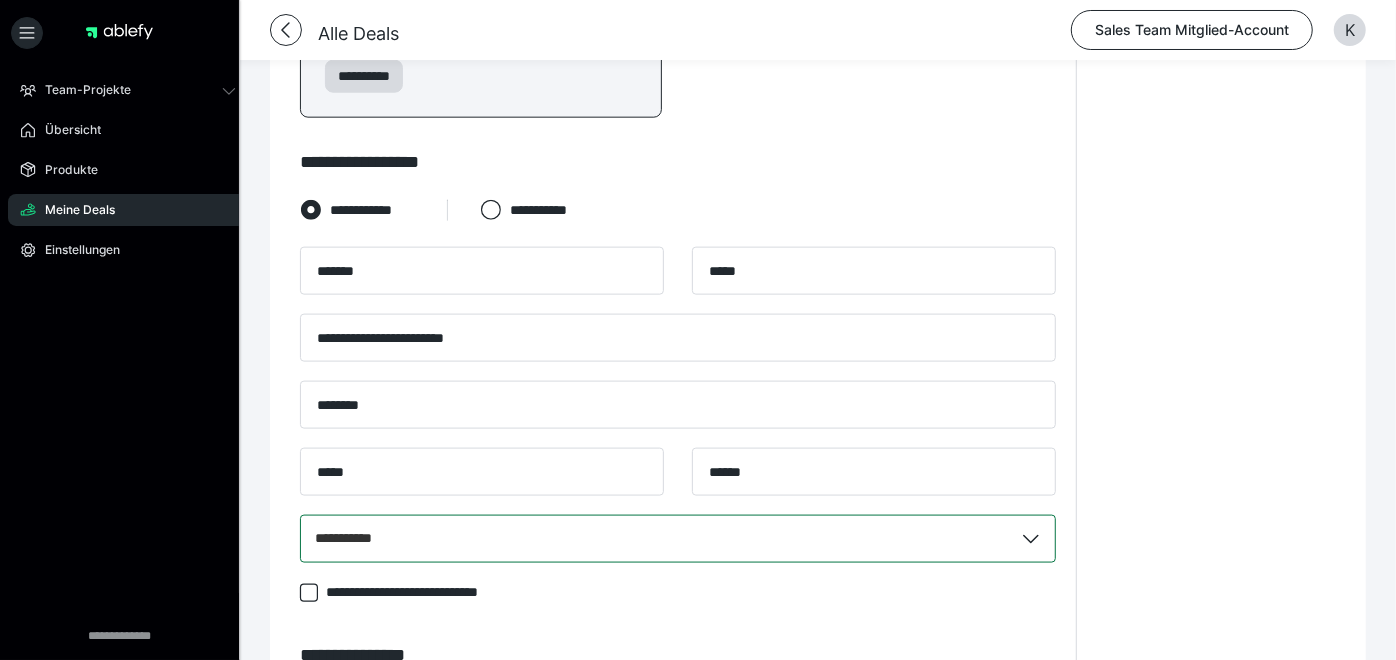 scroll, scrollTop: 1457, scrollLeft: 0, axis: vertical 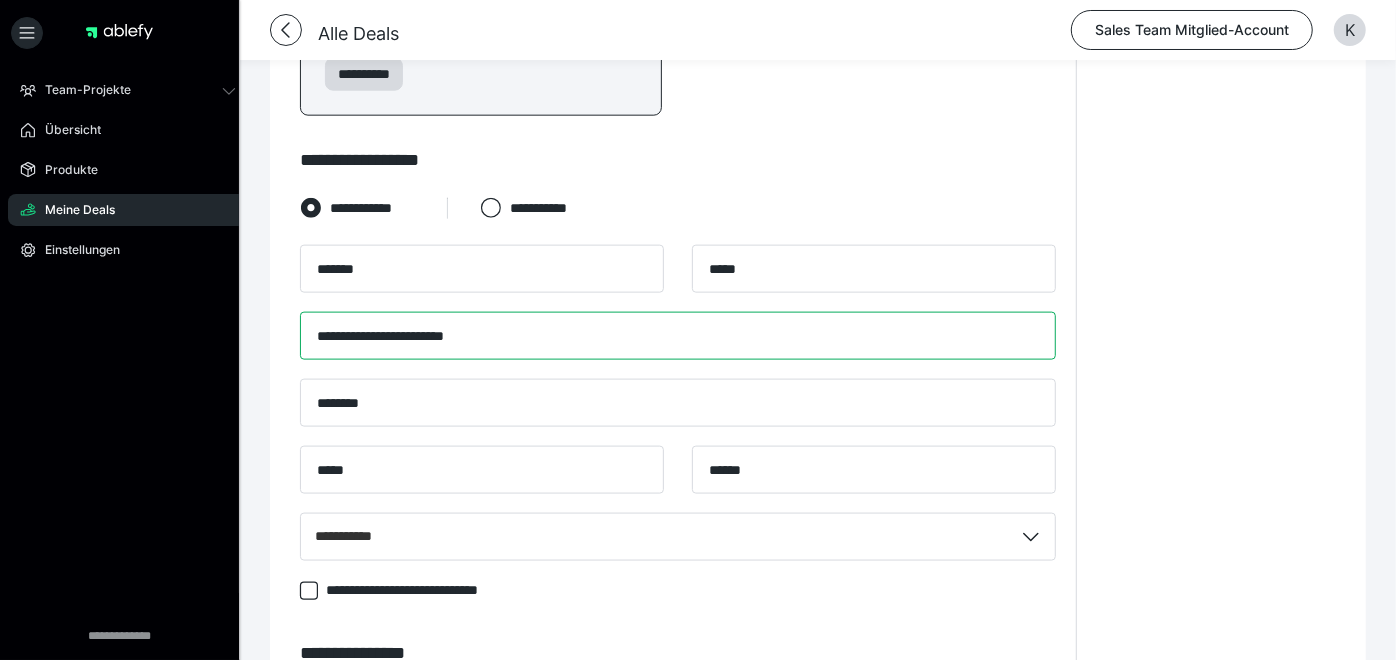drag, startPoint x: 359, startPoint y: 102, endPoint x: 1000, endPoint y: 111, distance: 641.0632 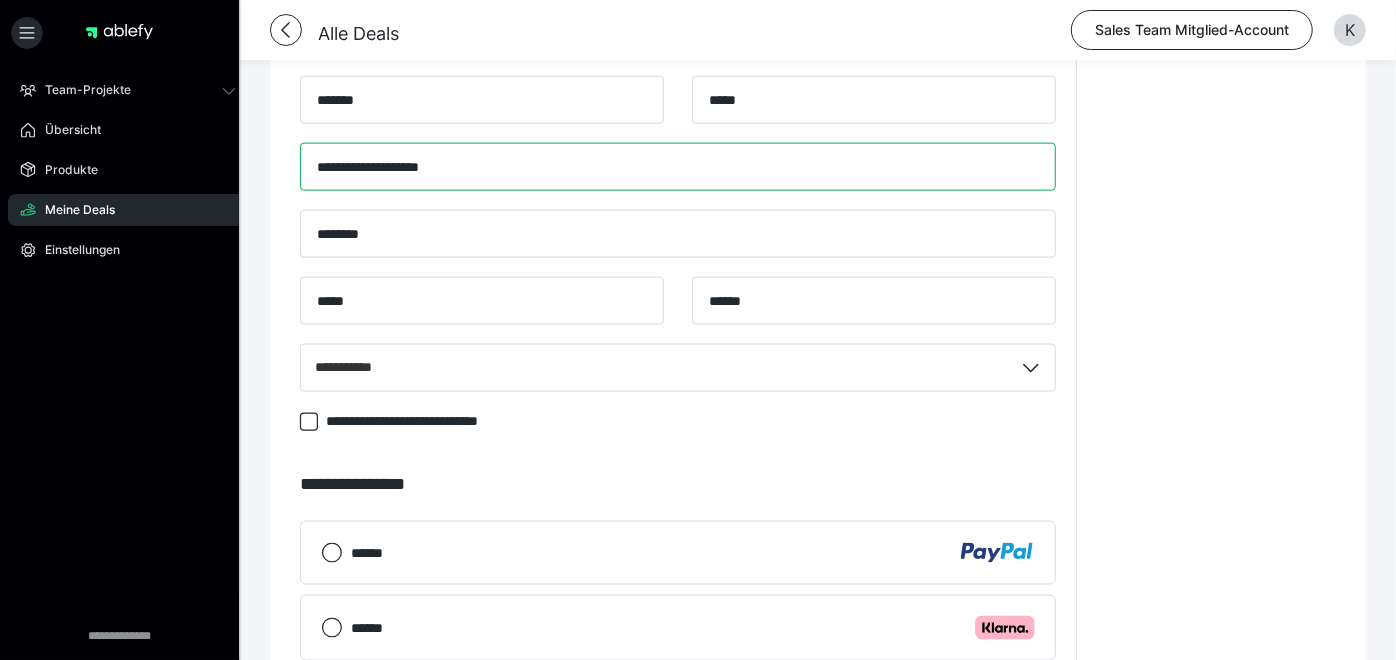 scroll, scrollTop: 1794, scrollLeft: 0, axis: vertical 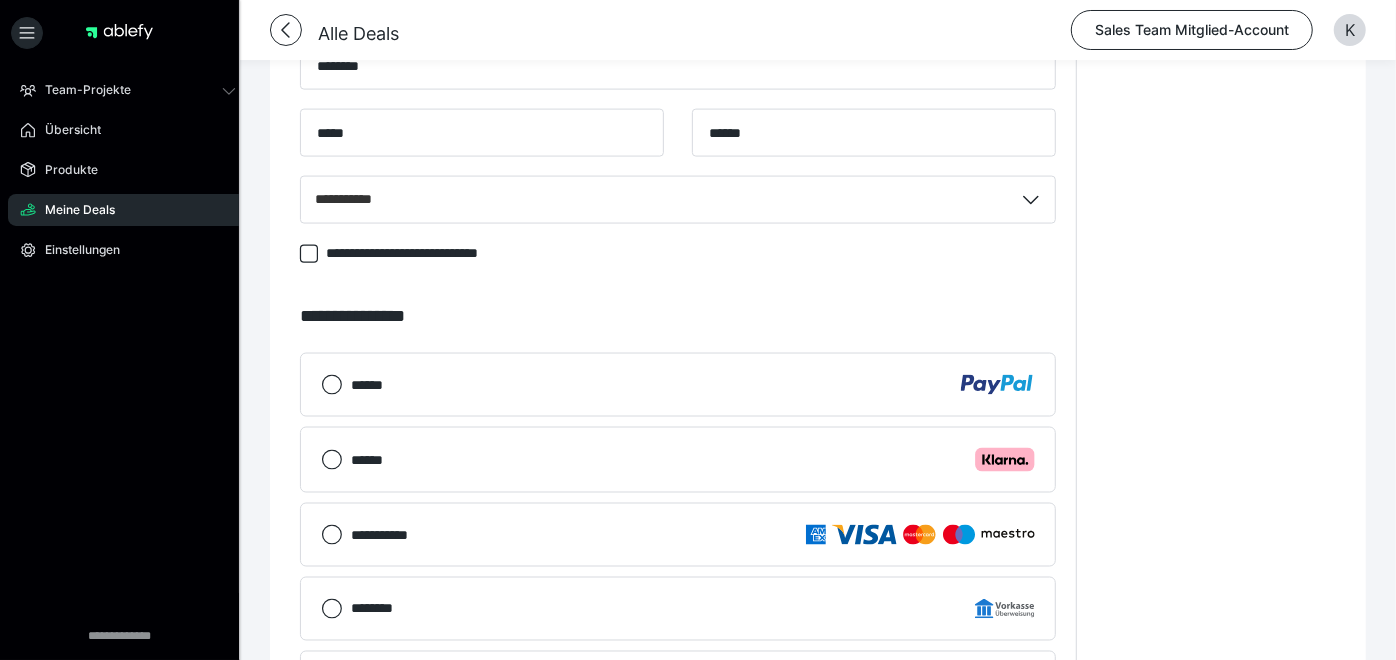 type on "**********" 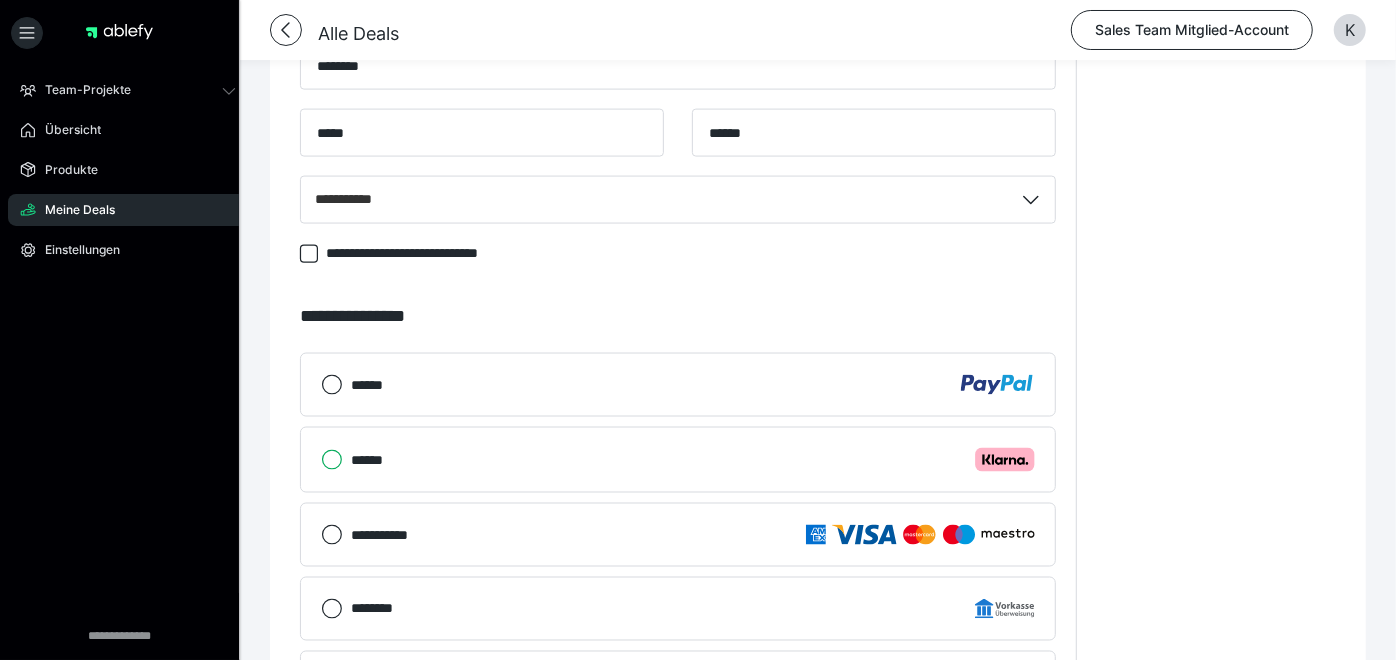 click on "****** .cls-1 {fill: #ffb3c7;}" at bounding box center (321, 460) 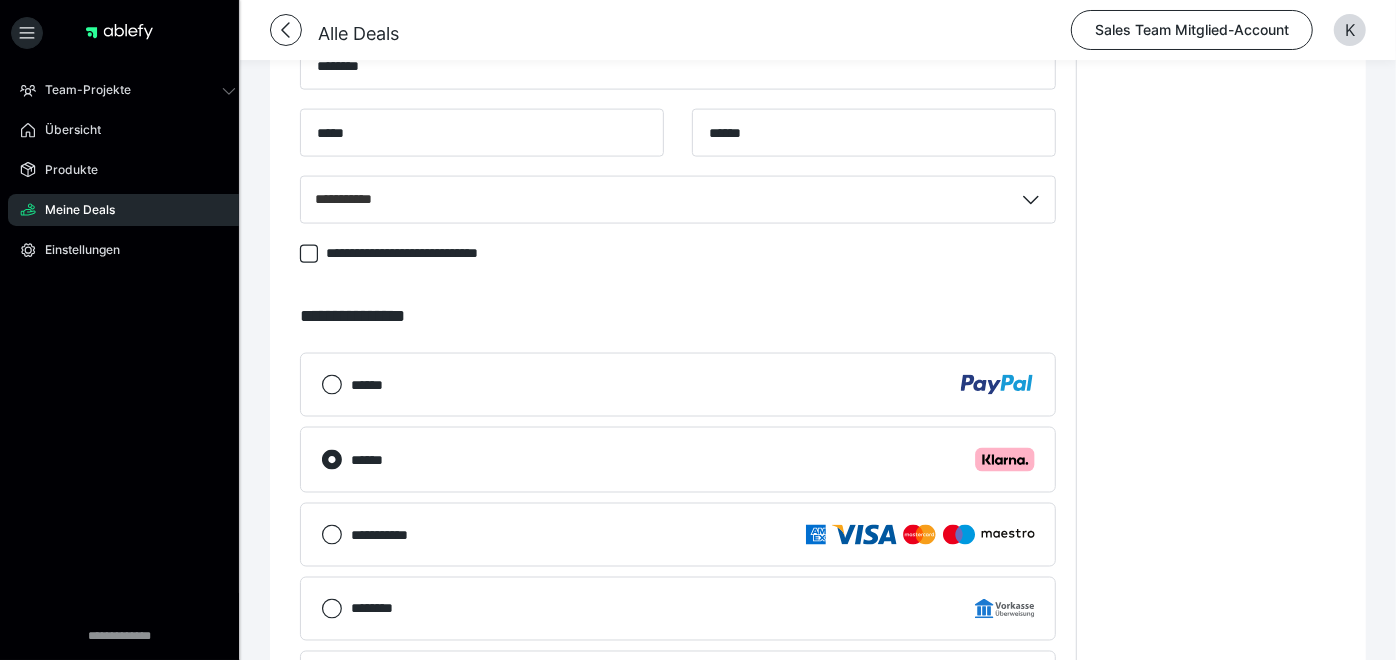 click on "**********" at bounding box center [975, 848] 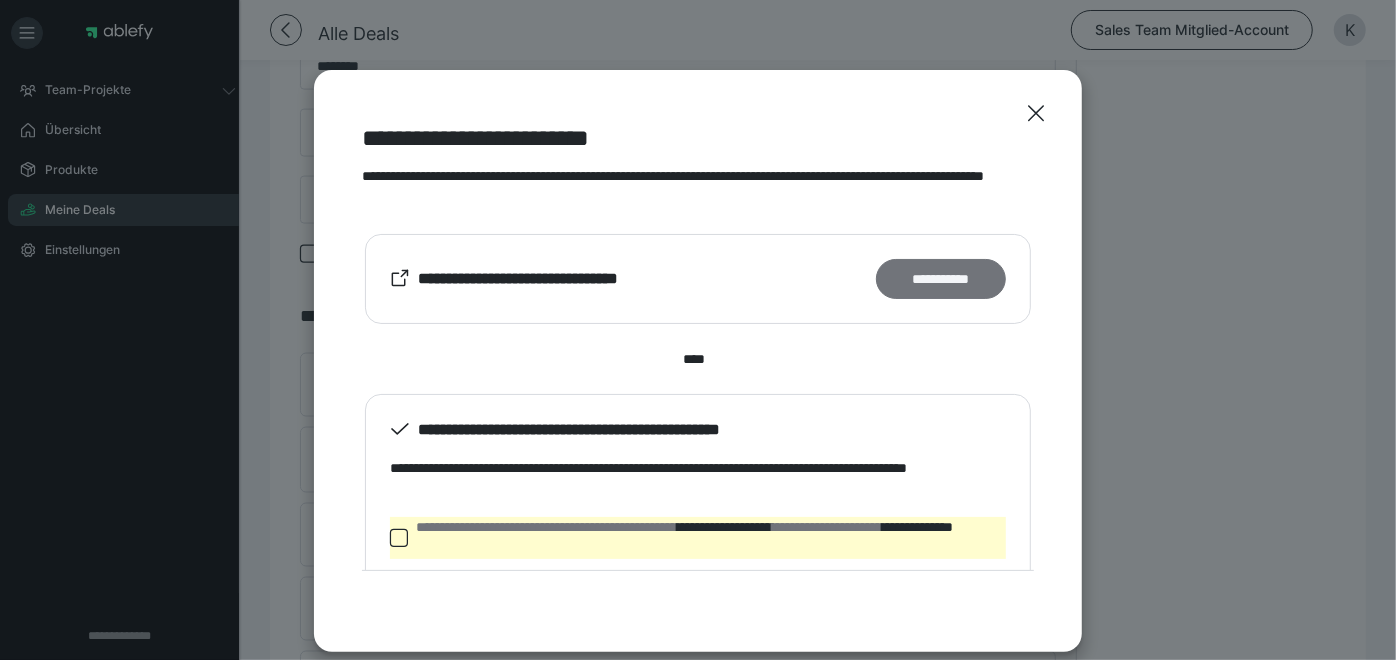 click on "**********" at bounding box center [941, 278] 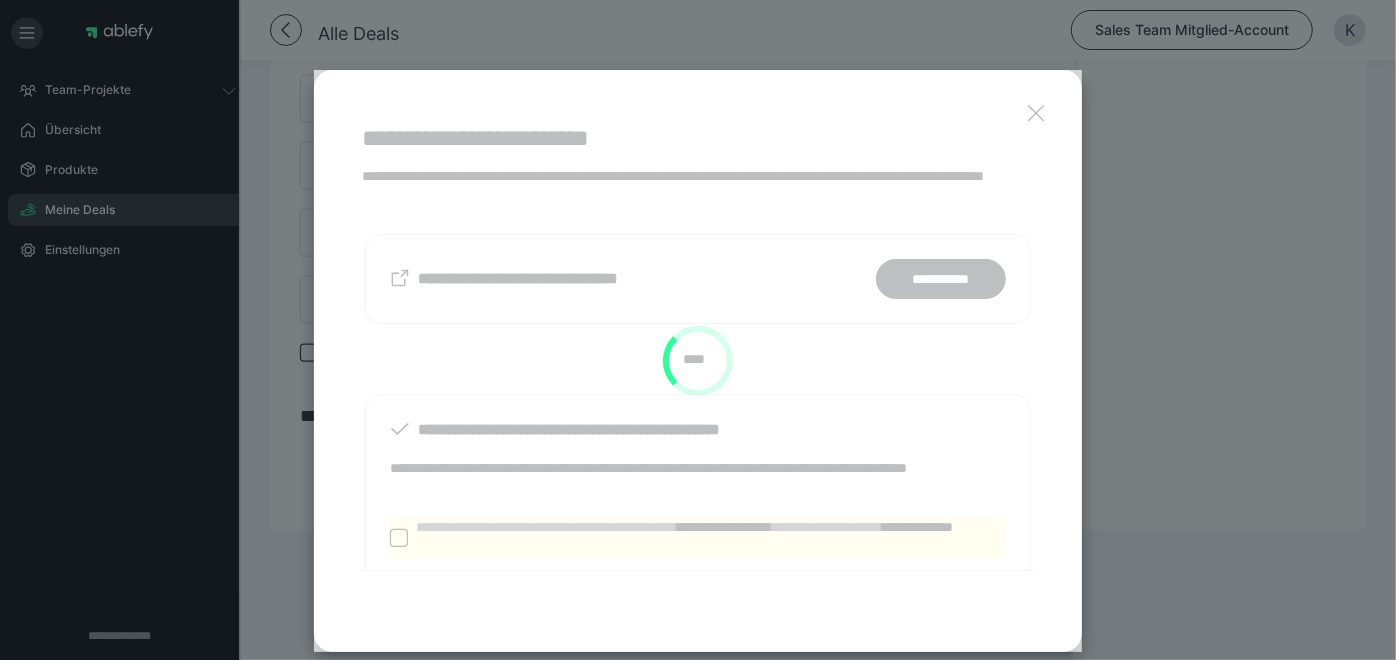 scroll, scrollTop: 1436, scrollLeft: 0, axis: vertical 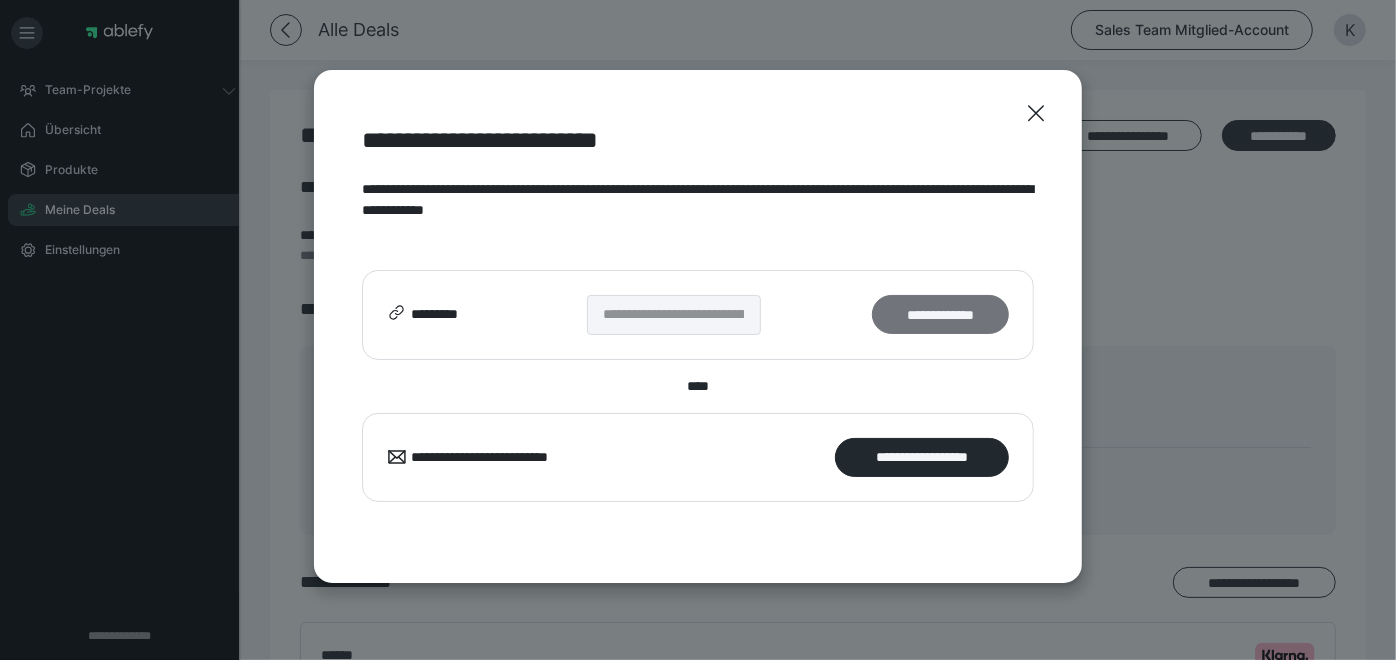 click on "**********" at bounding box center (940, 314) 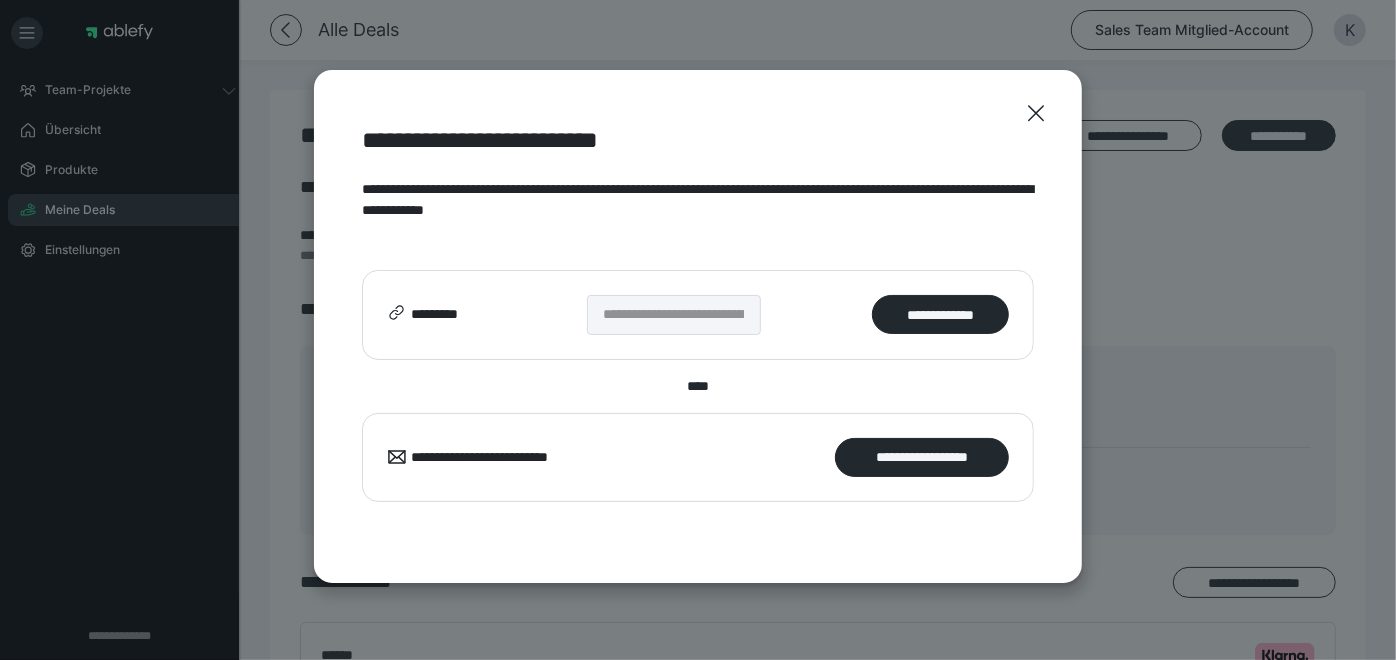 click on "**********" at bounding box center (698, 330) 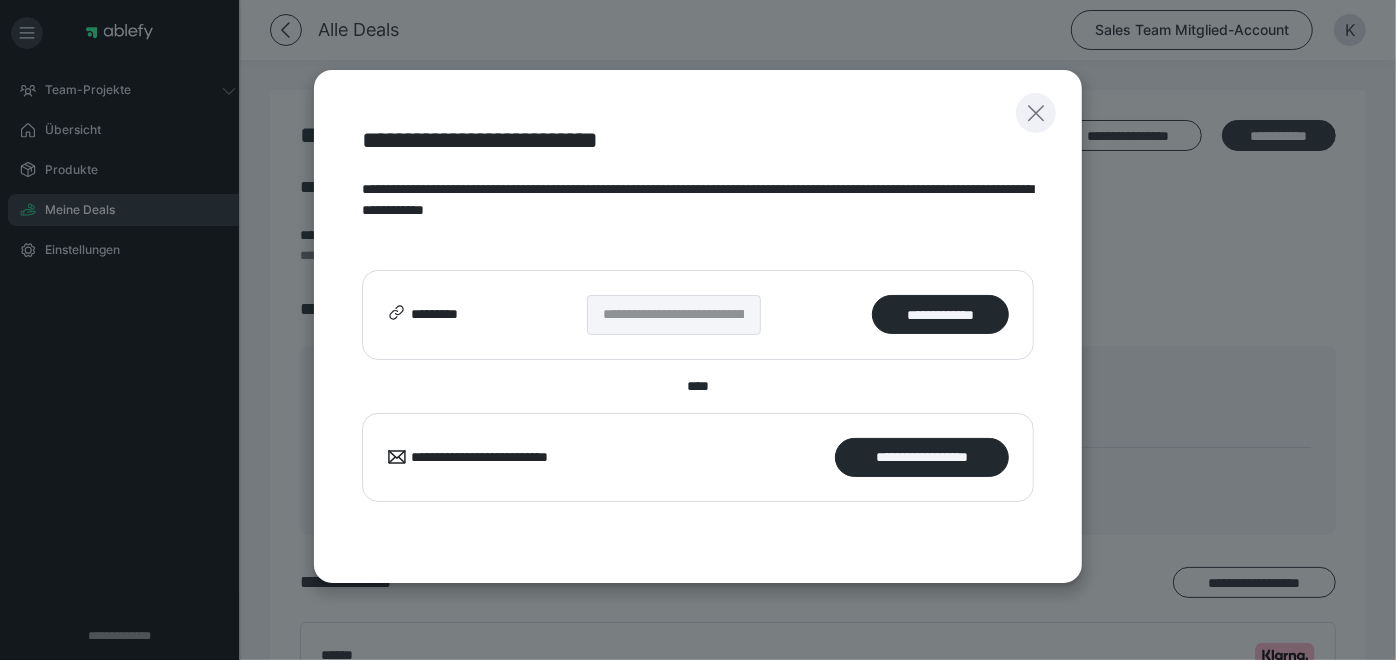 click 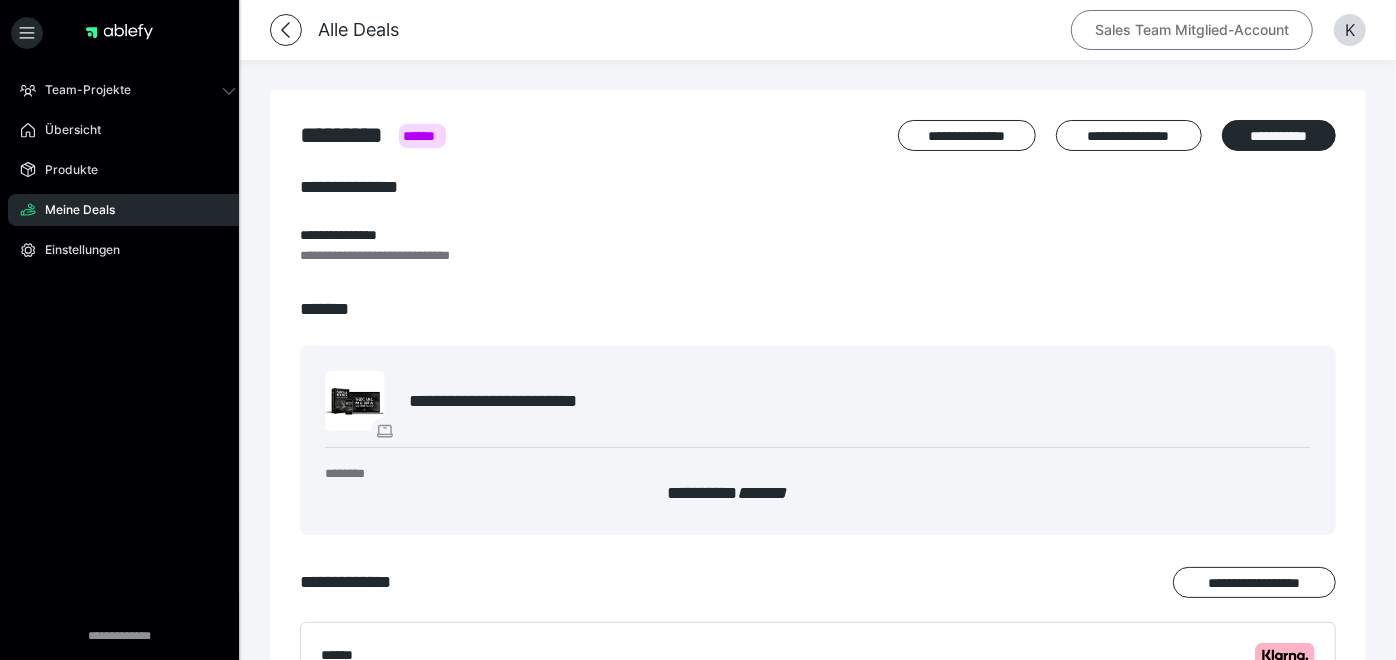 click on "Sales Team Mitglied-Account" at bounding box center (1192, 30) 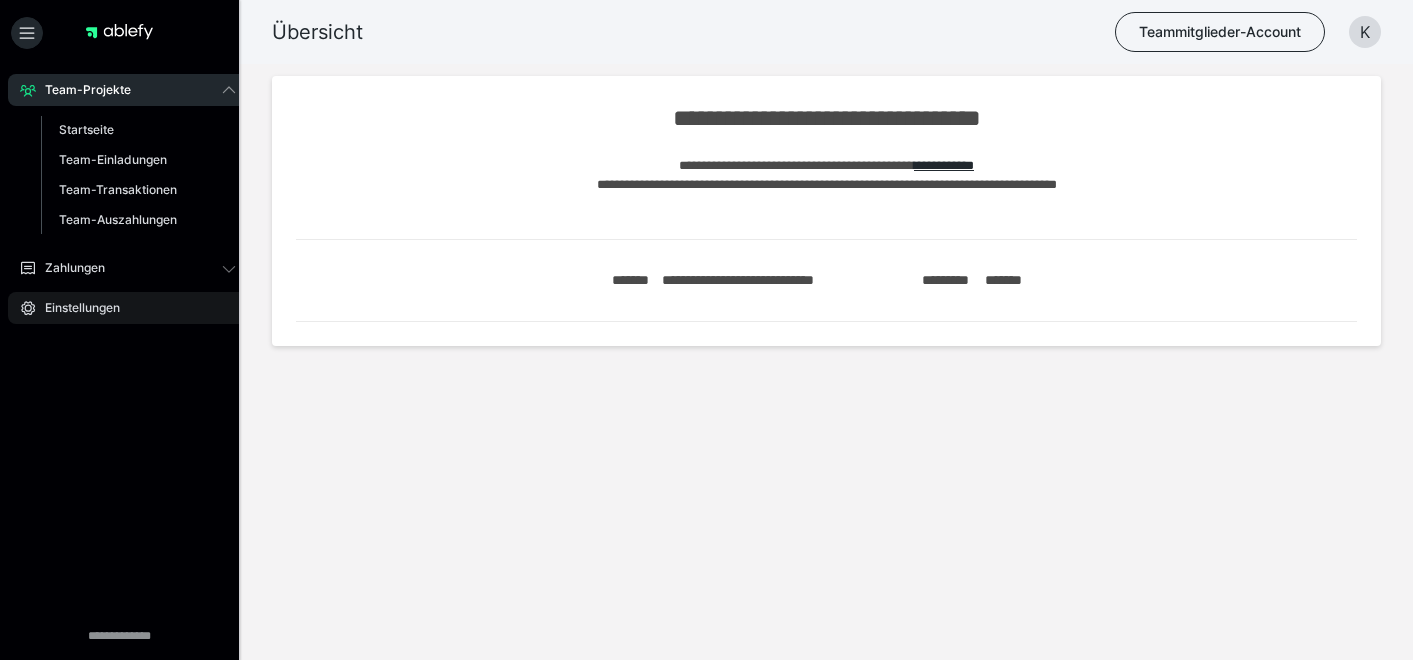 scroll, scrollTop: 0, scrollLeft: 0, axis: both 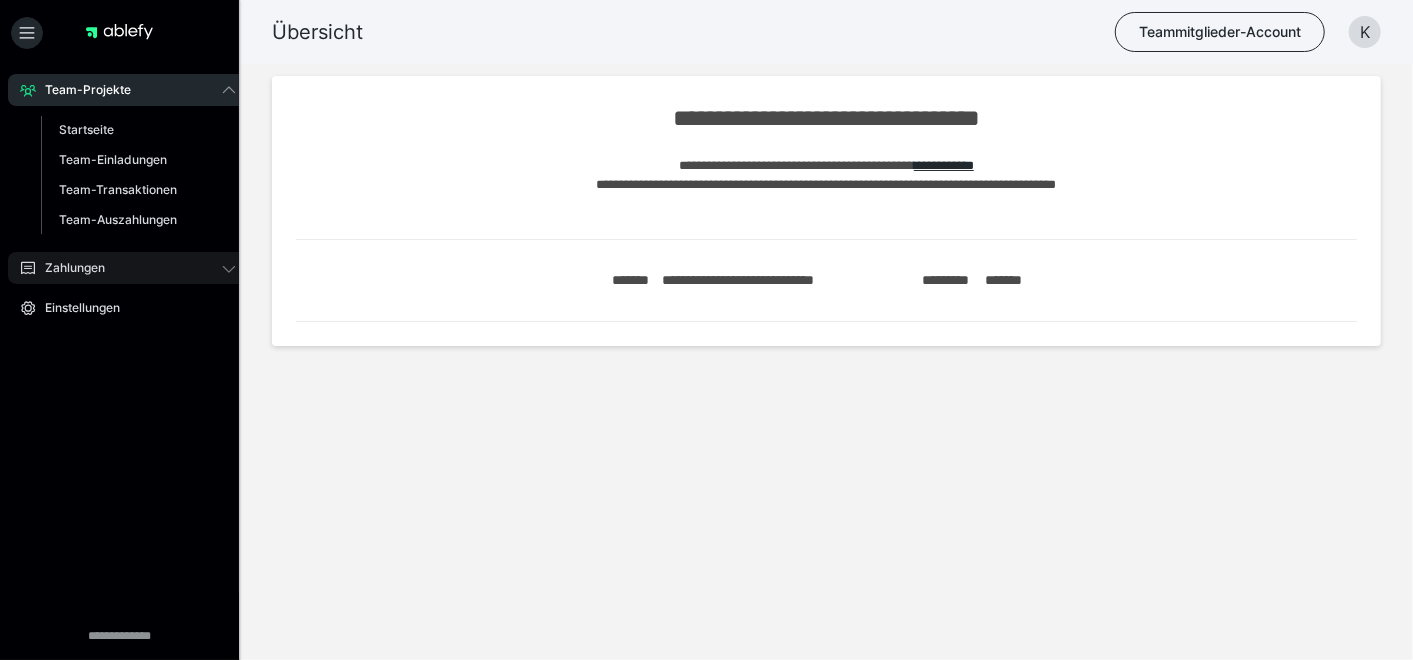 click on "Zahlungen" at bounding box center (128, 268) 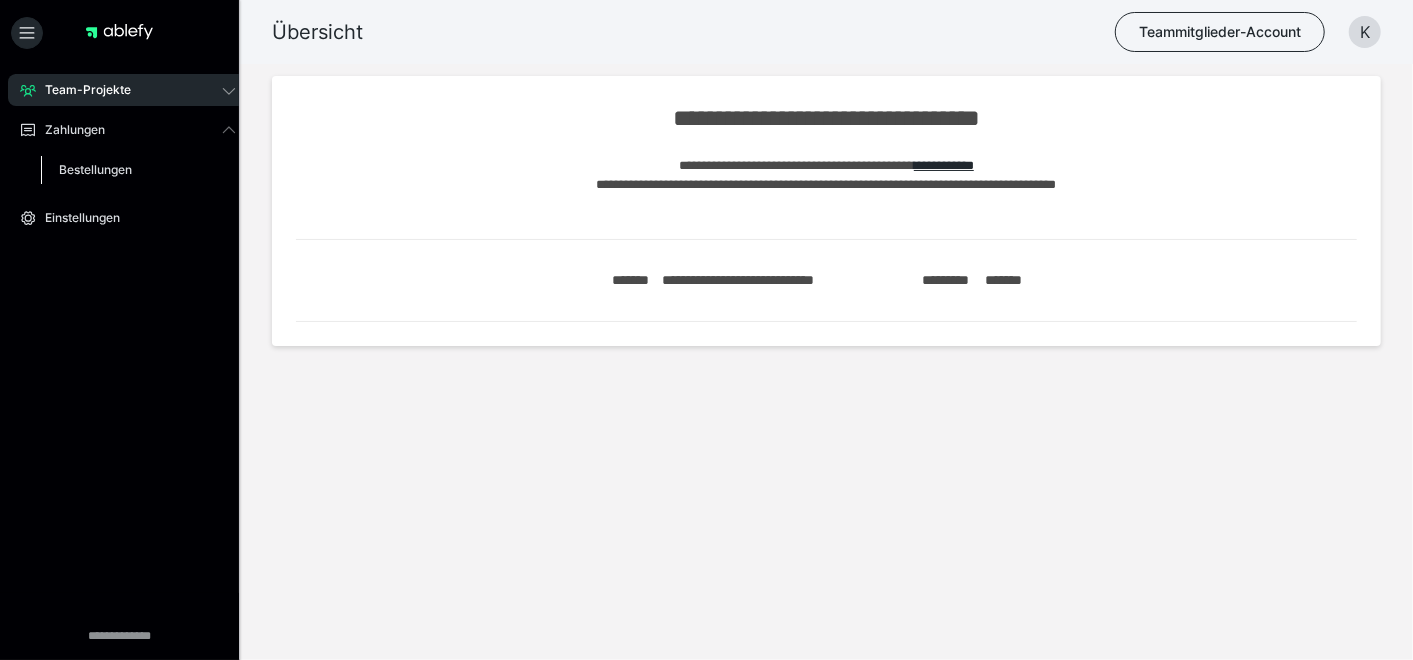 click on "Bestellungen" at bounding box center (95, 169) 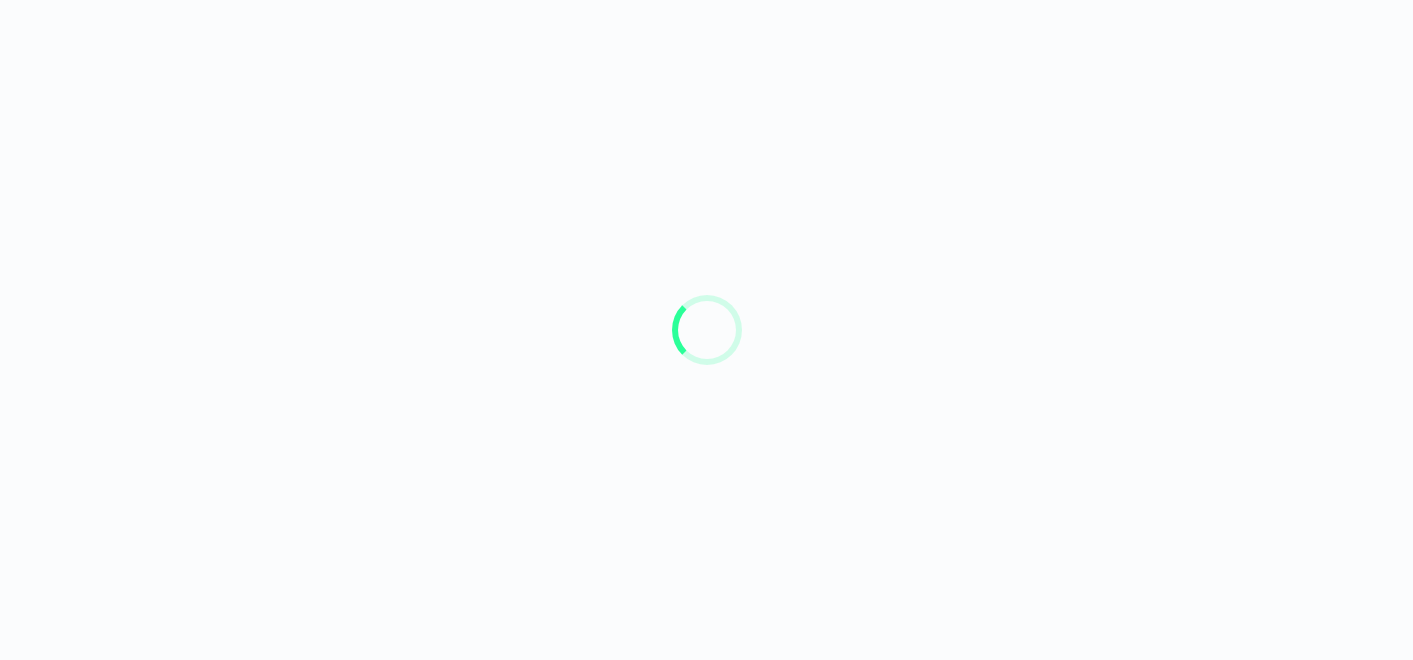 scroll, scrollTop: 0, scrollLeft: 0, axis: both 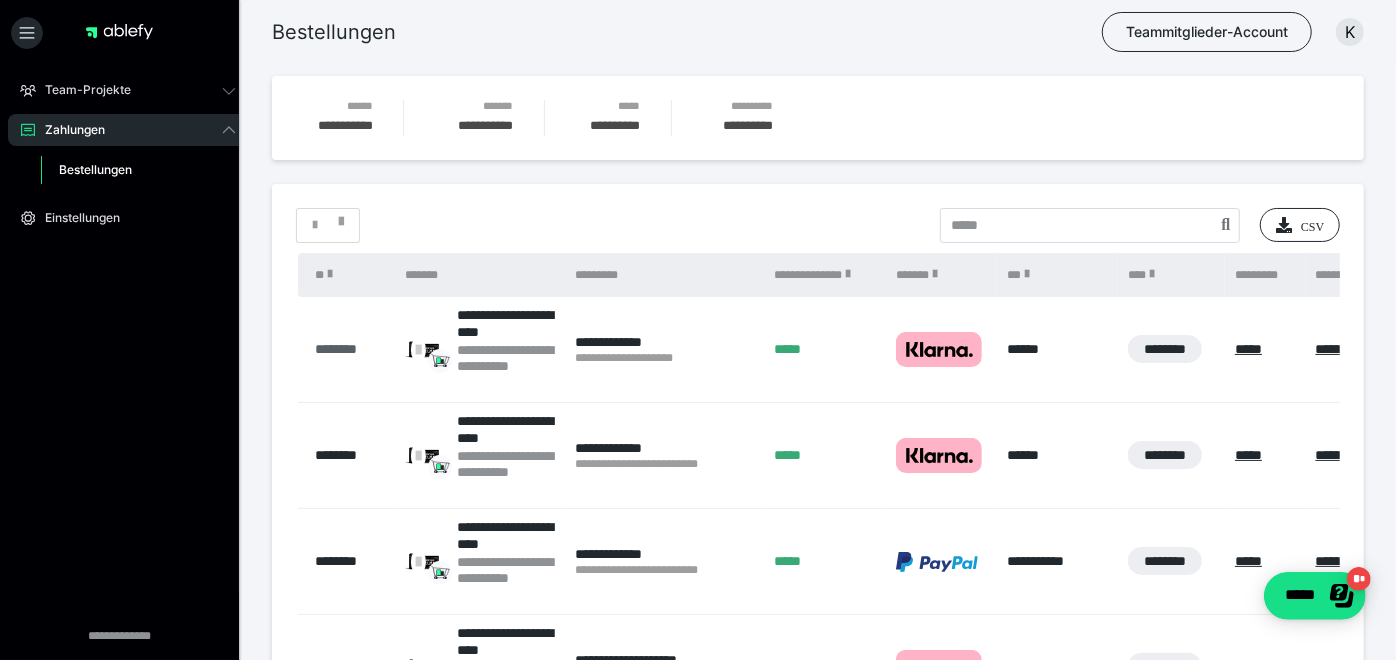 click on "********" at bounding box center (351, 349) 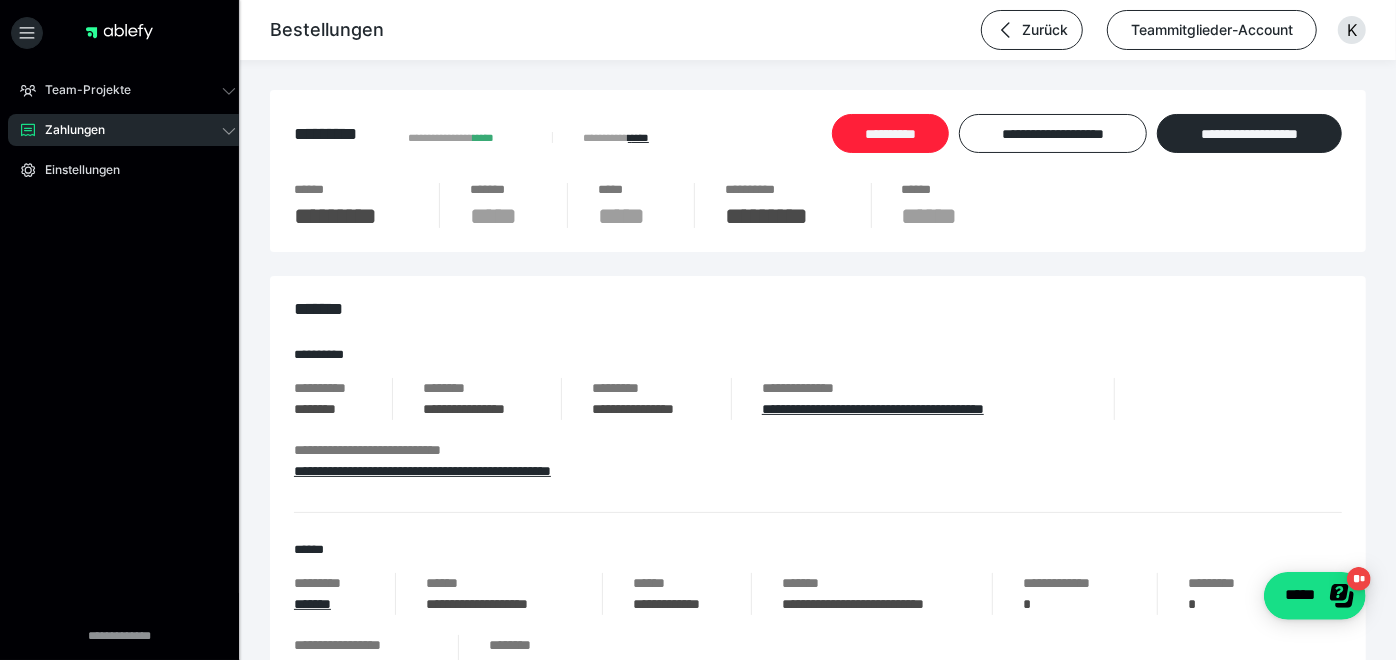 click on "**********" at bounding box center [890, 133] 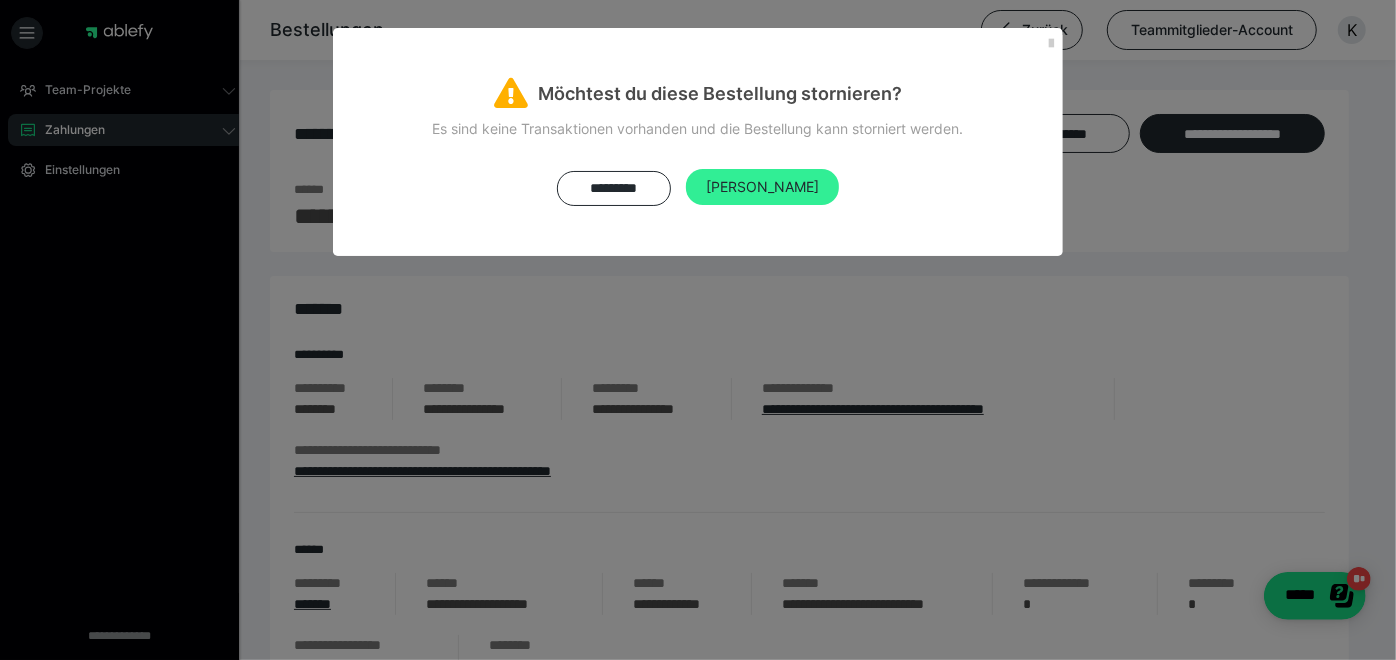 click on "Ja" at bounding box center [762, 187] 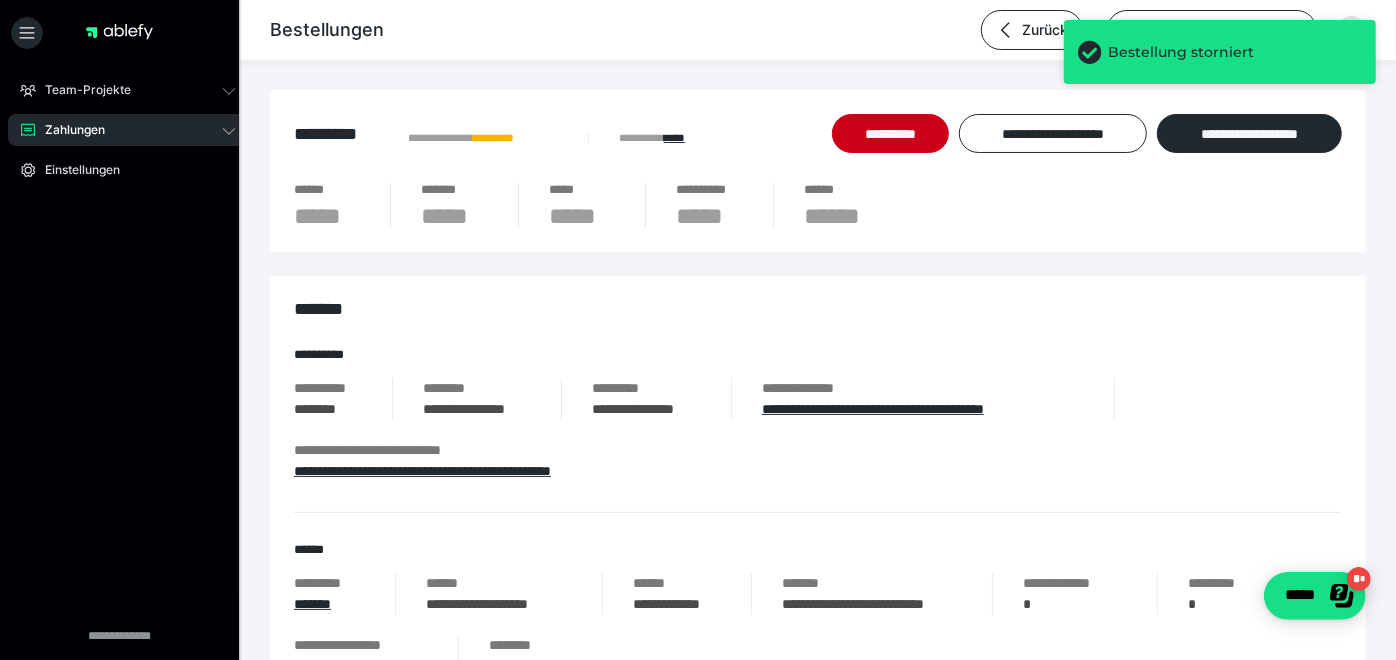 click 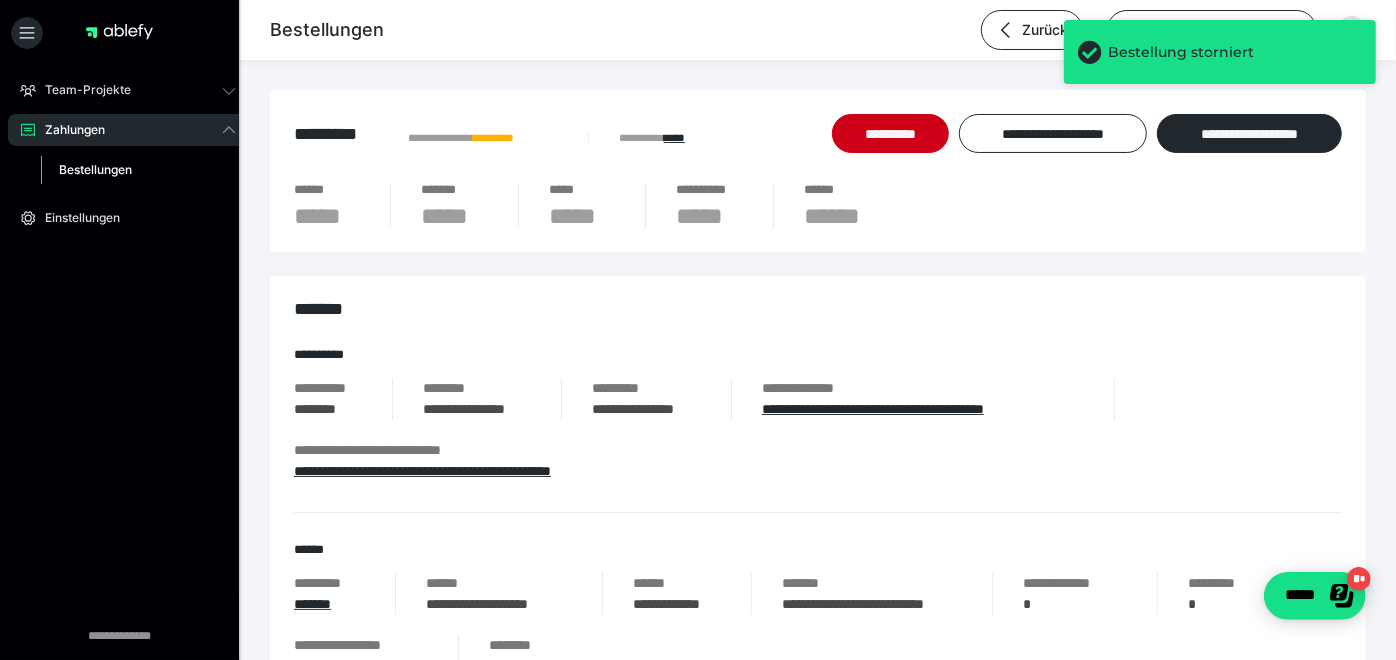 click on "Bestellungen" at bounding box center [95, 169] 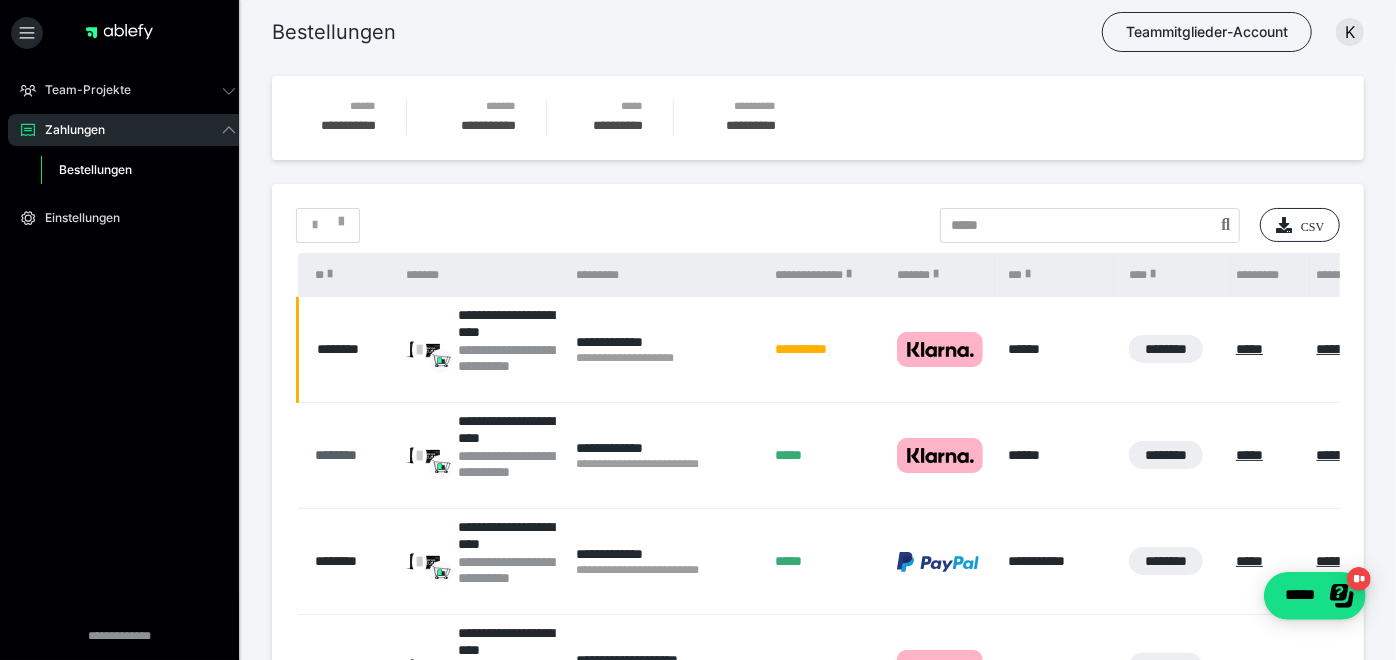 click on "********" at bounding box center (351, 455) 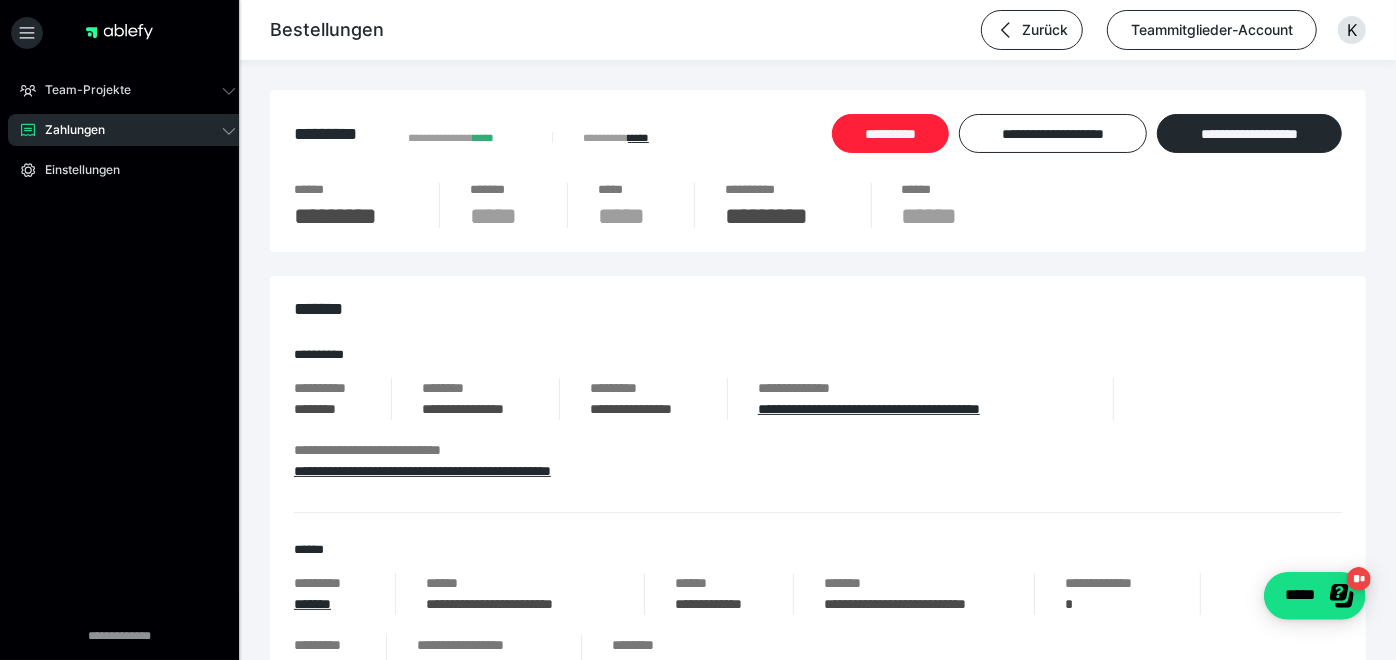 click on "**********" at bounding box center (890, 133) 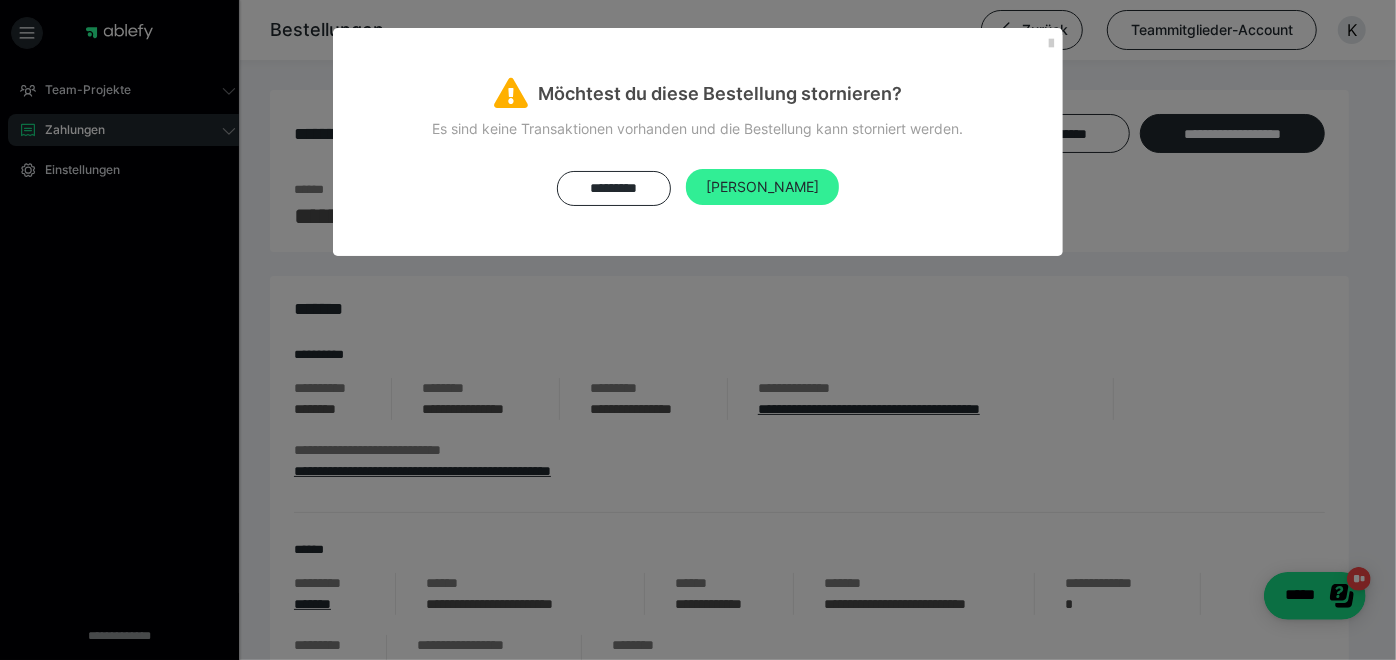 click on "Ja" at bounding box center (762, 187) 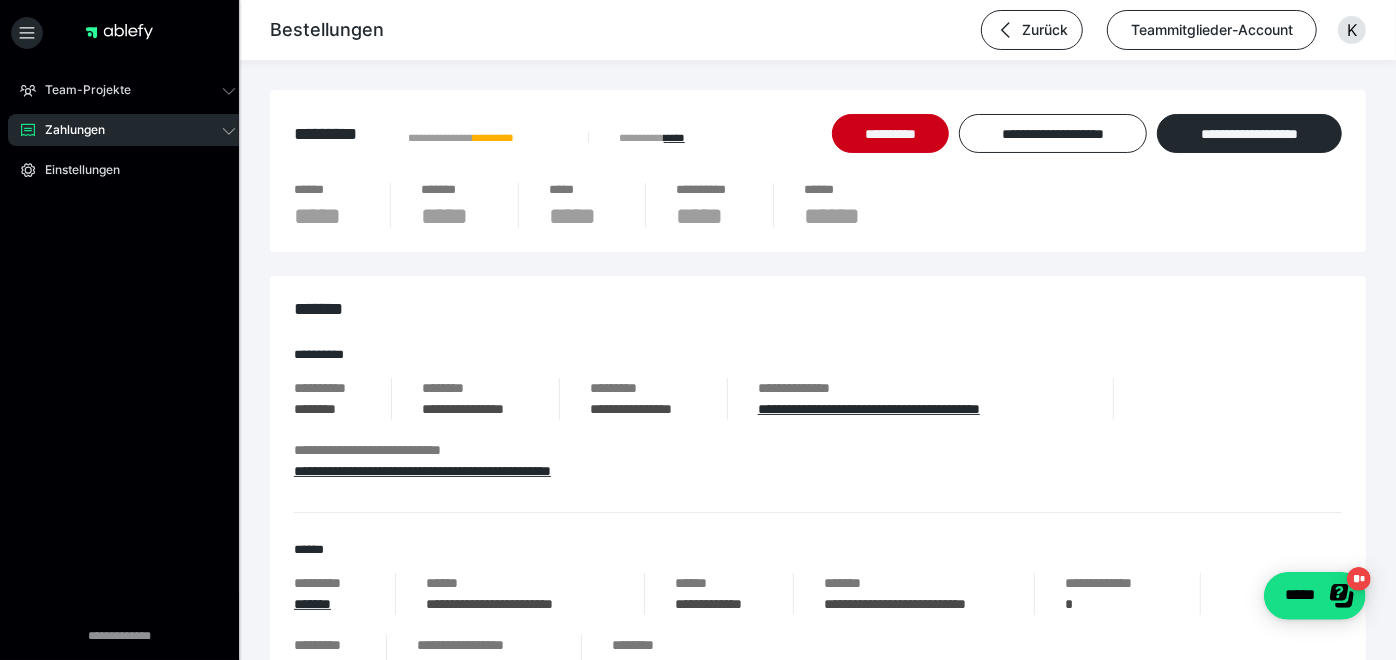 click on "Zahlungen" at bounding box center [128, 130] 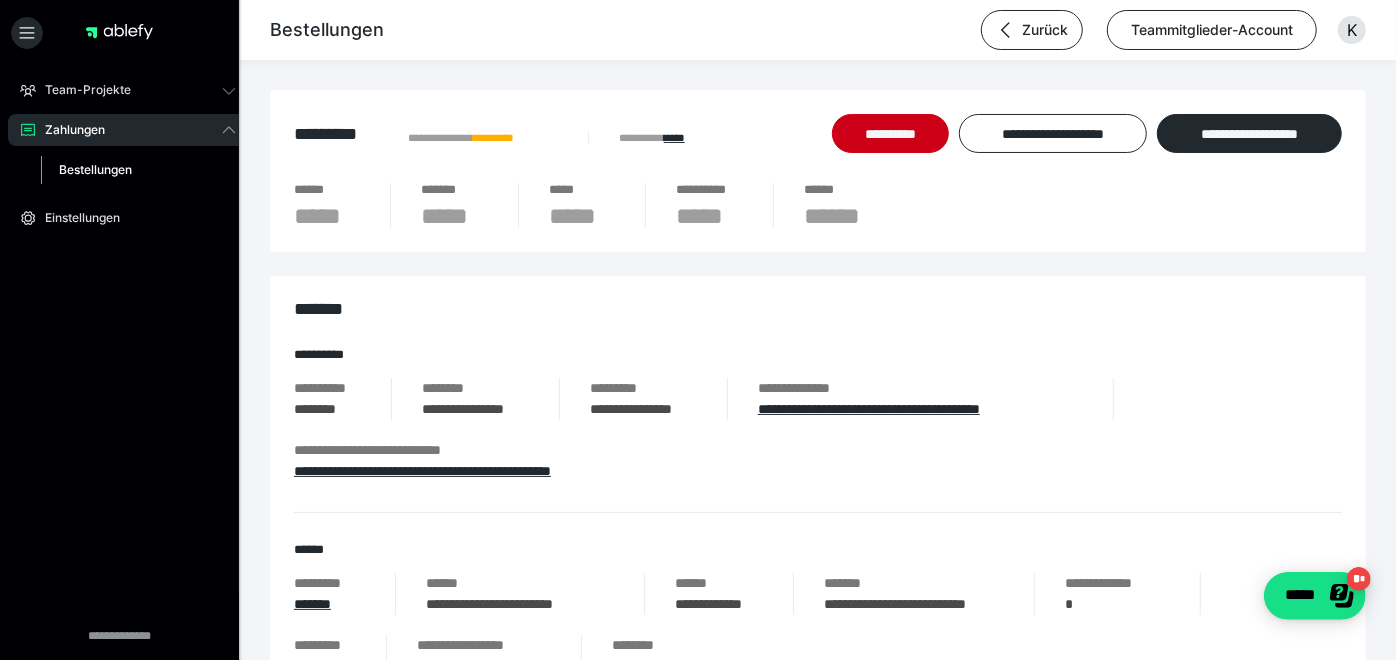 click on "Bestellungen" at bounding box center [95, 169] 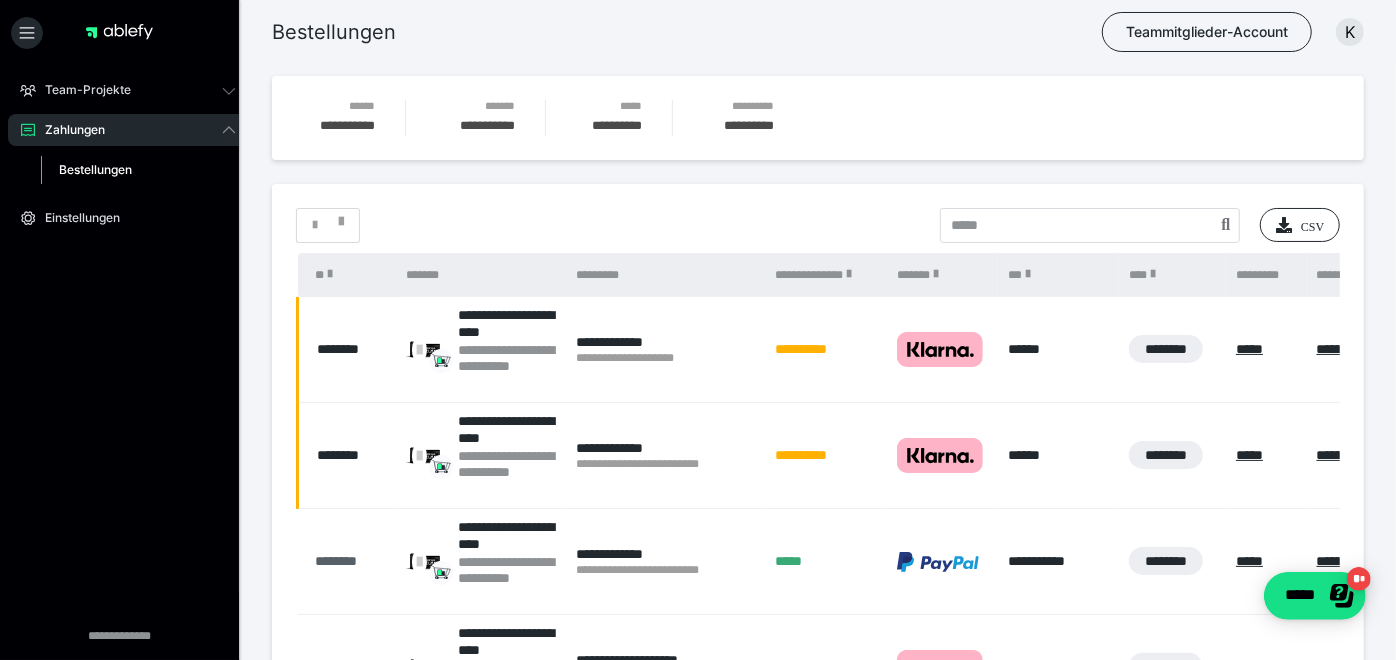 click on "********" at bounding box center [351, 561] 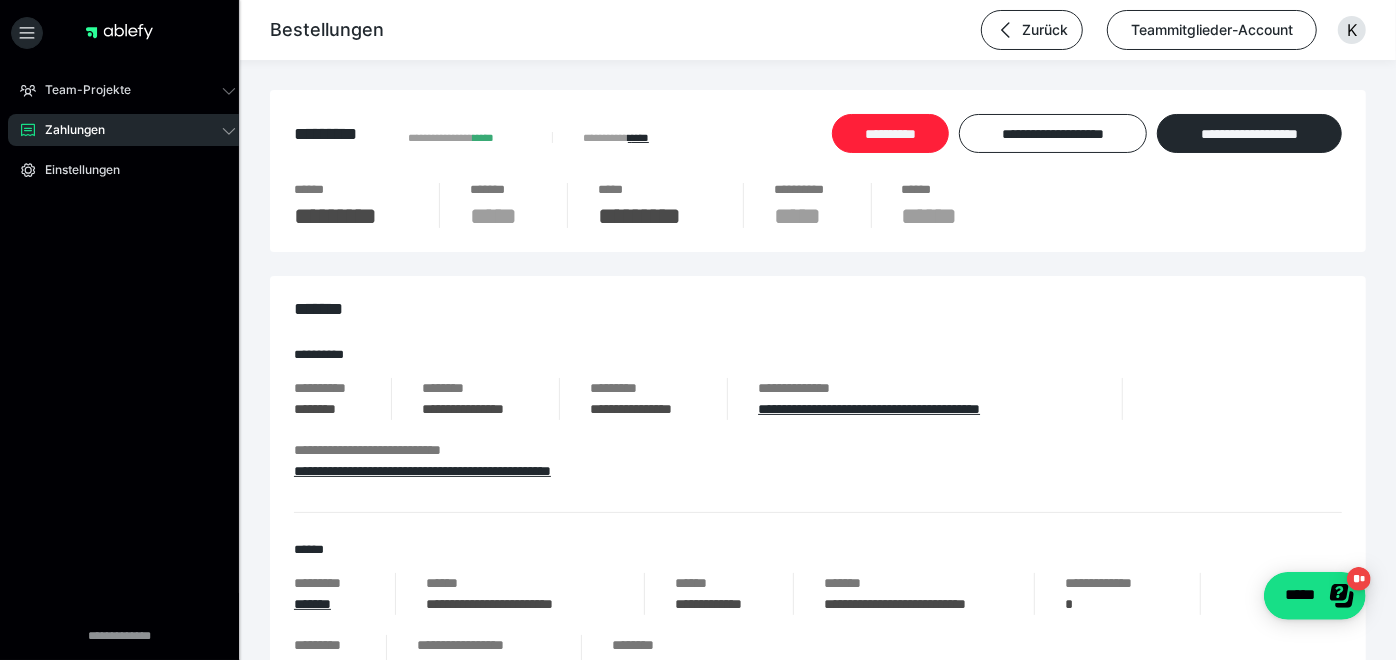 click on "**********" at bounding box center (890, 133) 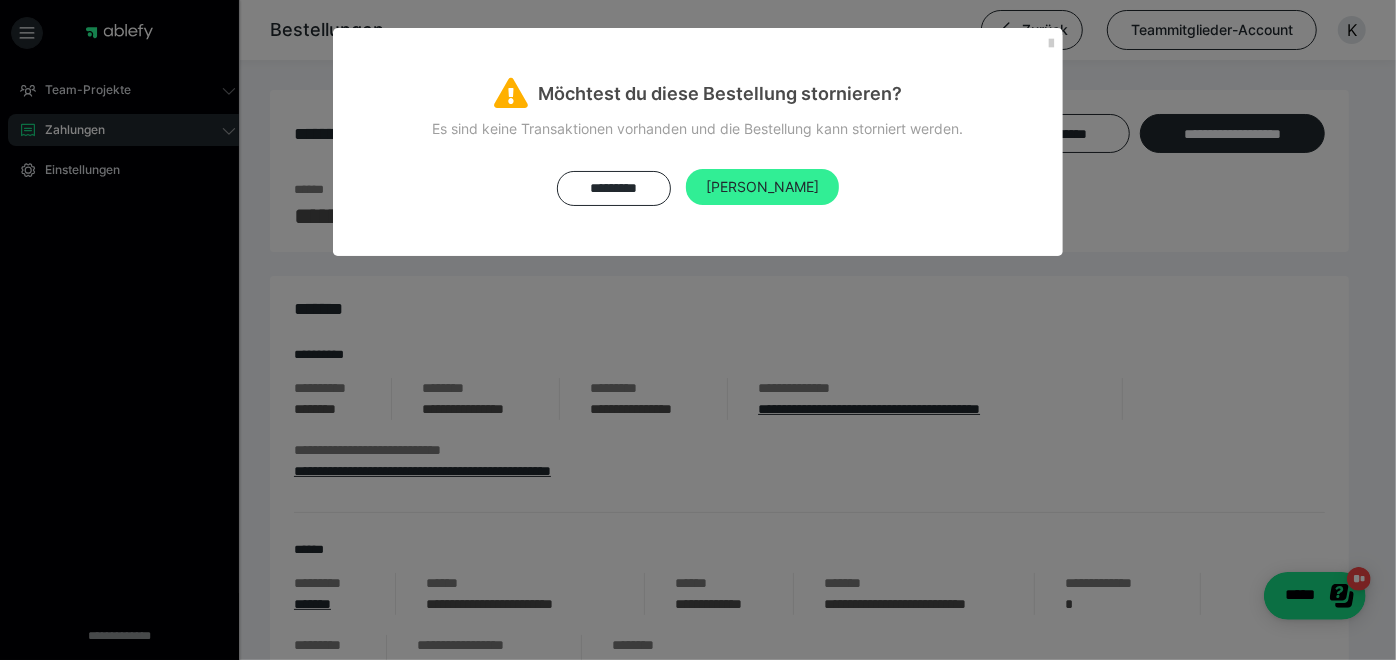 click on "Ja" at bounding box center [762, 186] 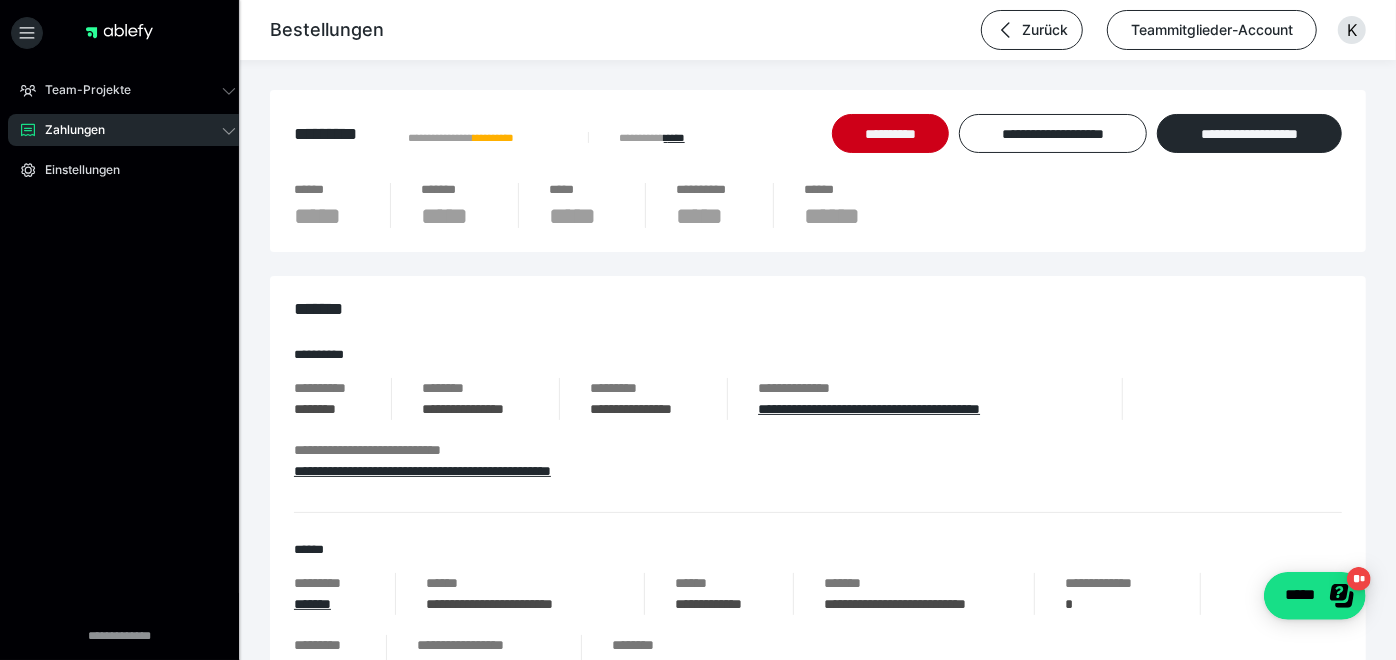 click 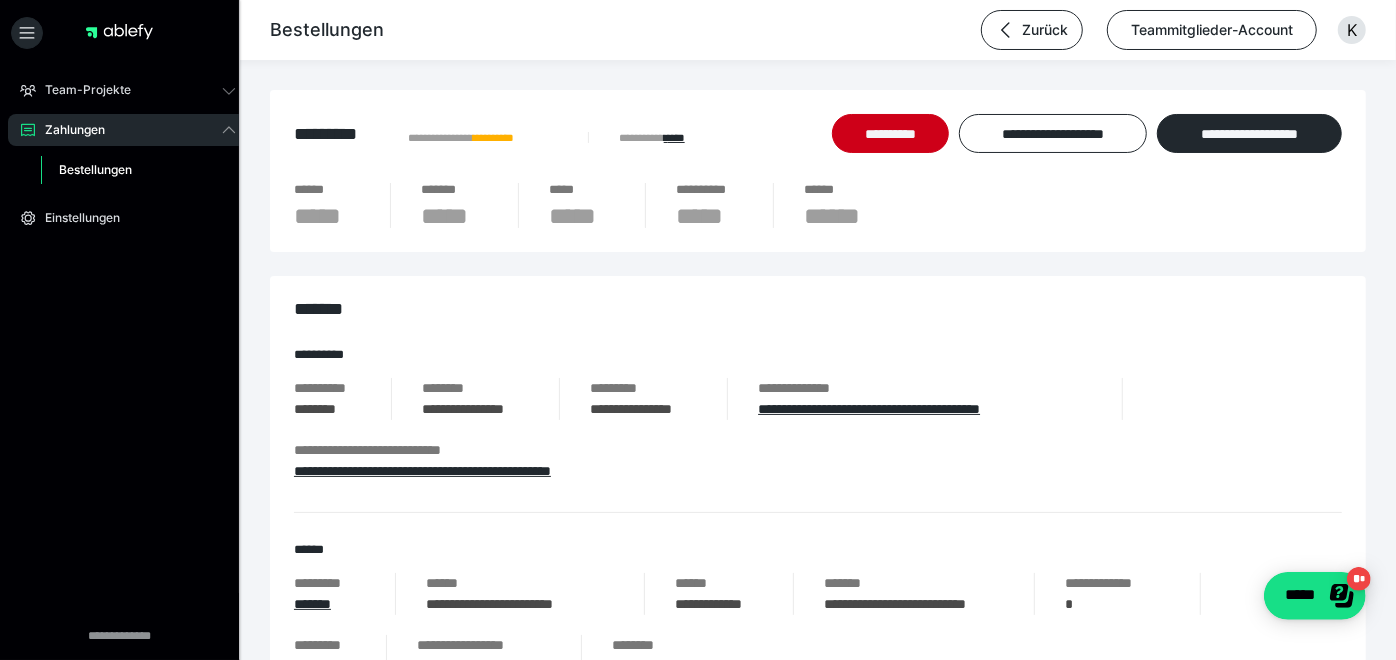 click on "Bestellungen" at bounding box center (95, 169) 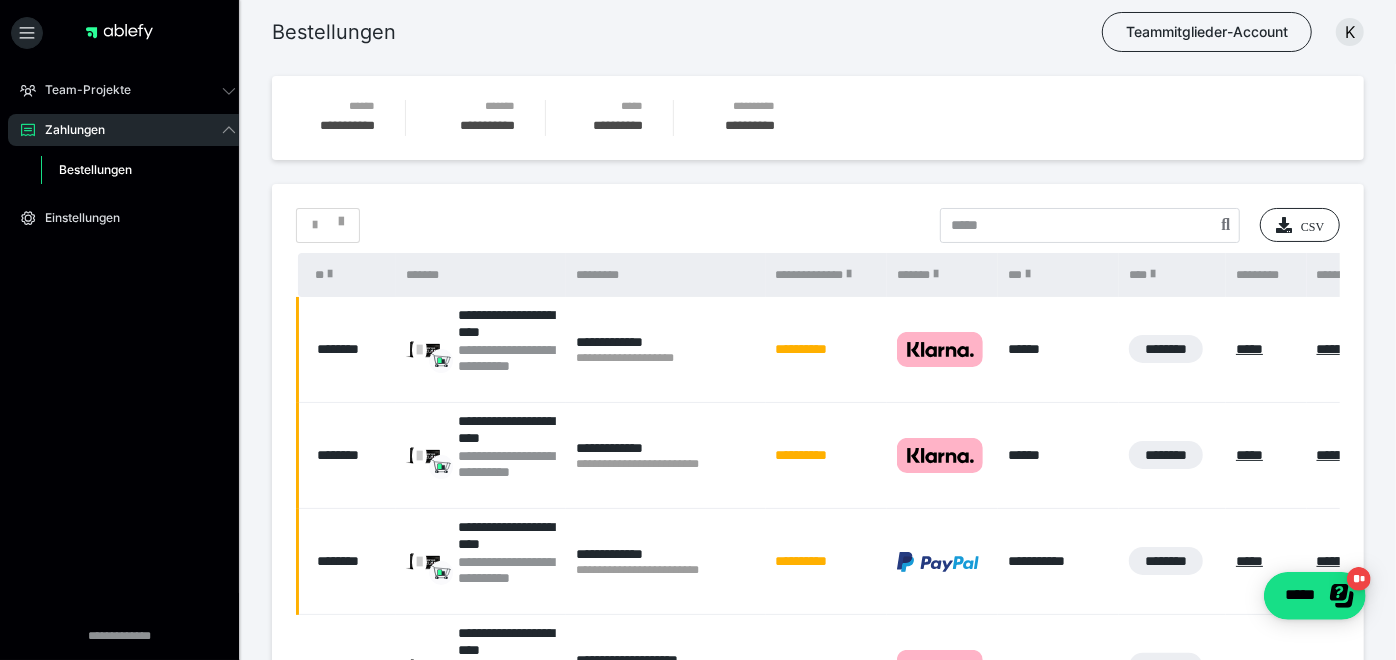 click on "Bestellungen Teammitglieder-Account K" at bounding box center [698, 32] 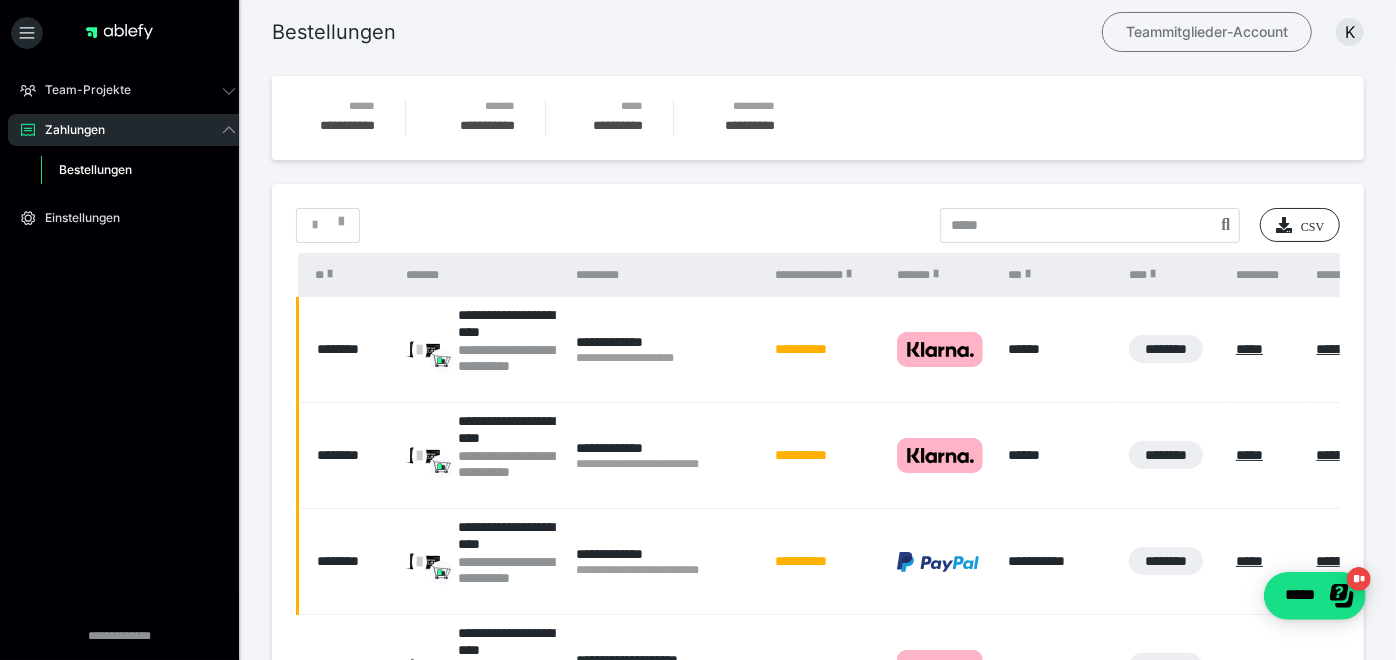 click on "Teammitglieder-Account" at bounding box center [1207, 32] 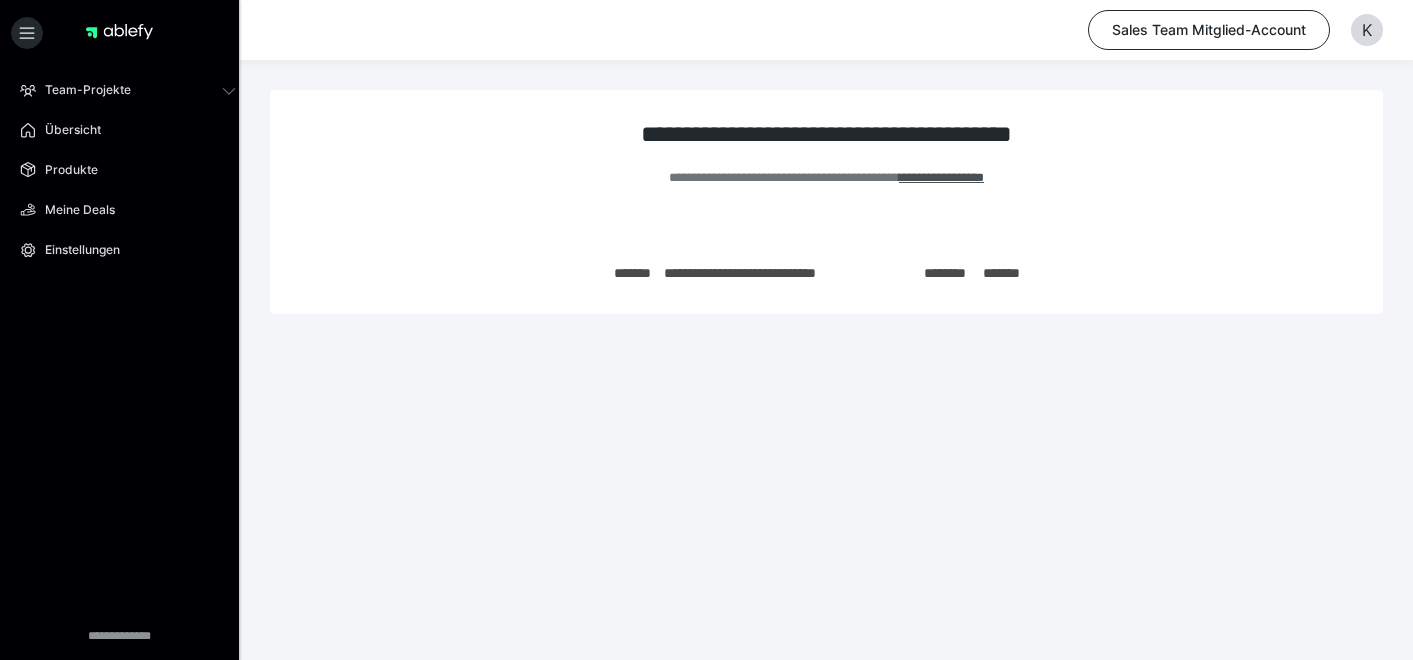 scroll, scrollTop: 0, scrollLeft: 0, axis: both 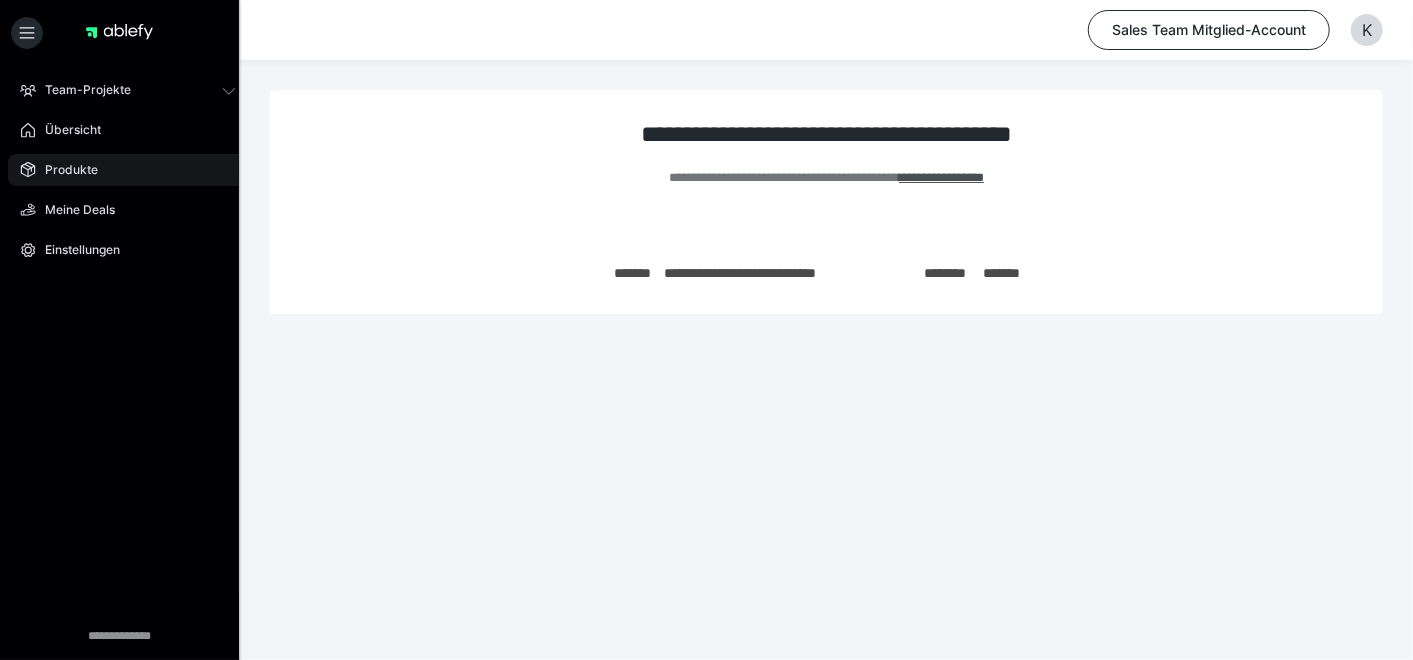 click on "Produkte" at bounding box center [64, 170] 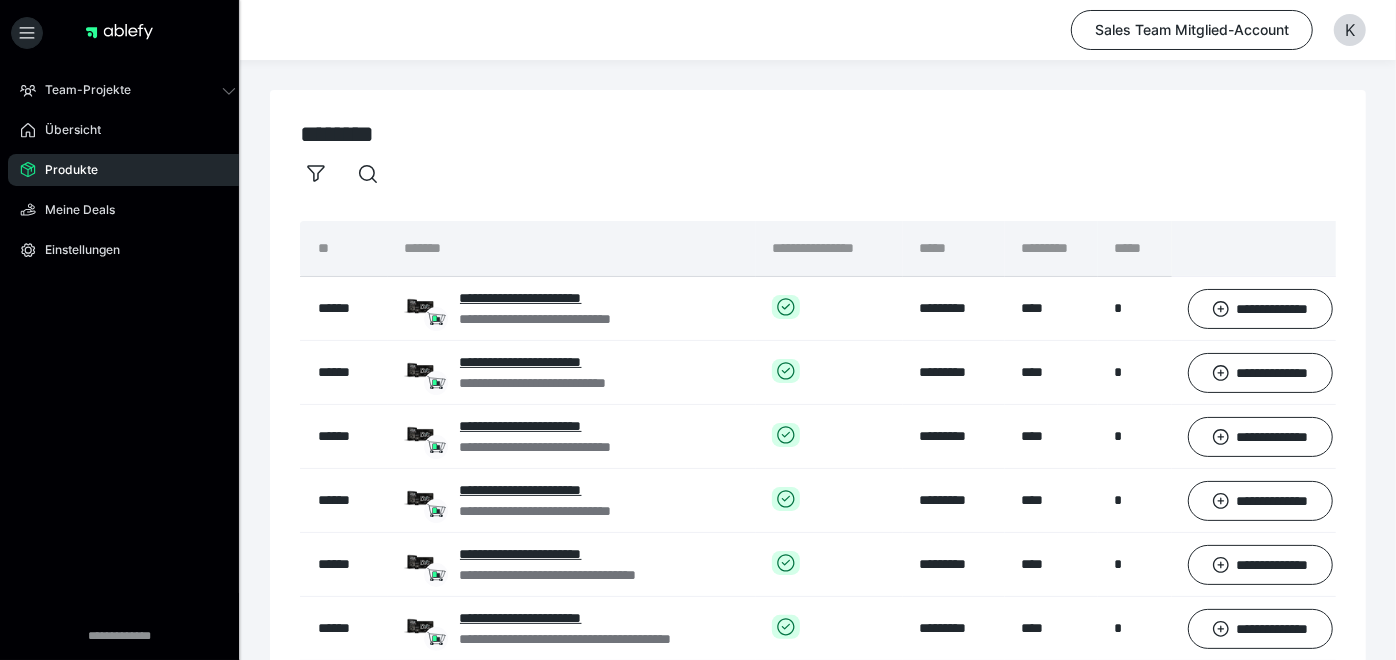 drag, startPoint x: 1411, startPoint y: 233, endPoint x: 1360, endPoint y: 89, distance: 152.76453 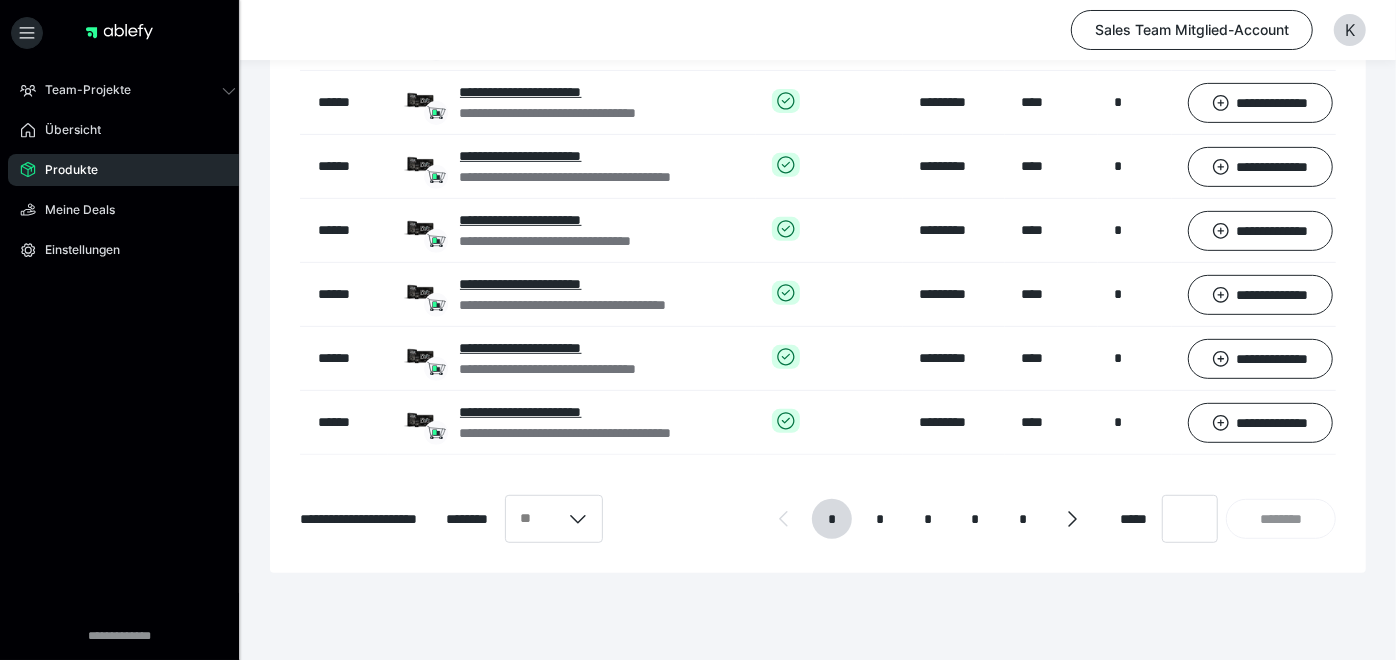 scroll, scrollTop: 505, scrollLeft: 0, axis: vertical 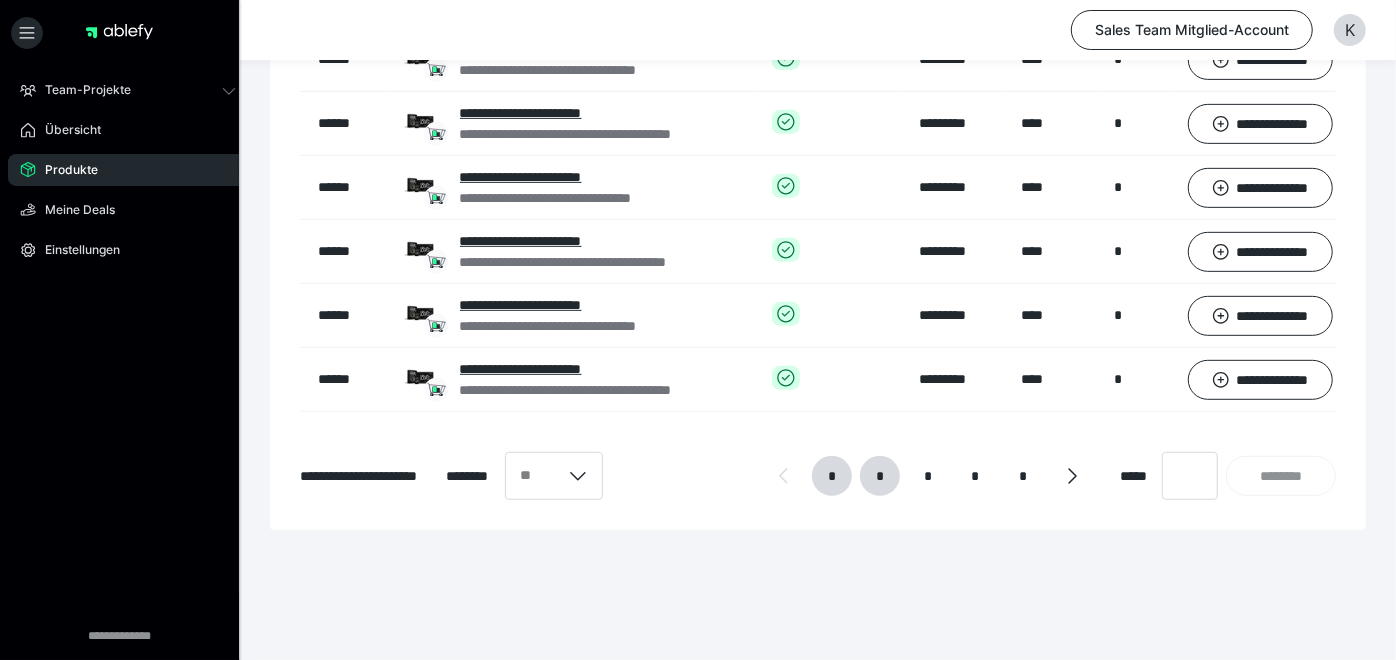click on "*" at bounding box center [880, 476] 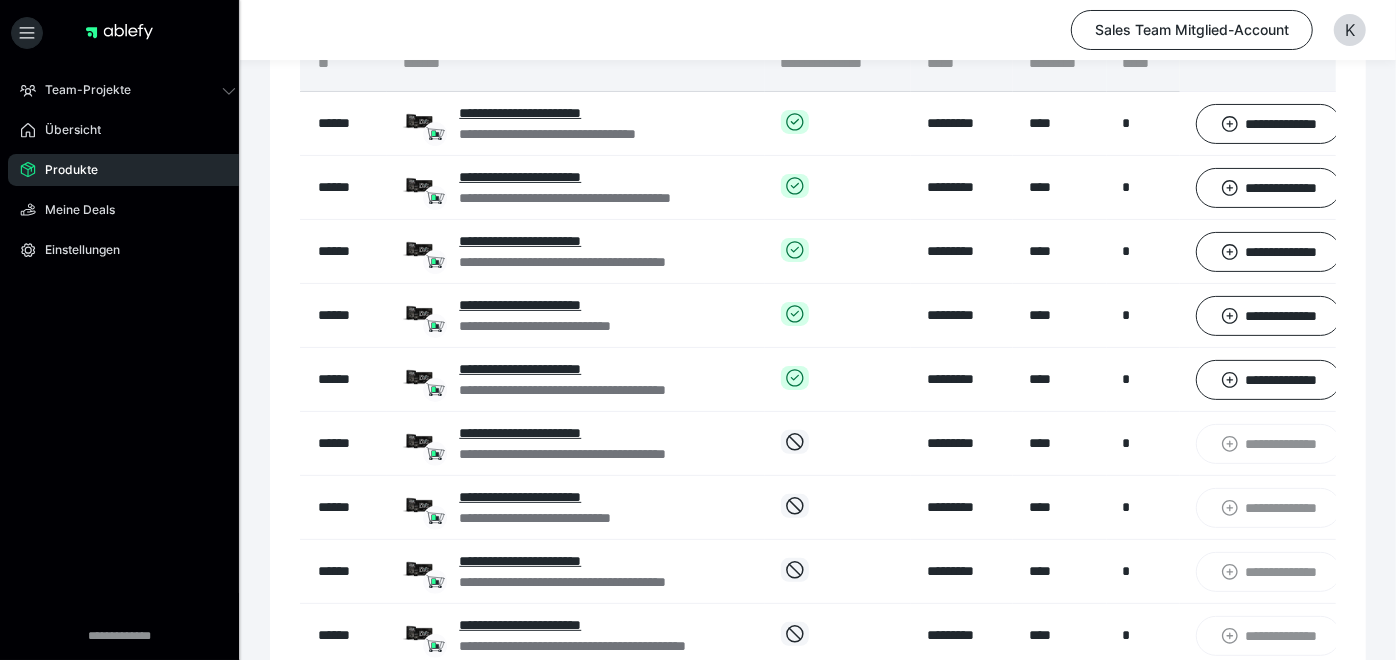 scroll, scrollTop: 174, scrollLeft: 0, axis: vertical 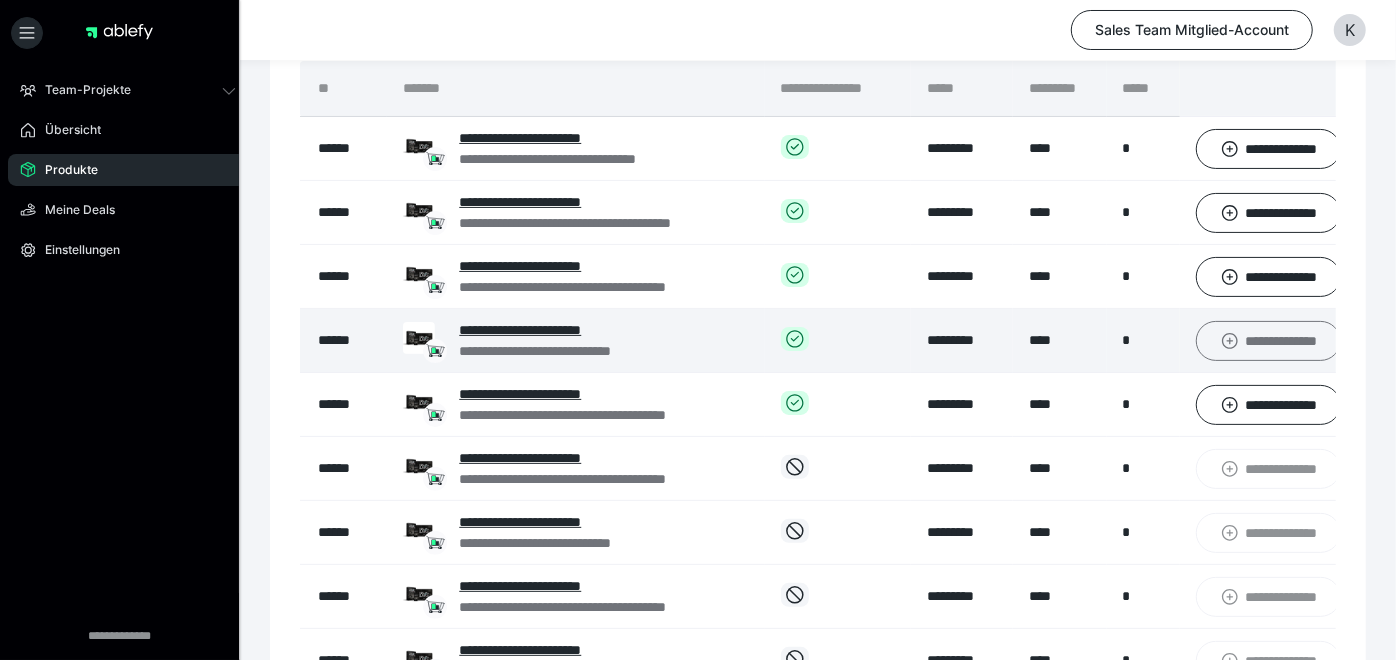 click on "**********" at bounding box center [1268, 340] 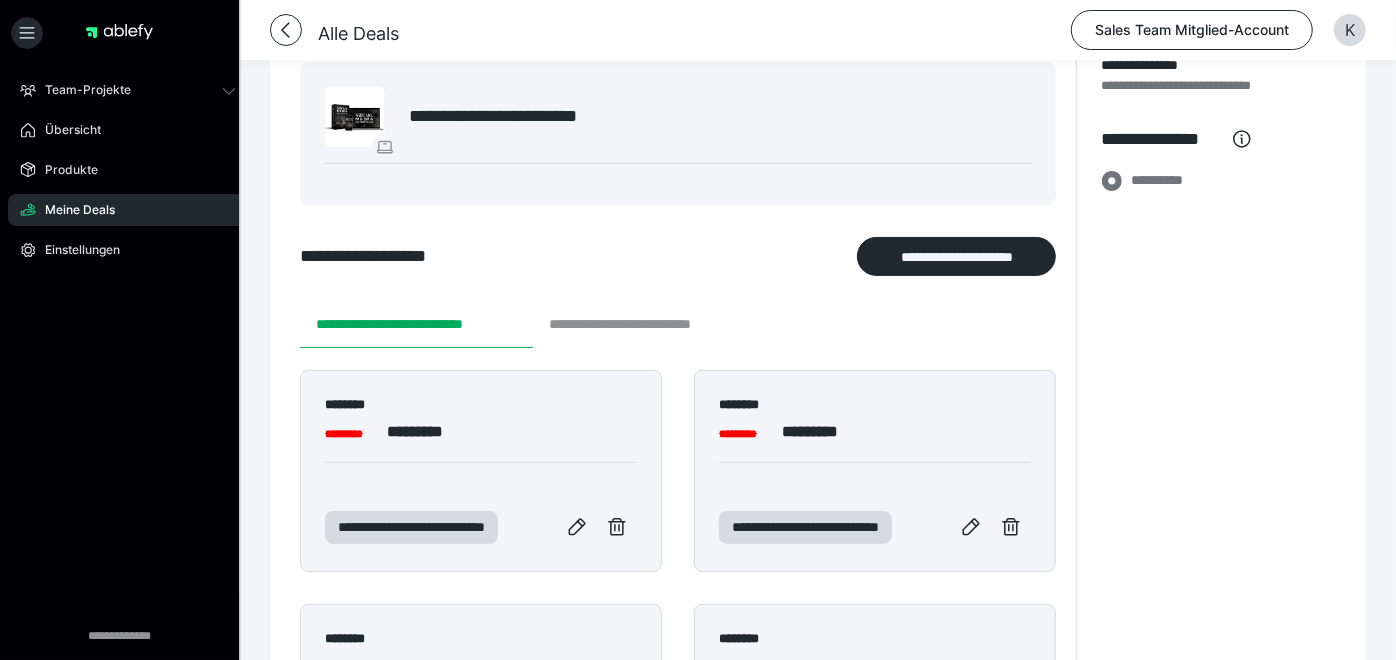click on "**********" at bounding box center (648, 324) 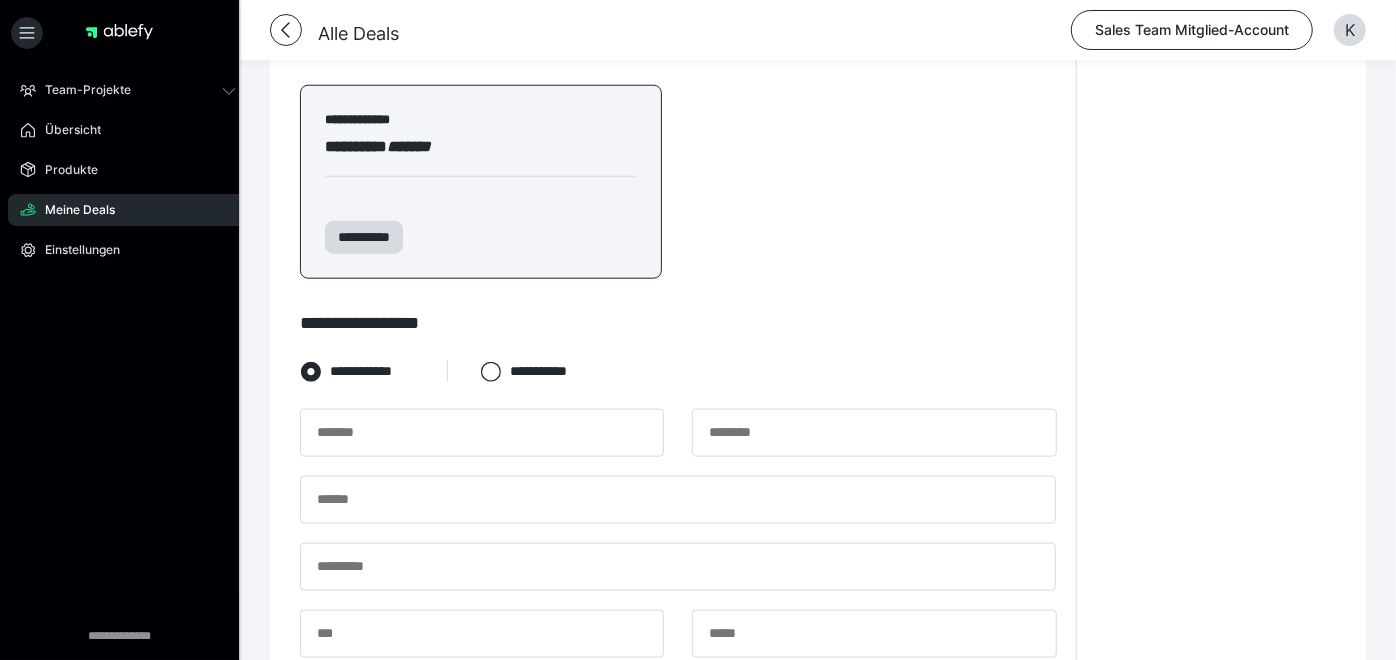 scroll, scrollTop: 1240, scrollLeft: 0, axis: vertical 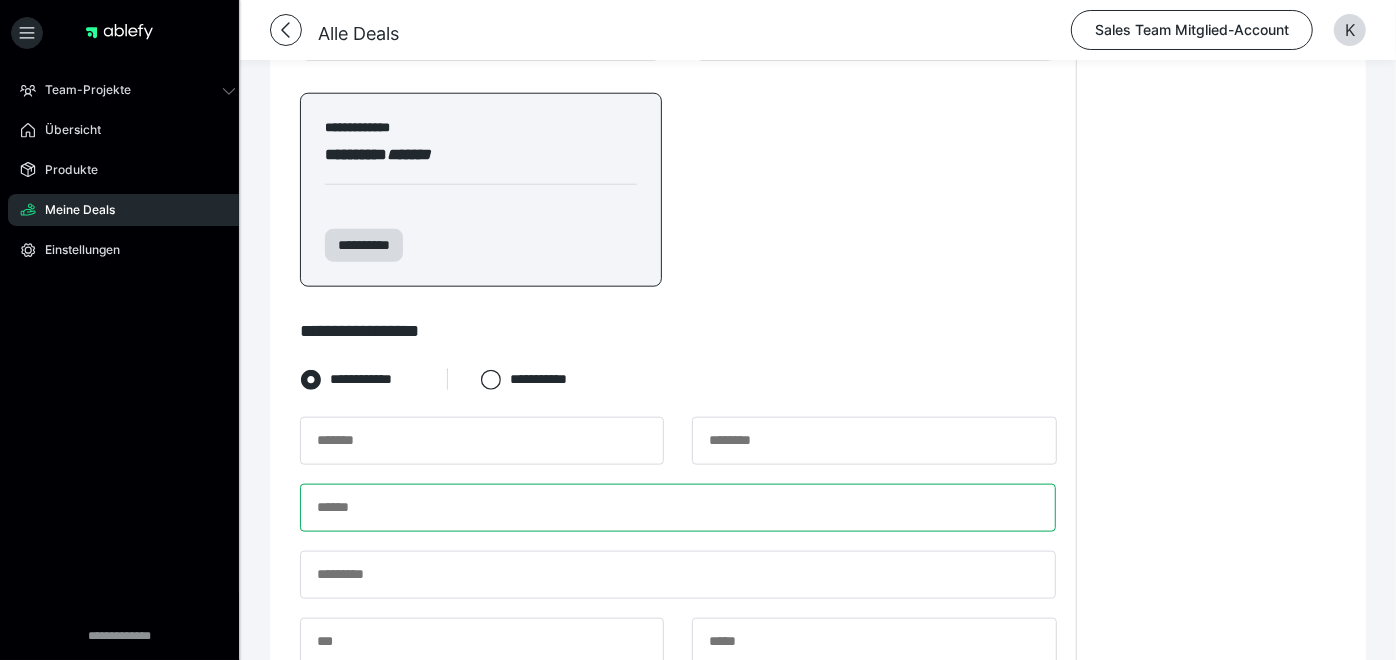 paste on "**********" 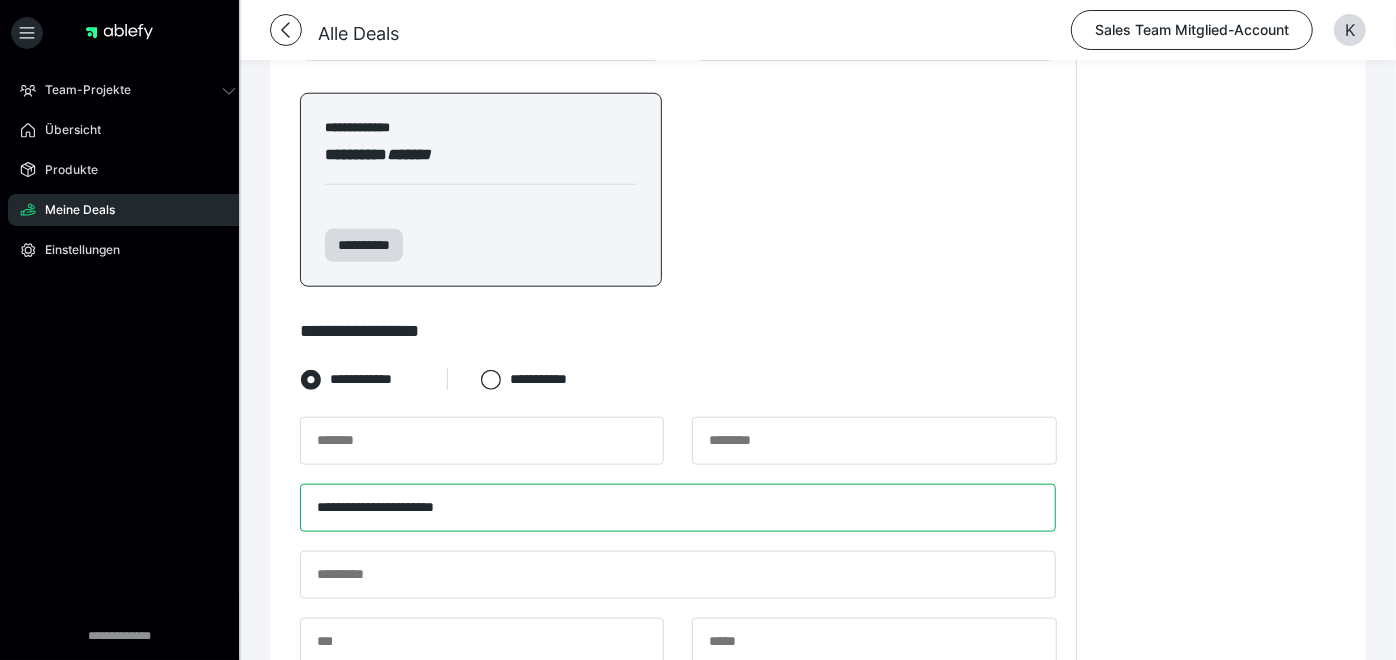 type on "**********" 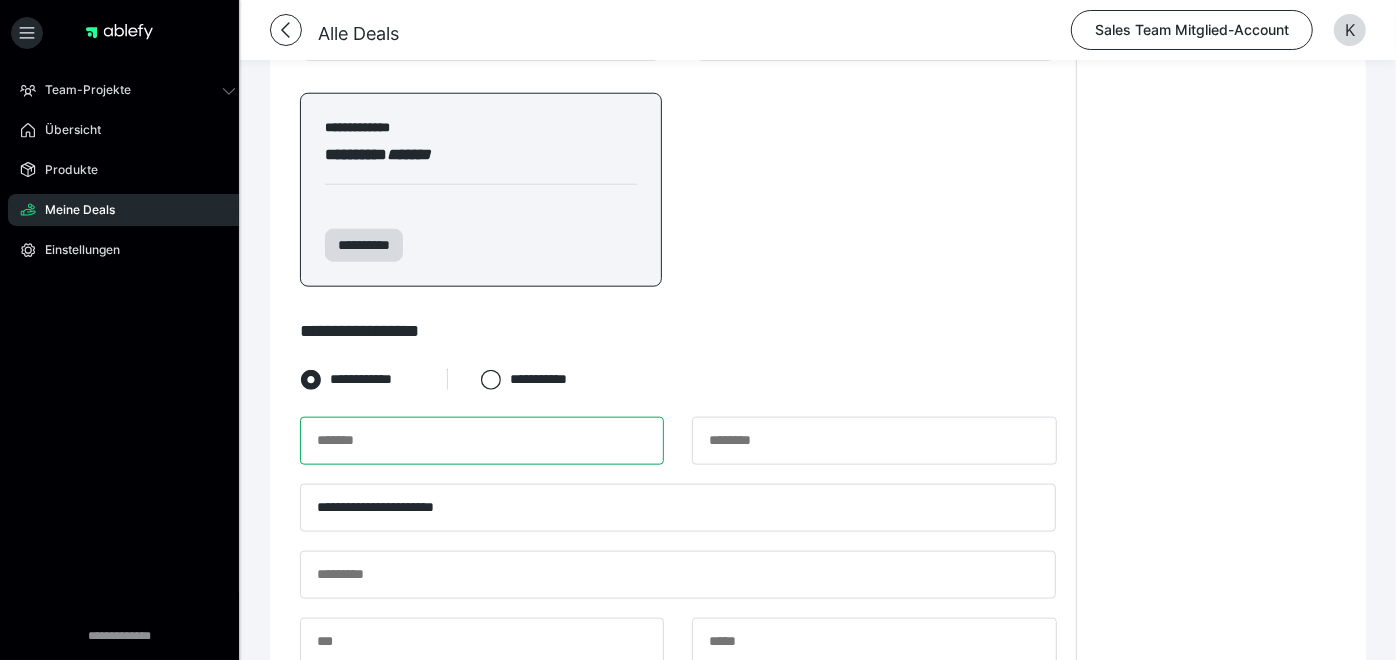 click at bounding box center (482, 441) 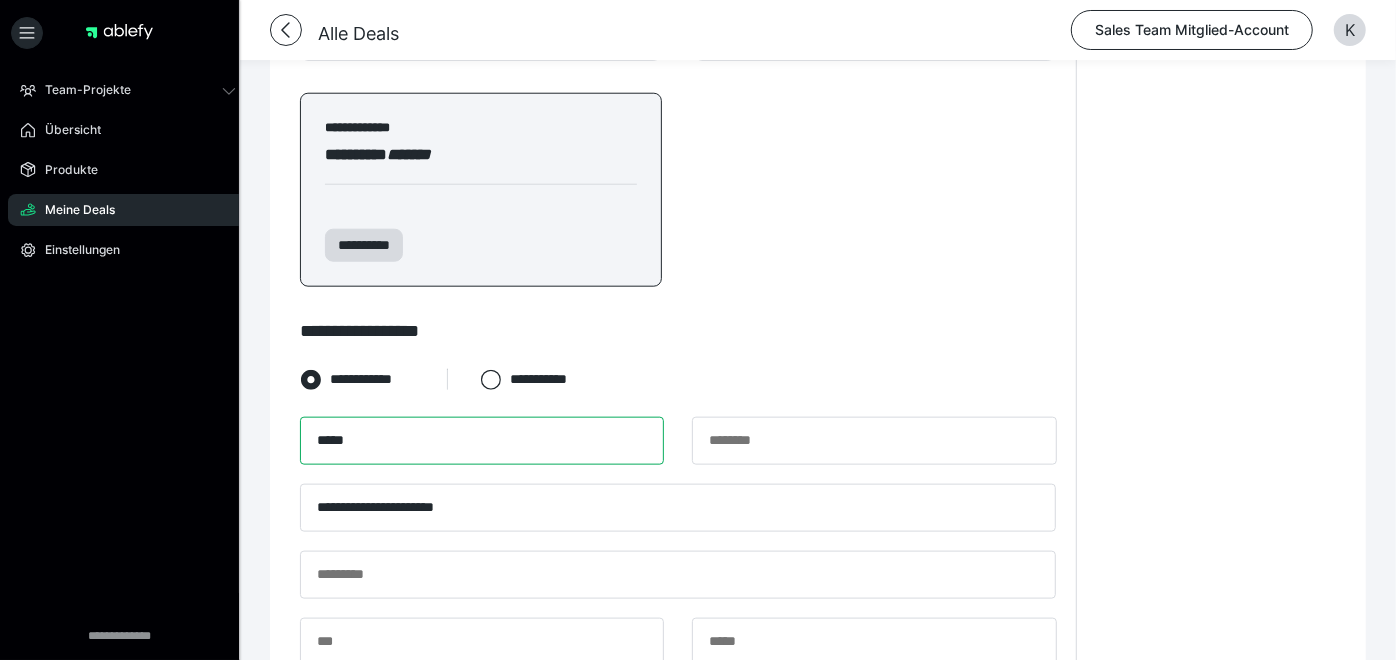 type on "*****" 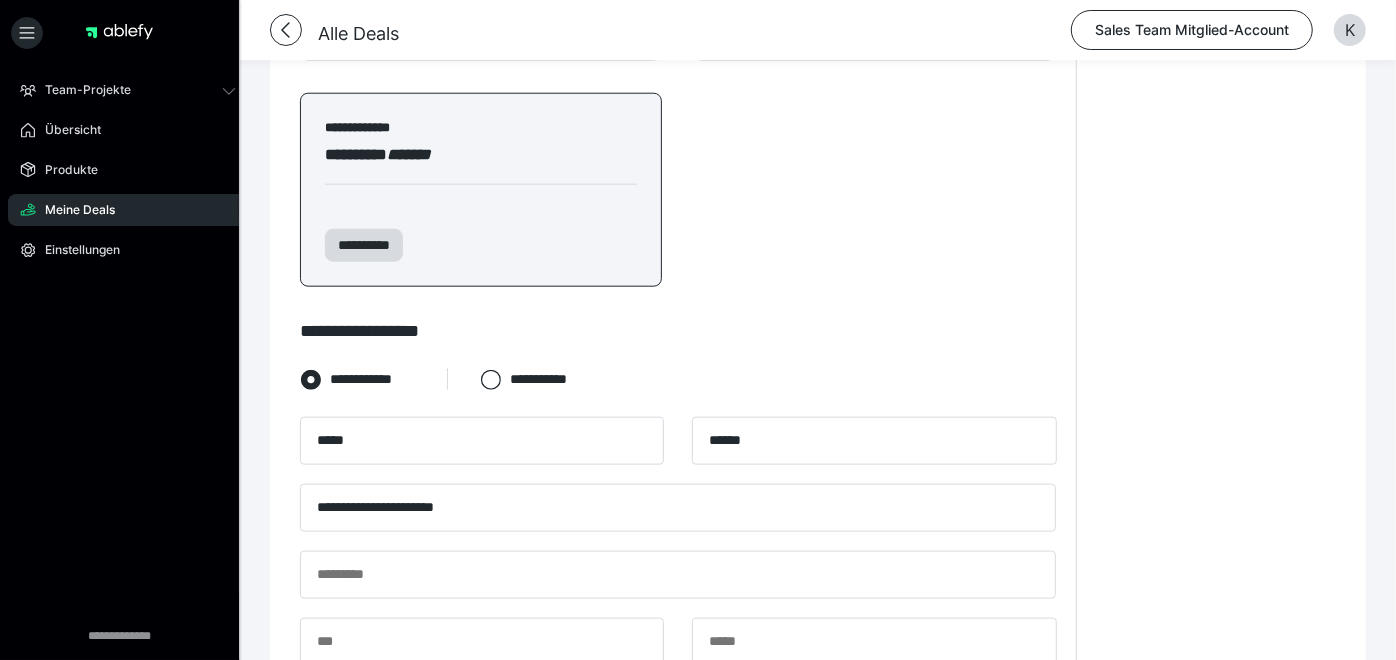 scroll, scrollTop: 1407, scrollLeft: 0, axis: vertical 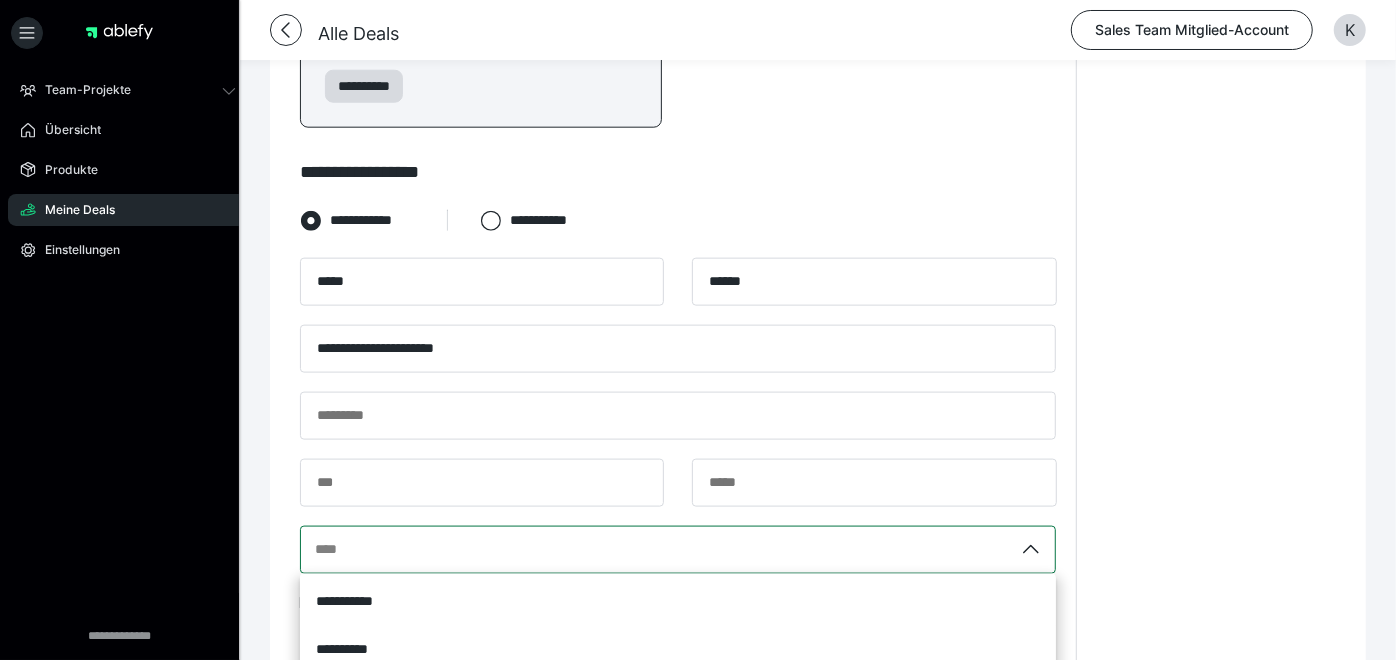 click on "**********" at bounding box center [678, 550] 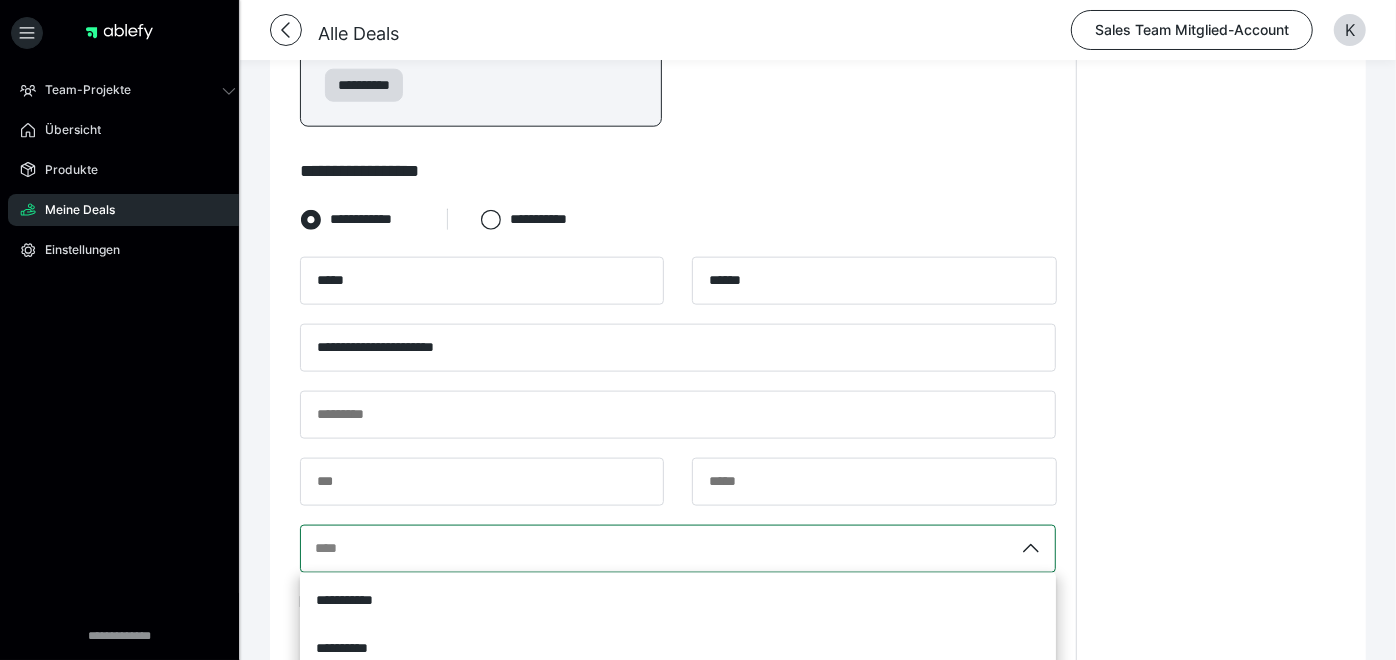 click on "**********" at bounding box center (316, 549) 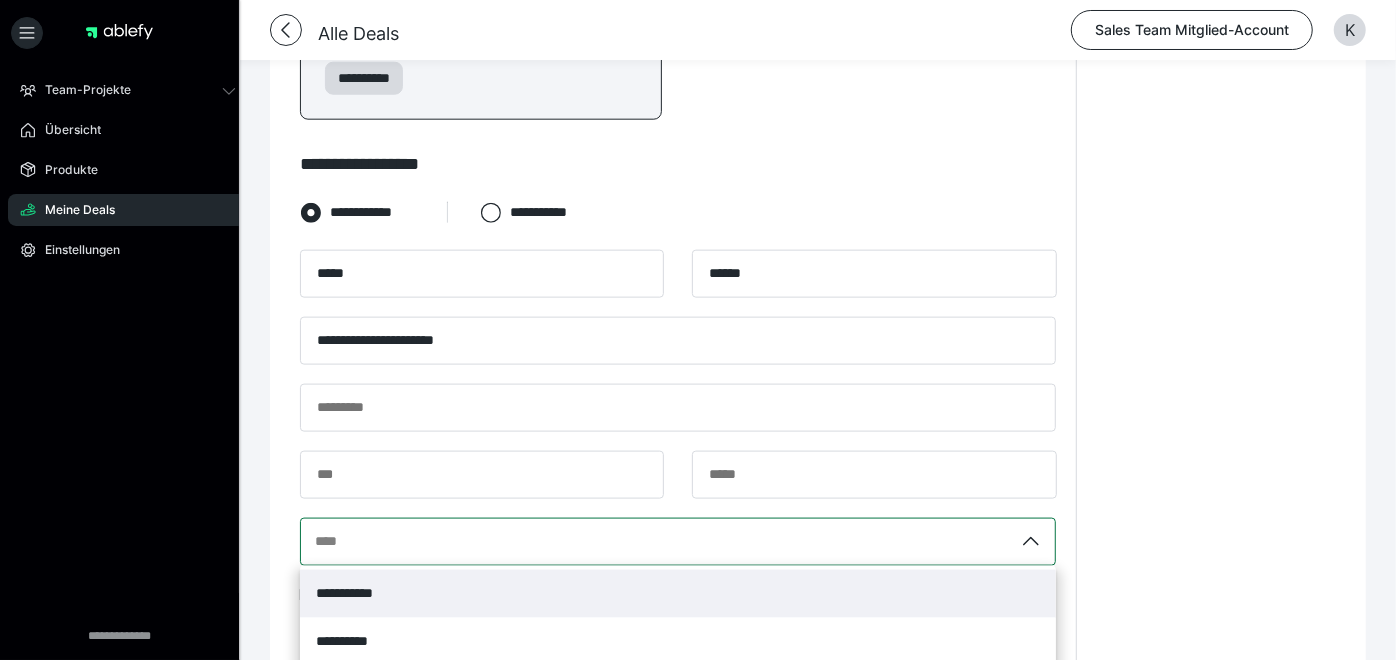 click on "**********" at bounding box center (678, 594) 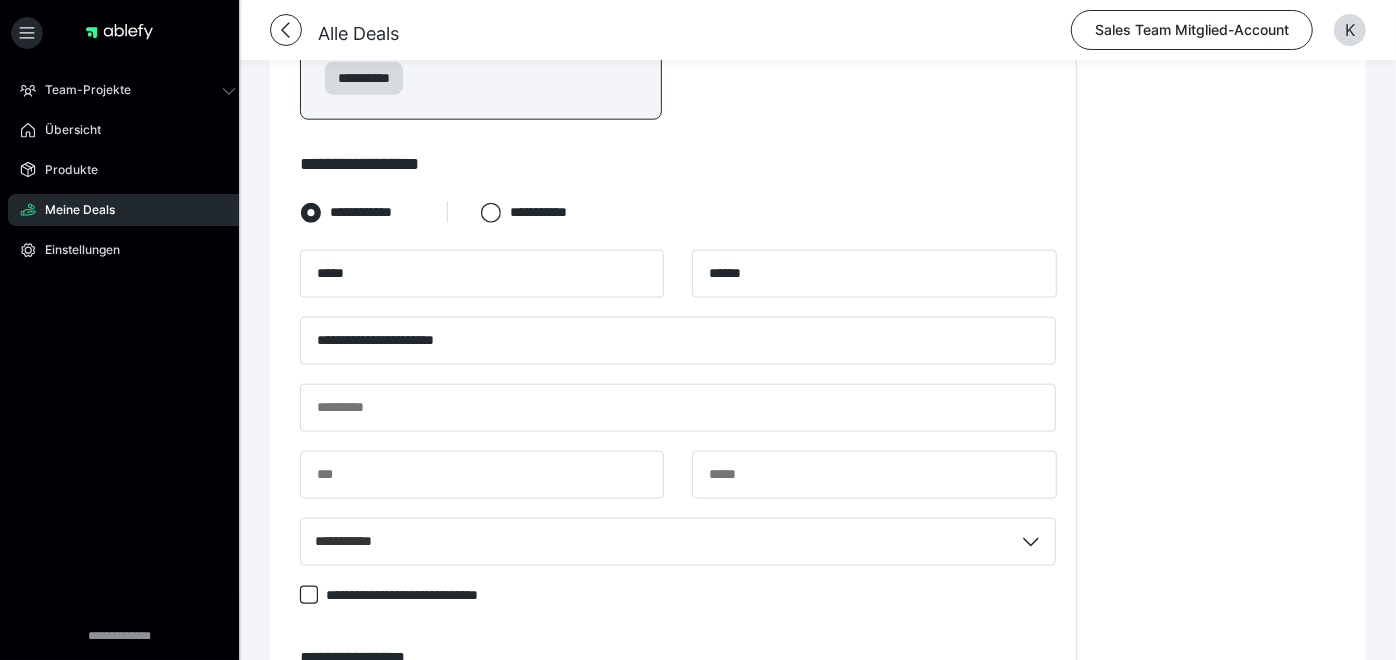 click on "**********" at bounding box center [1216, -22] 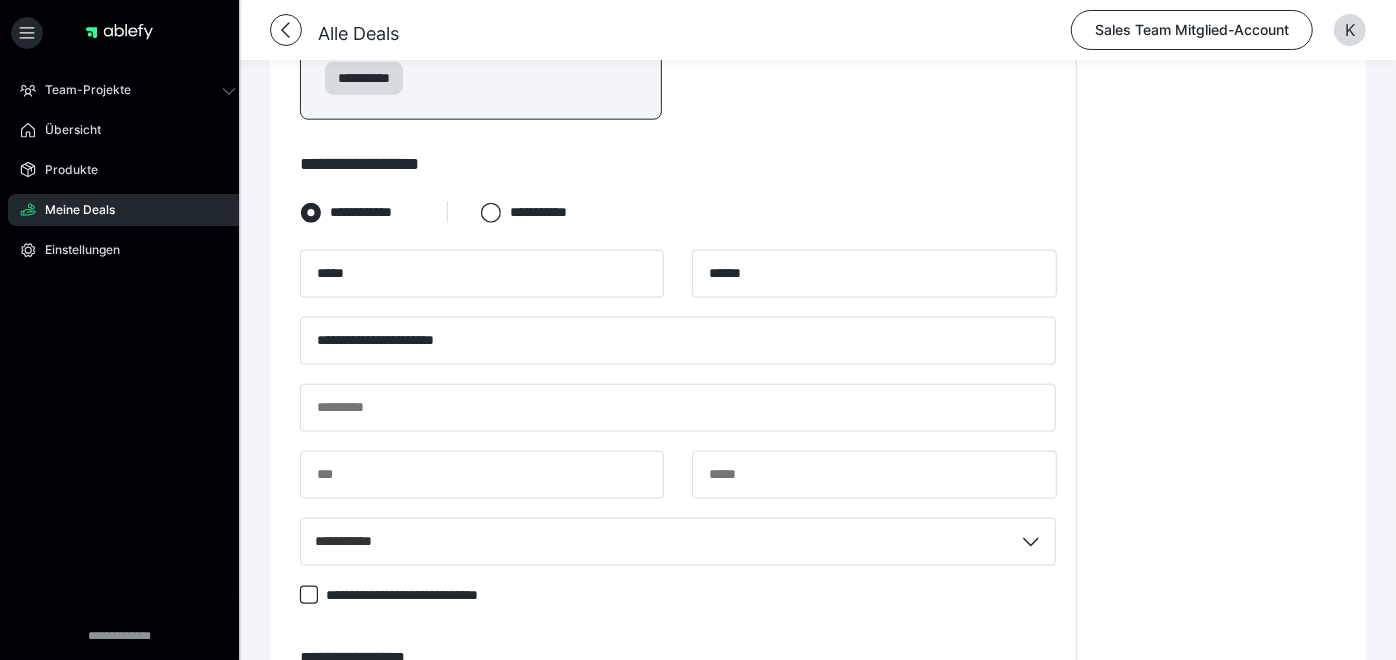 click on "**********" at bounding box center [1216, -22] 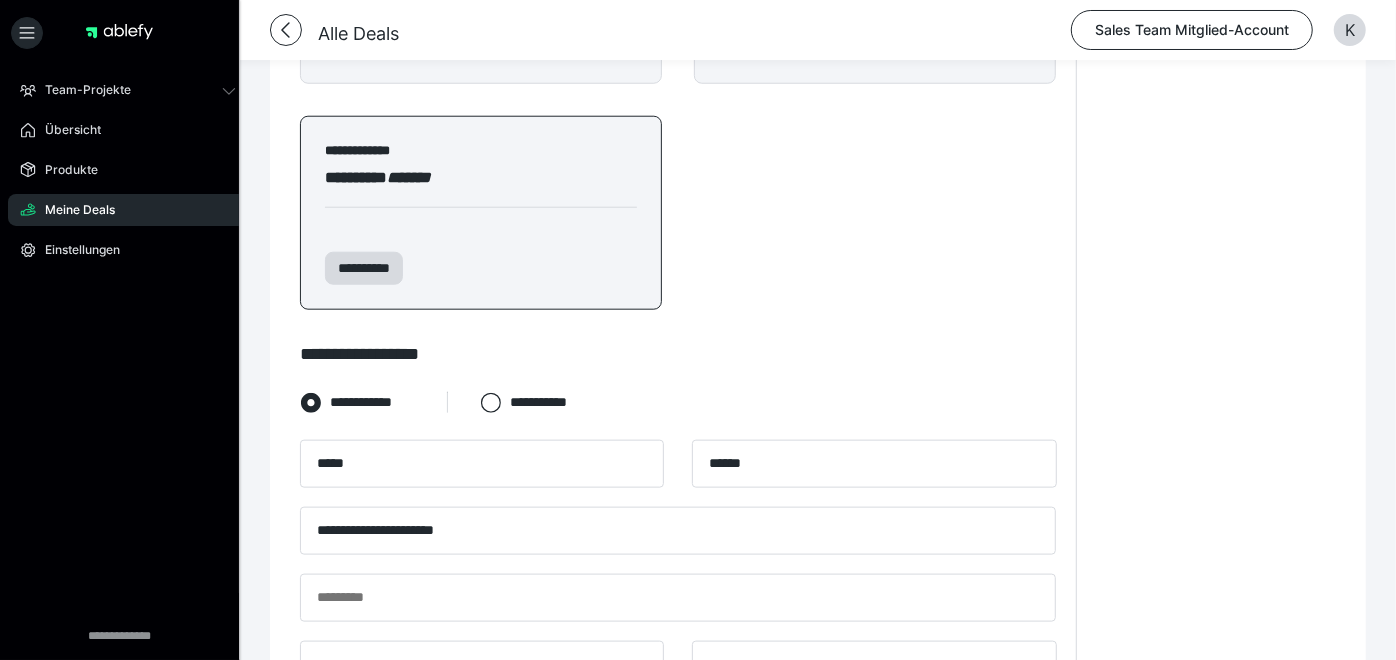 scroll, scrollTop: 1254, scrollLeft: 0, axis: vertical 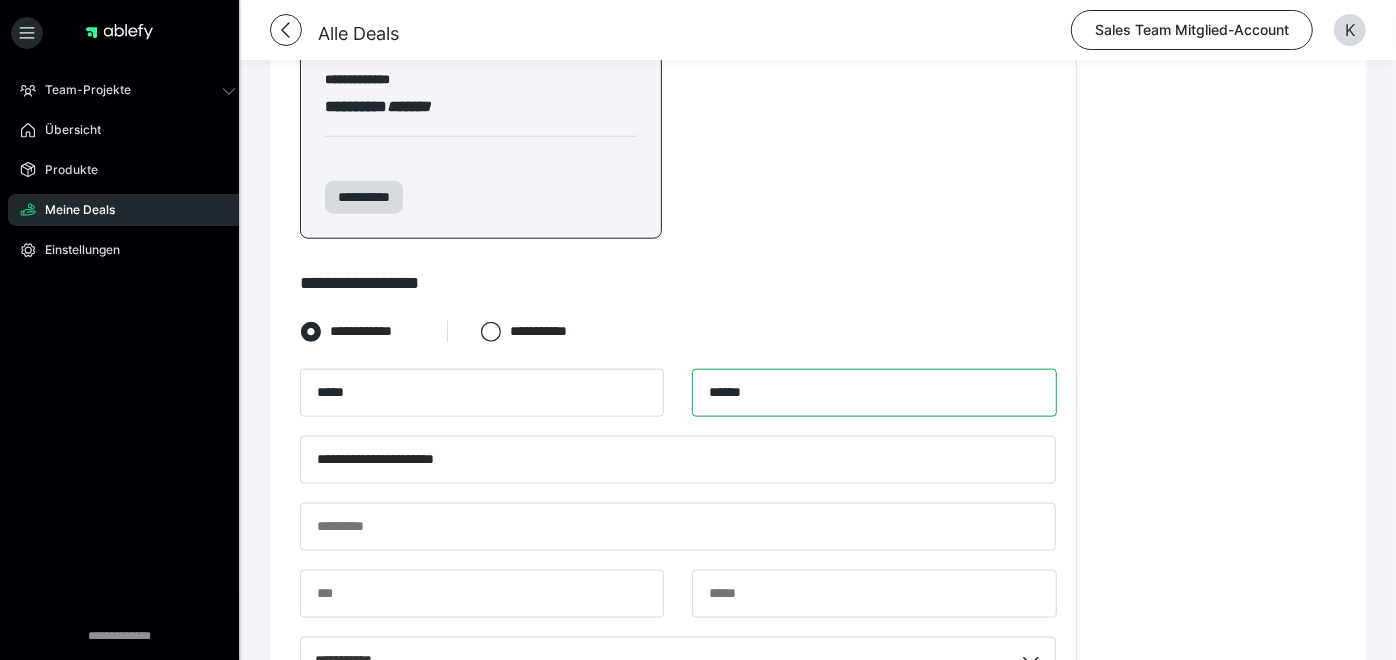 click on "******" at bounding box center [874, 393] 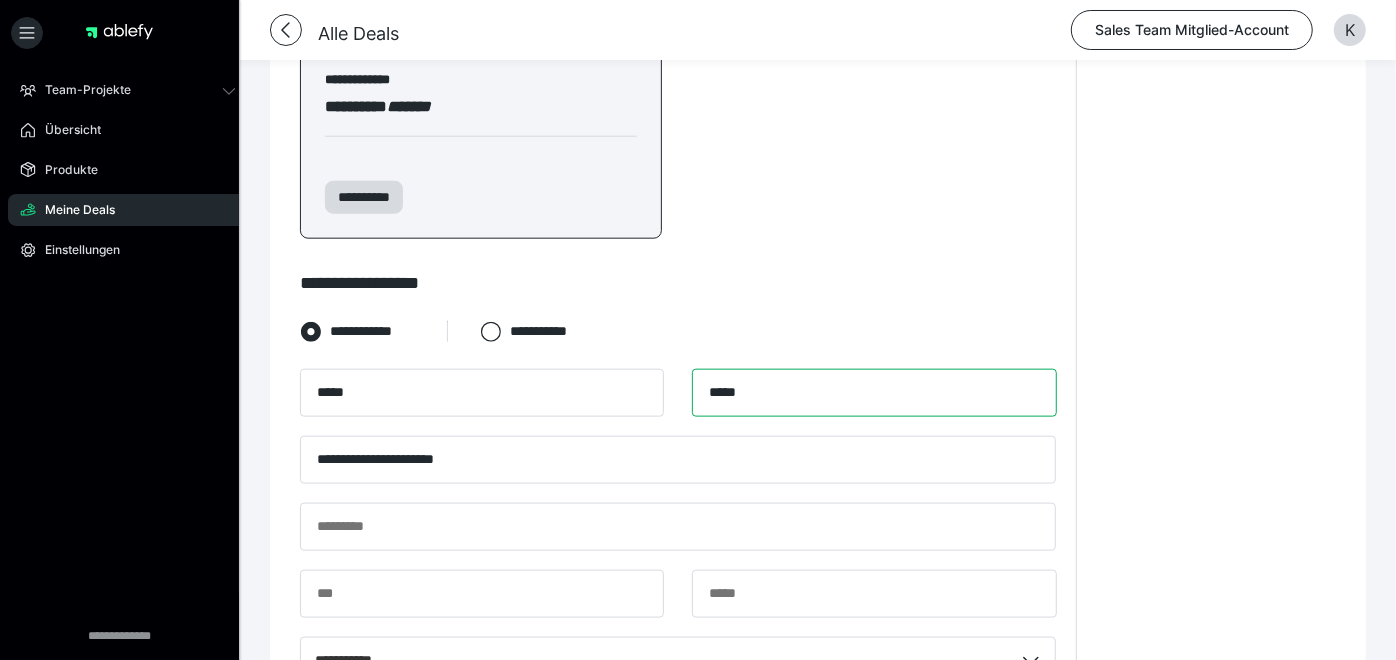 type on "*****" 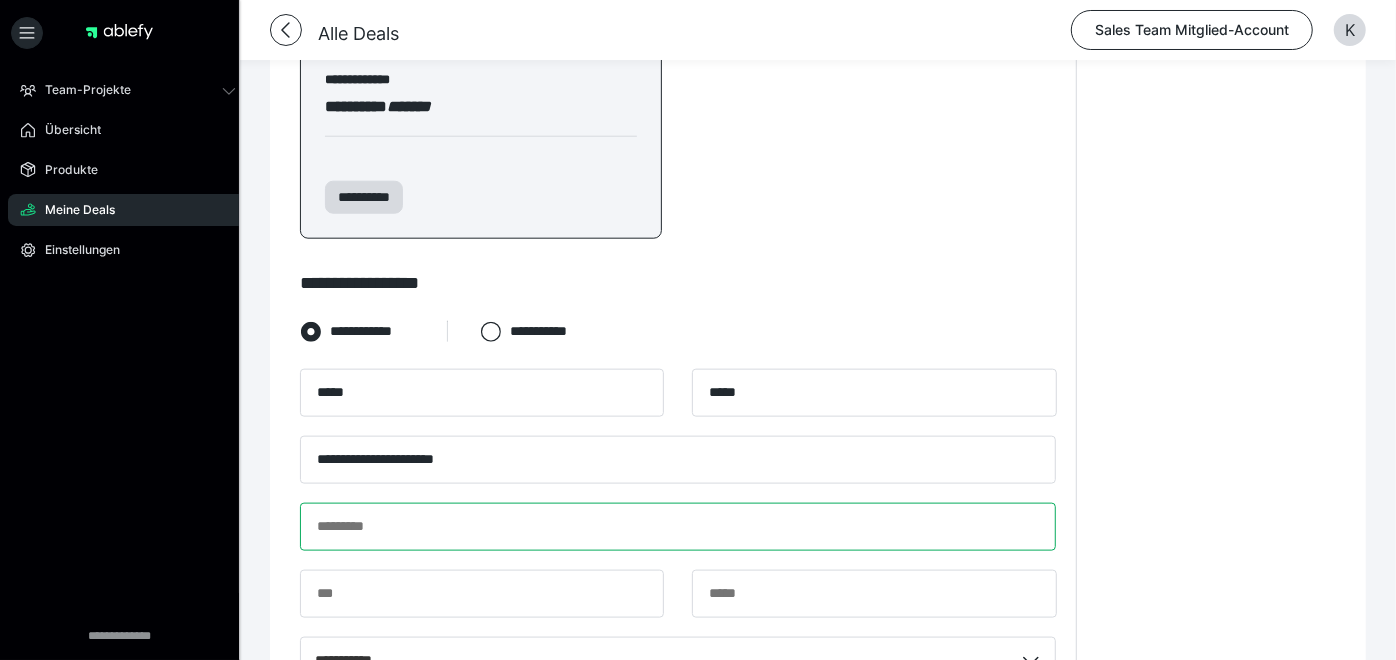 click at bounding box center (678, 527) 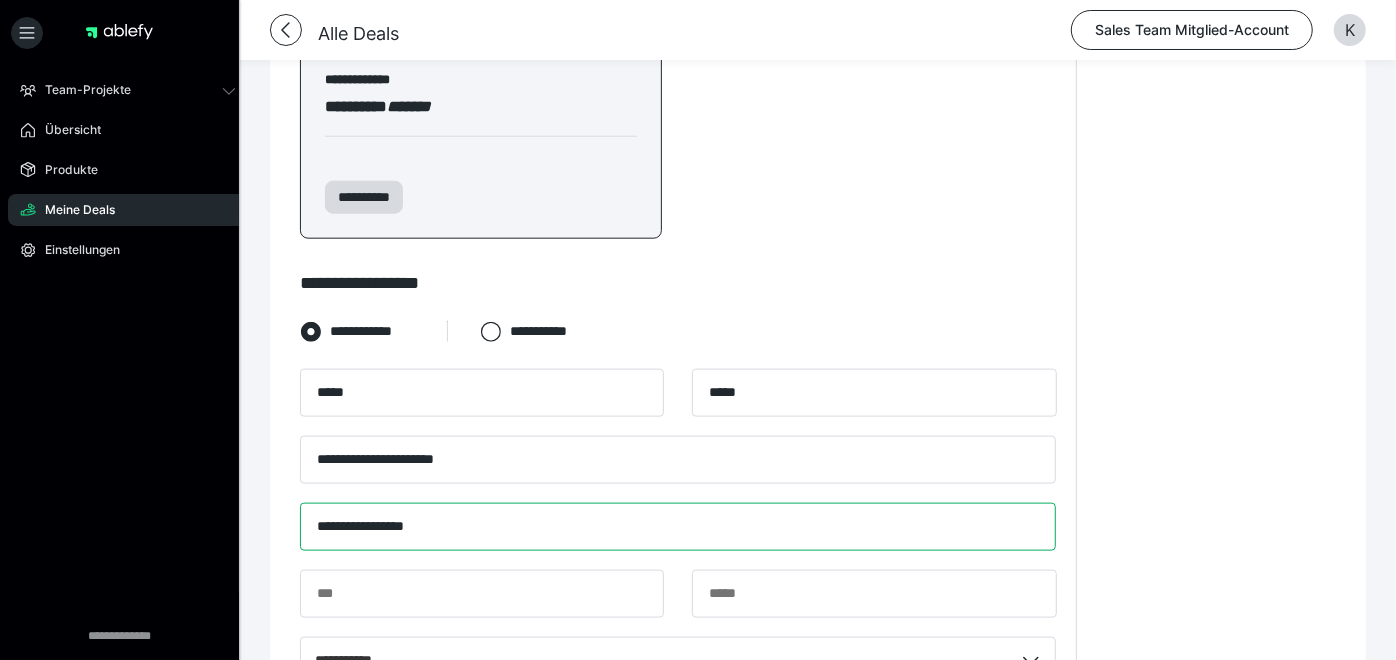 type on "**********" 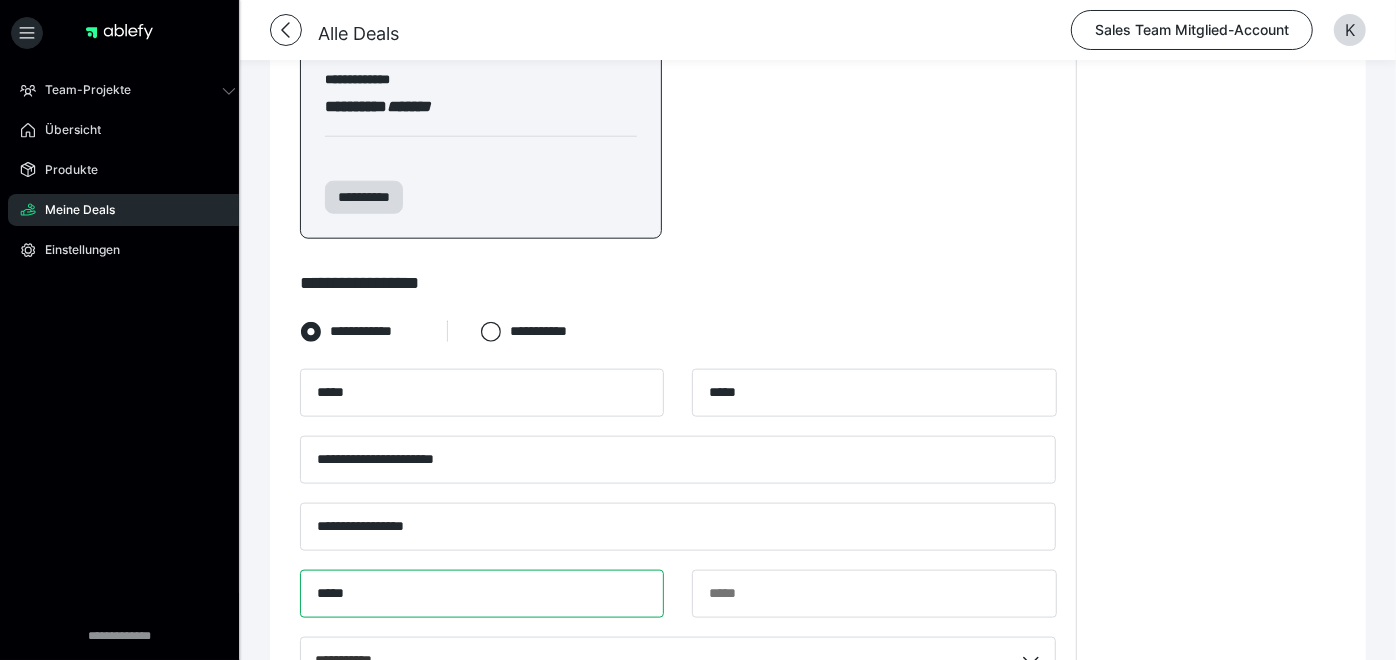 type on "*****" 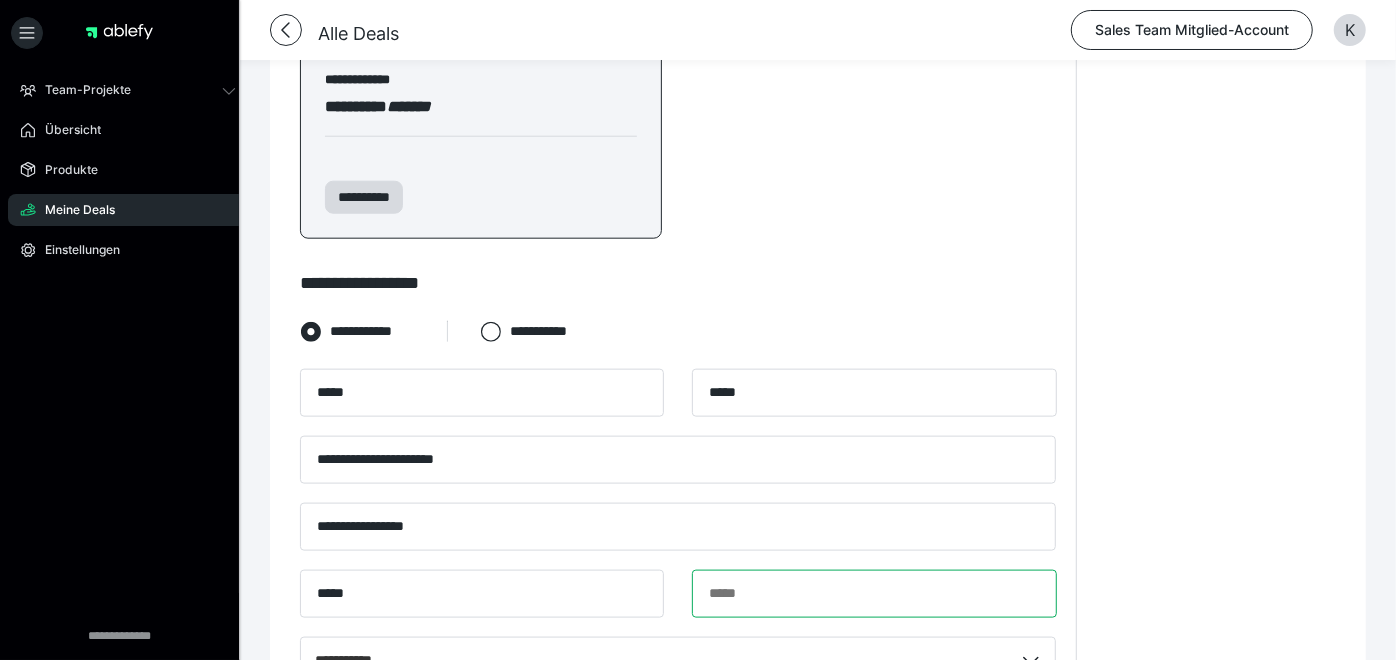 click at bounding box center (874, 594) 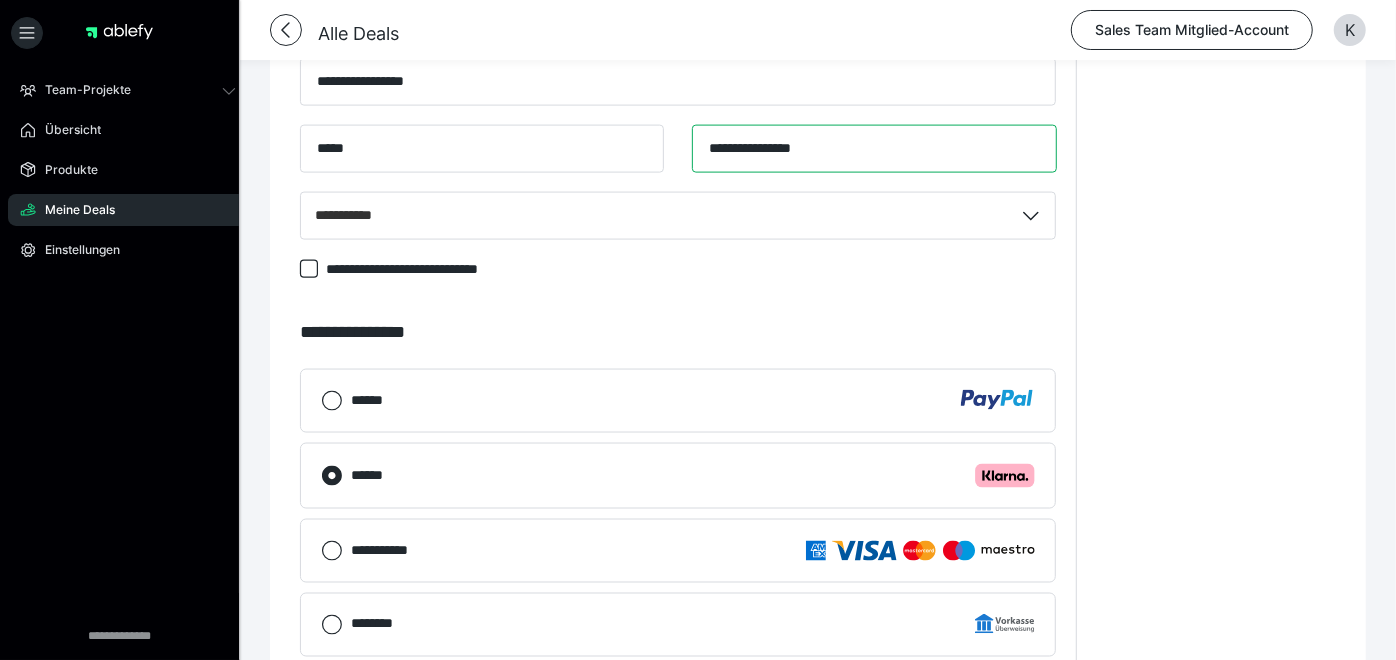 scroll, scrollTop: 1739, scrollLeft: 0, axis: vertical 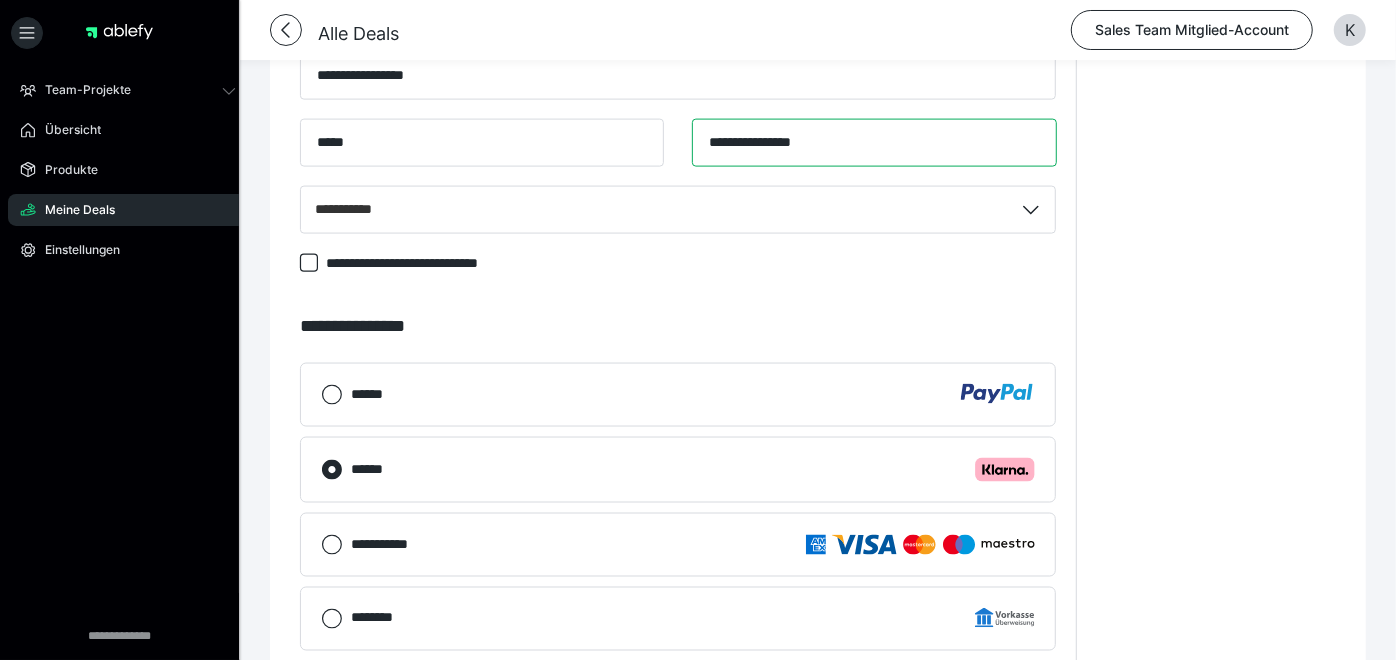 type on "**********" 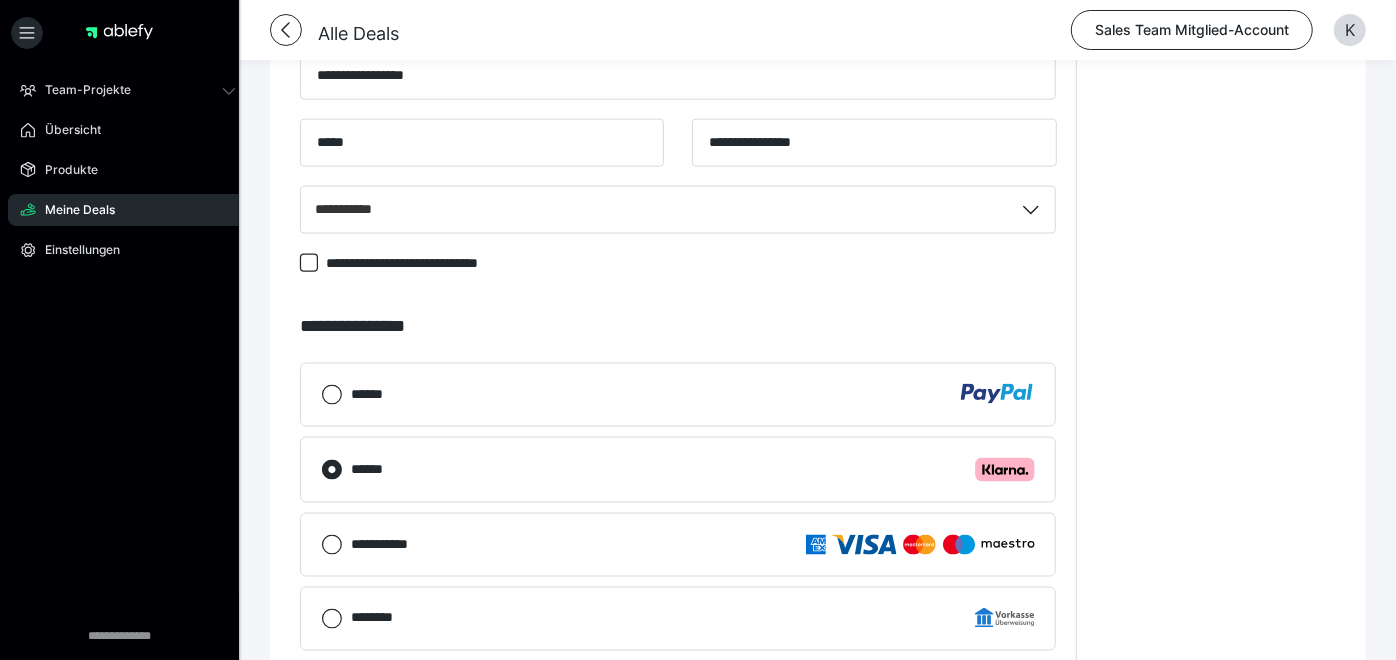 click on "**********" at bounding box center (975, 858) 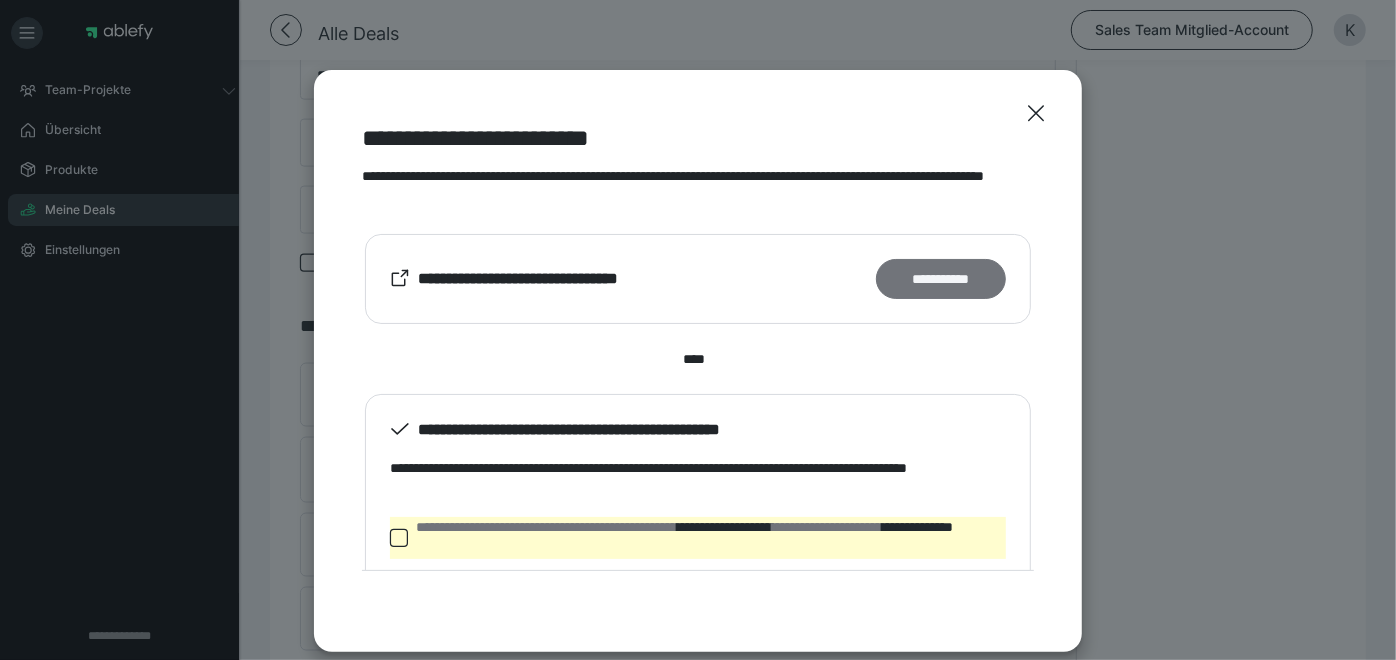 click on "**********" at bounding box center [941, 278] 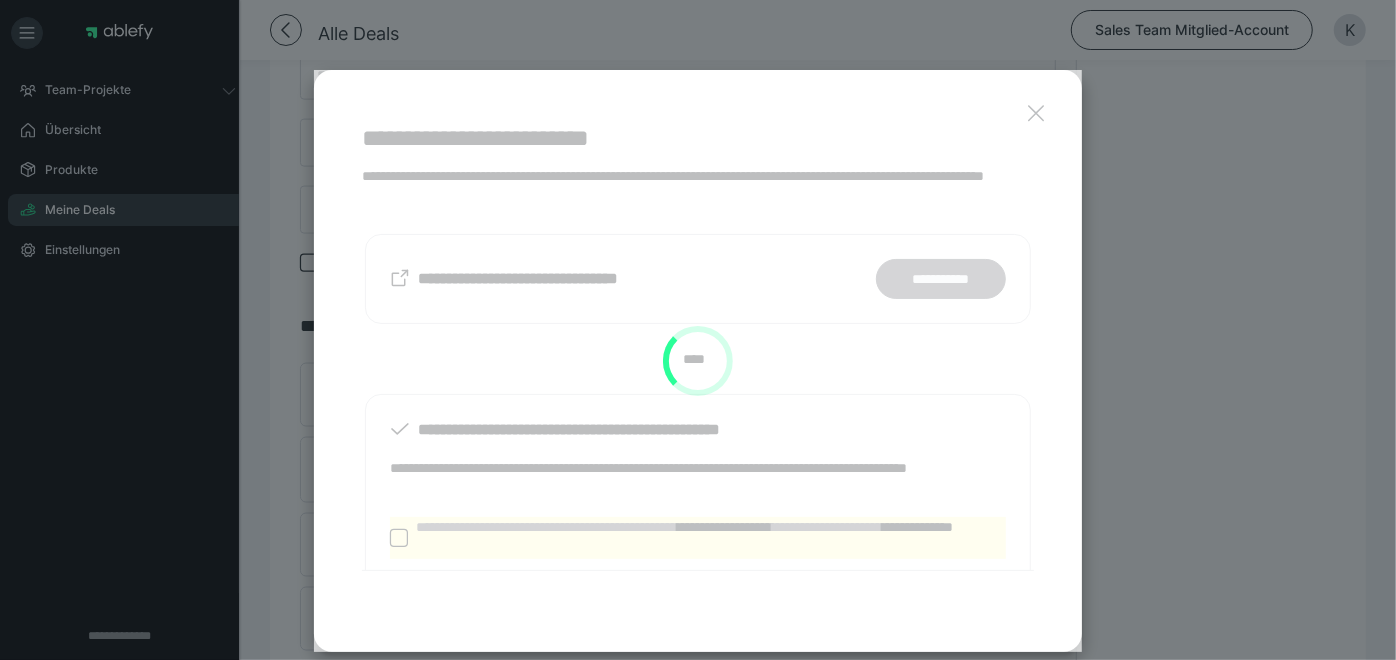 click at bounding box center [698, 361] 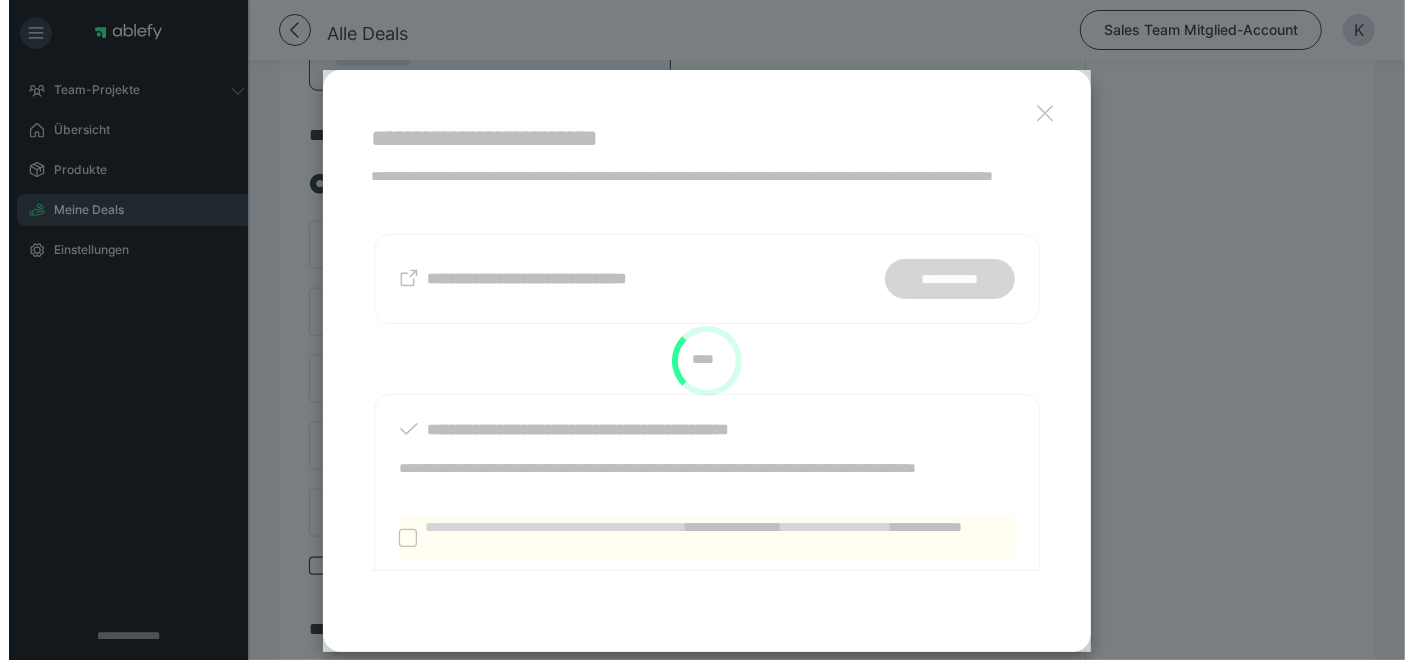 scroll, scrollTop: 0, scrollLeft: 0, axis: both 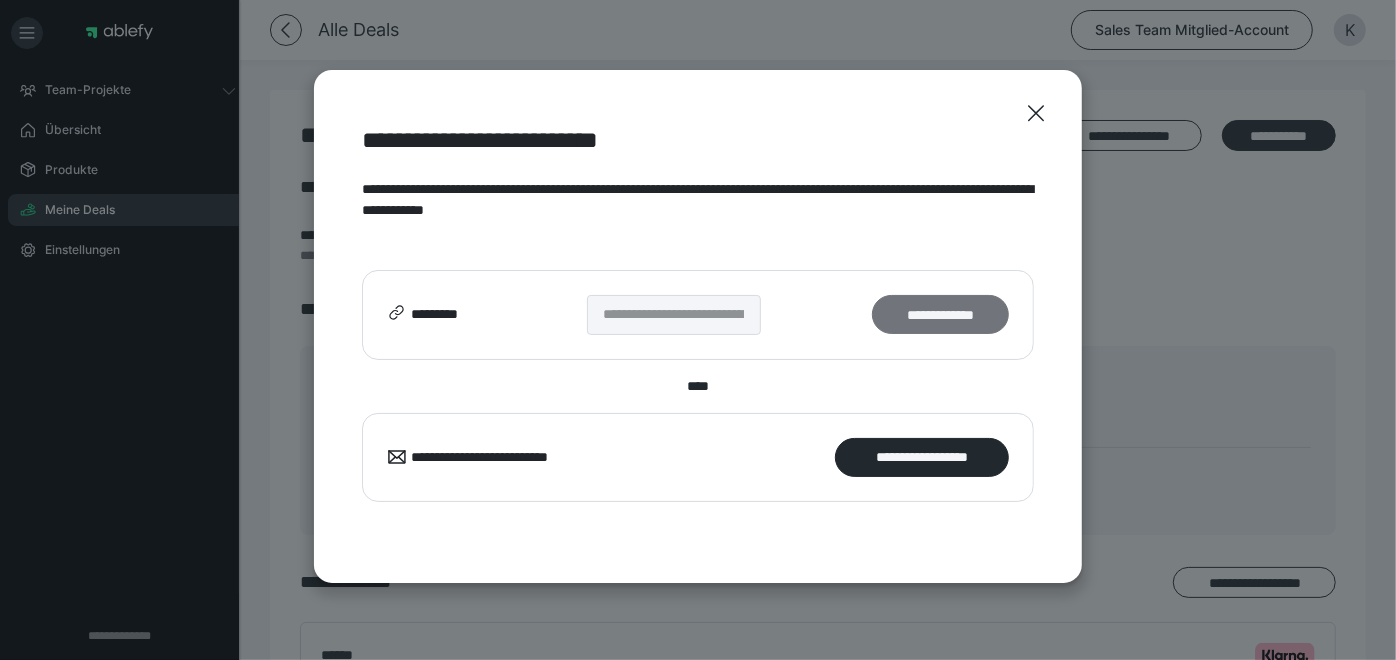 click on "**********" at bounding box center (940, 314) 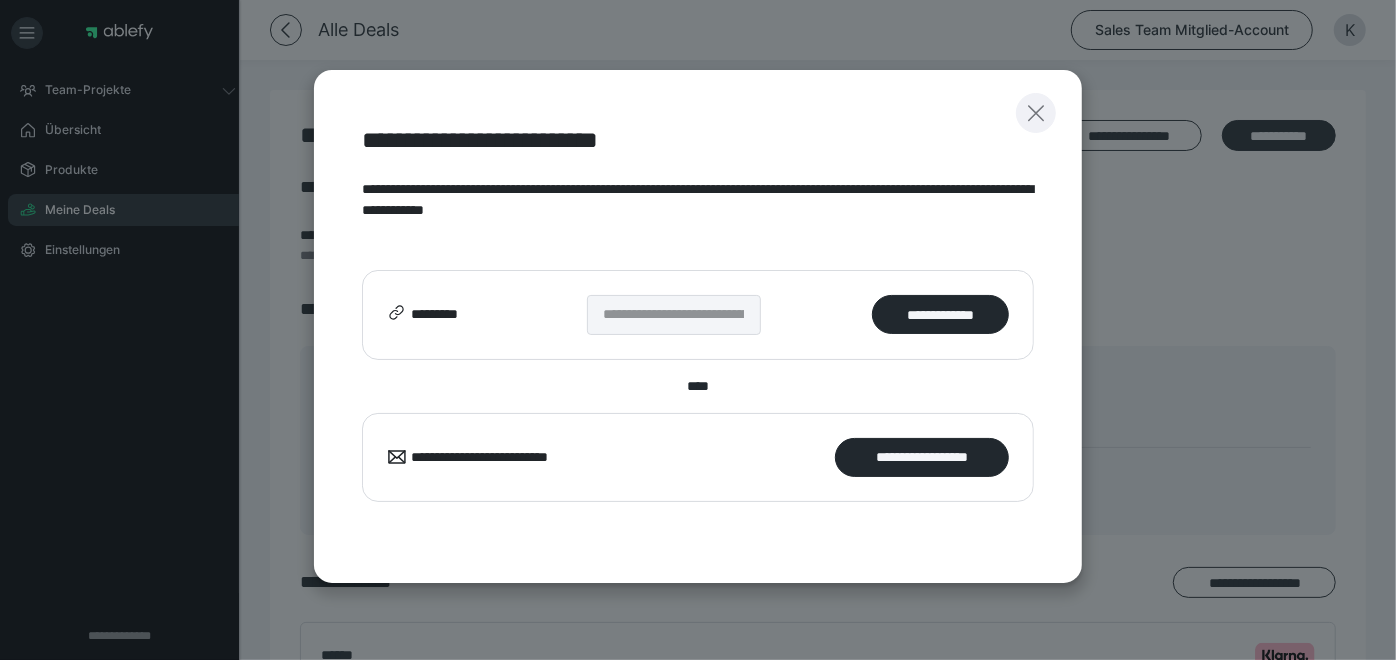 click 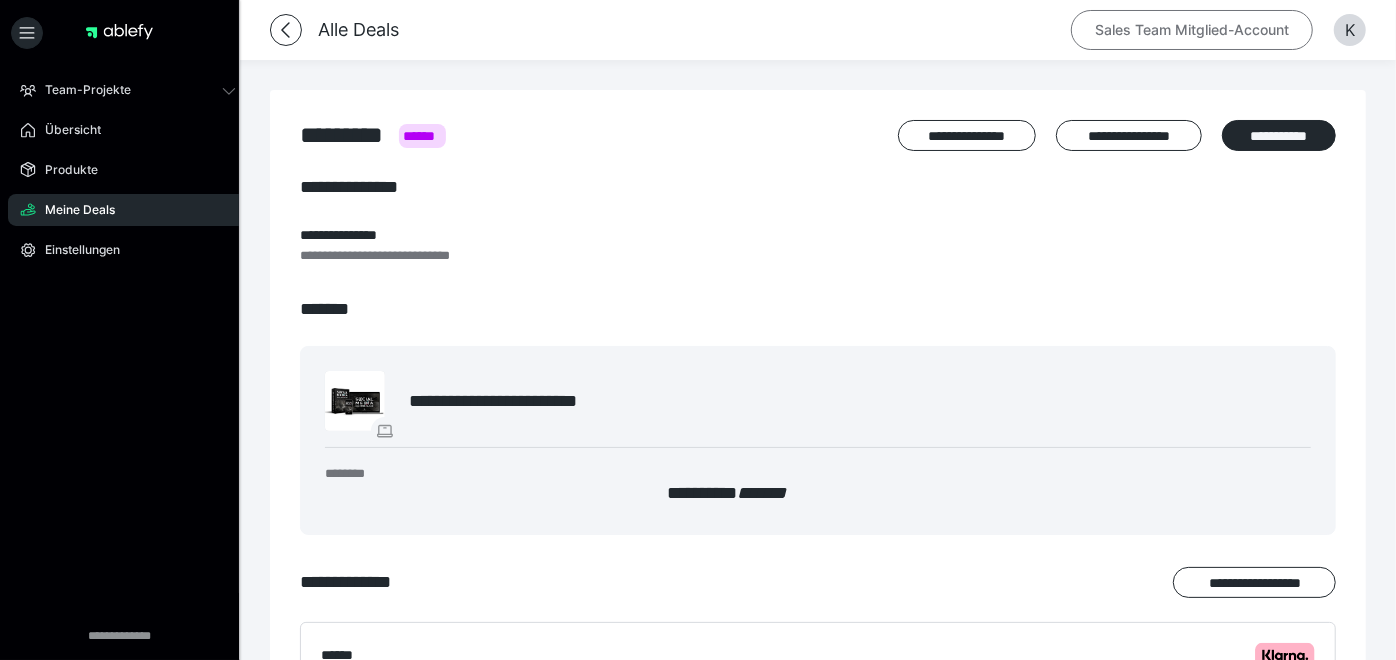 click on "Sales Team Mitglied-Account" at bounding box center [1192, 30] 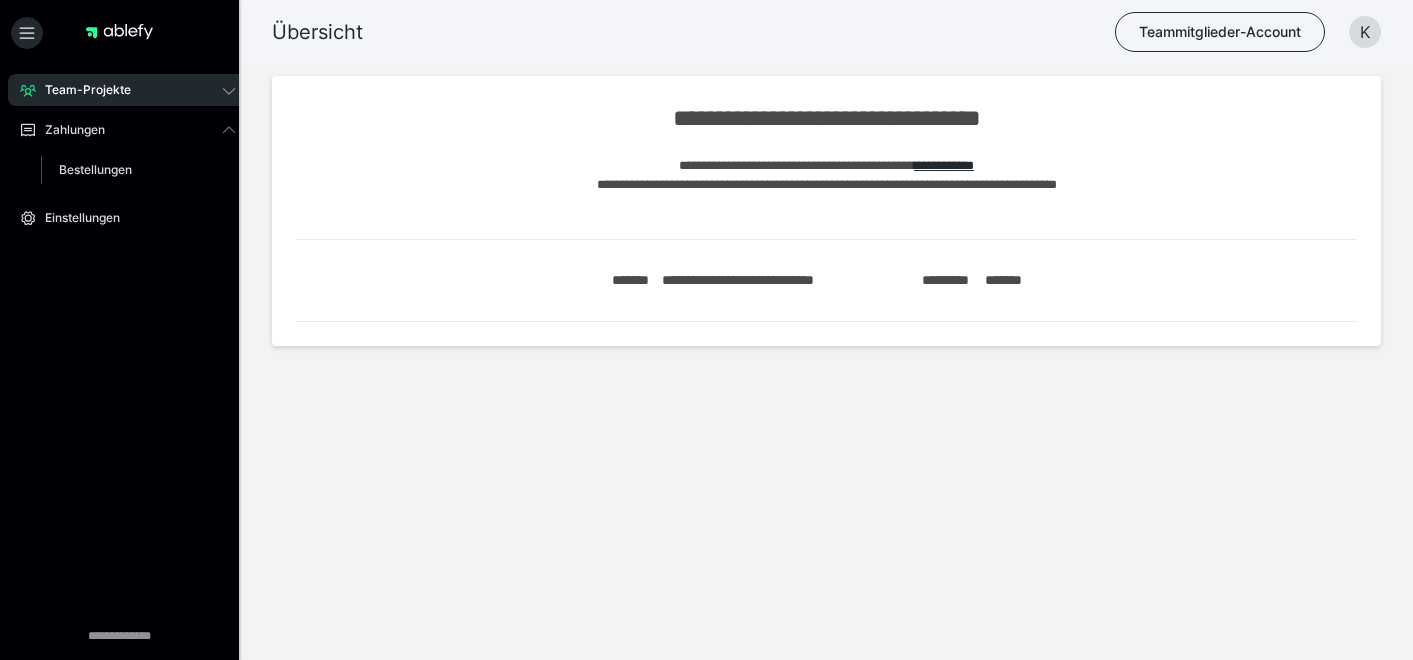 scroll, scrollTop: 0, scrollLeft: 0, axis: both 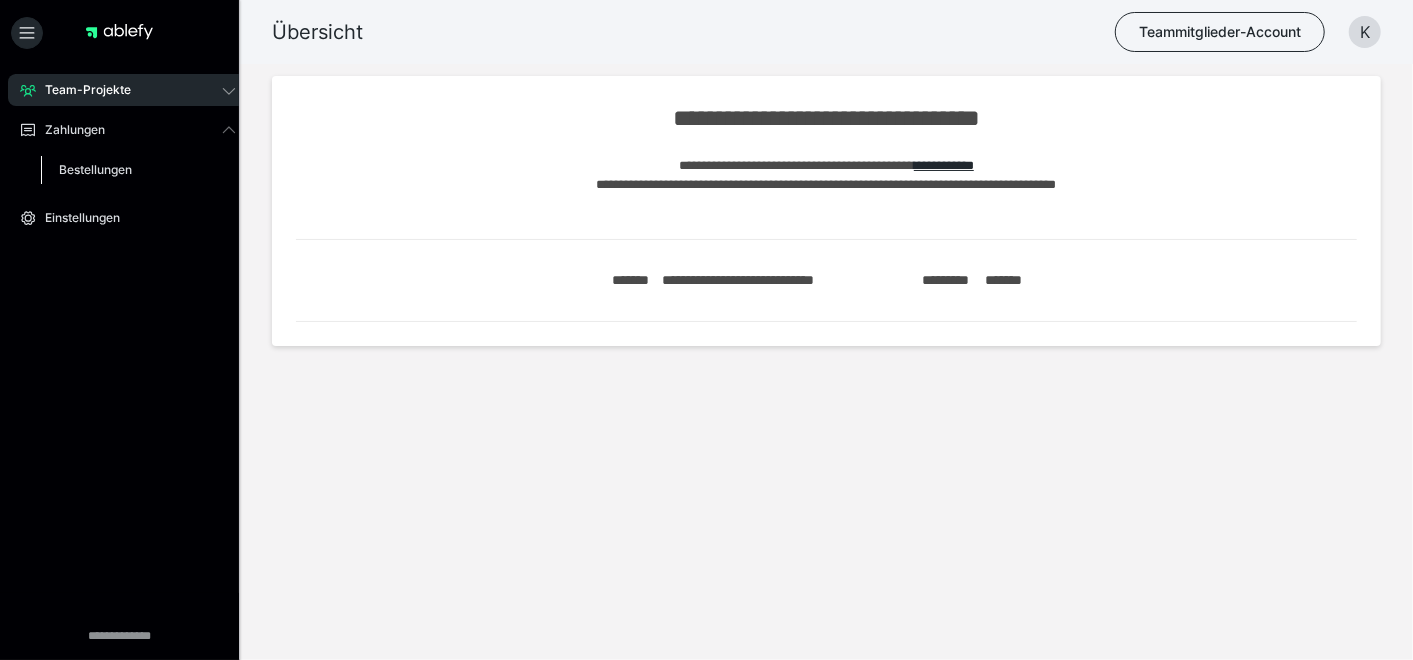 click on "Bestellungen" at bounding box center (95, 169) 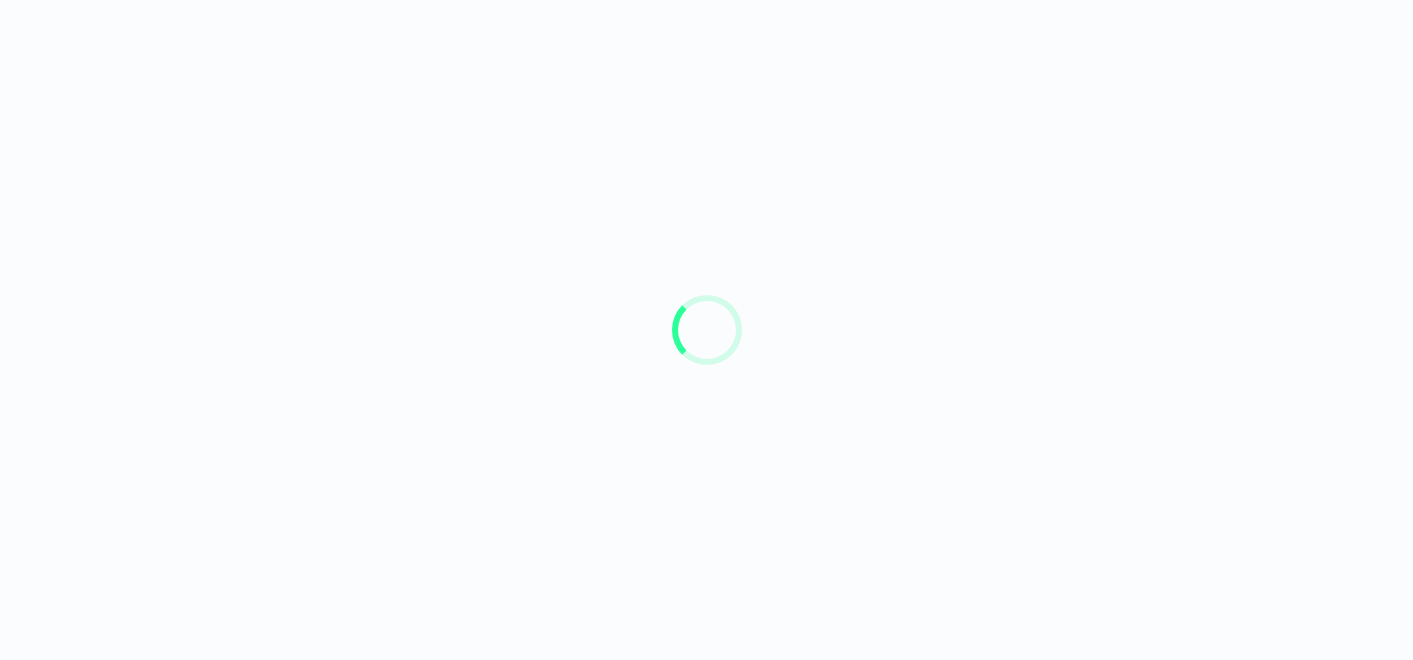 scroll, scrollTop: 0, scrollLeft: 0, axis: both 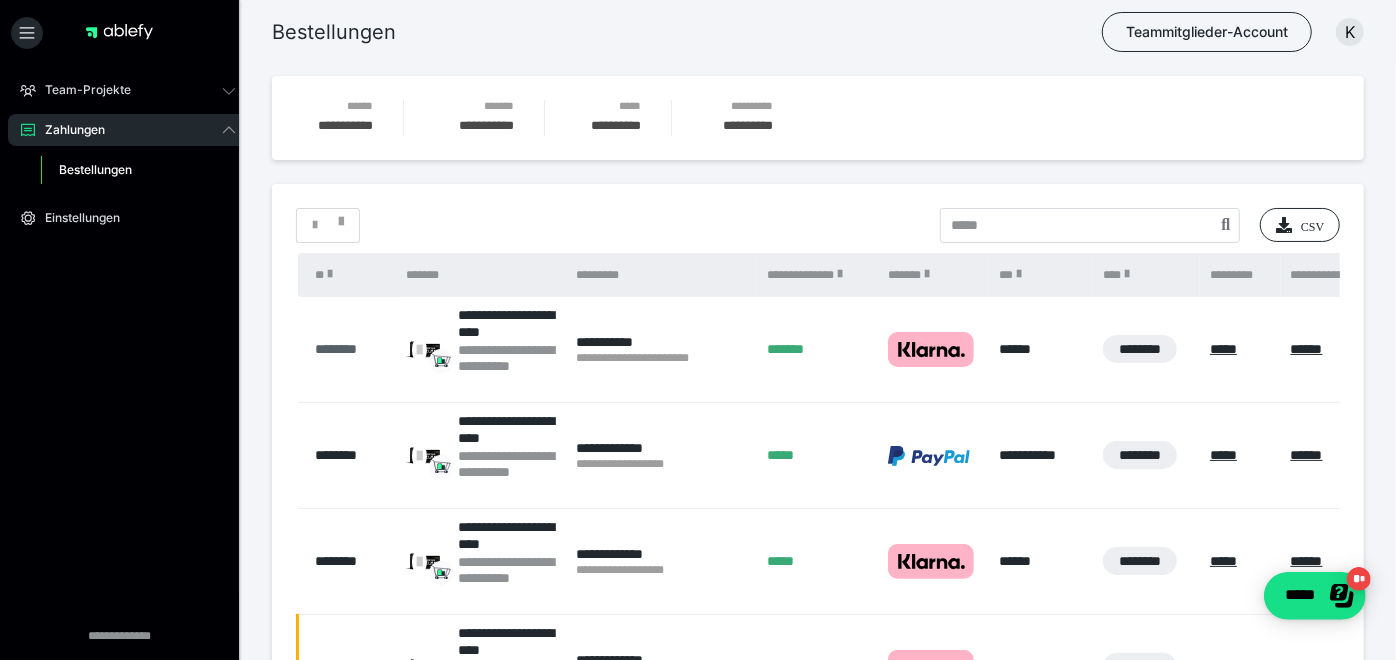 click on "********" at bounding box center (351, 349) 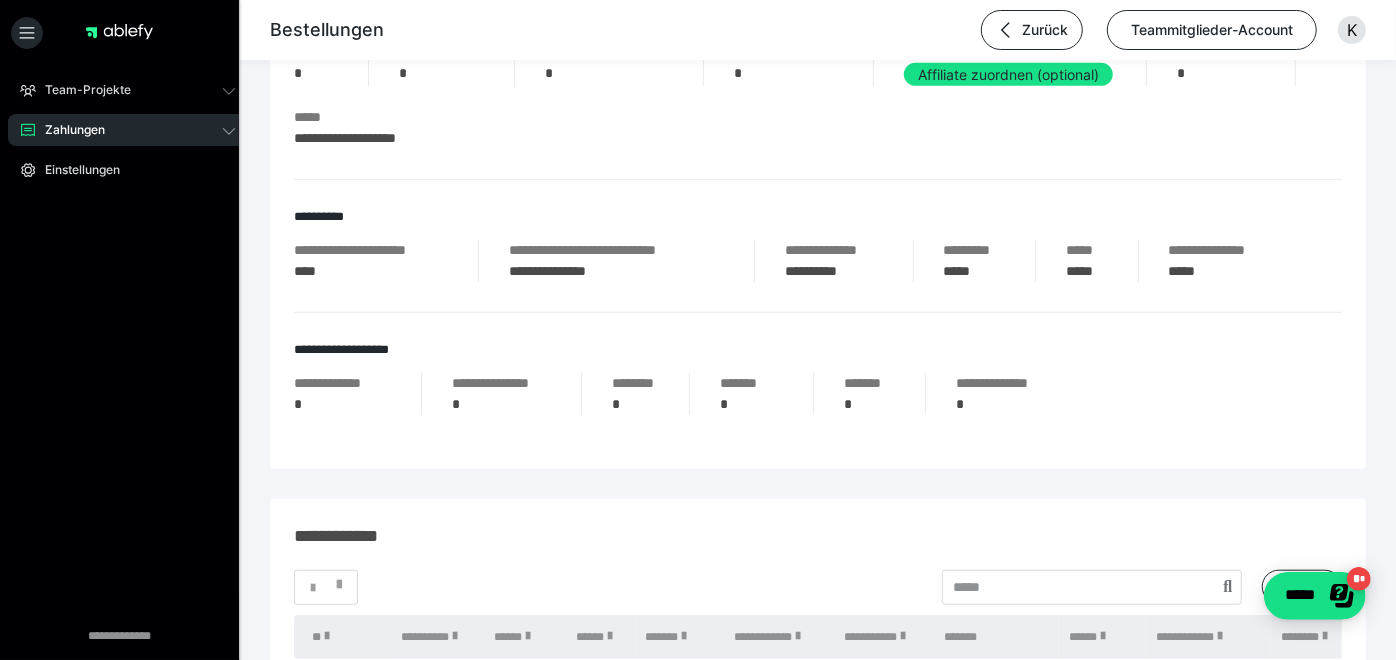 scroll, scrollTop: 844, scrollLeft: 0, axis: vertical 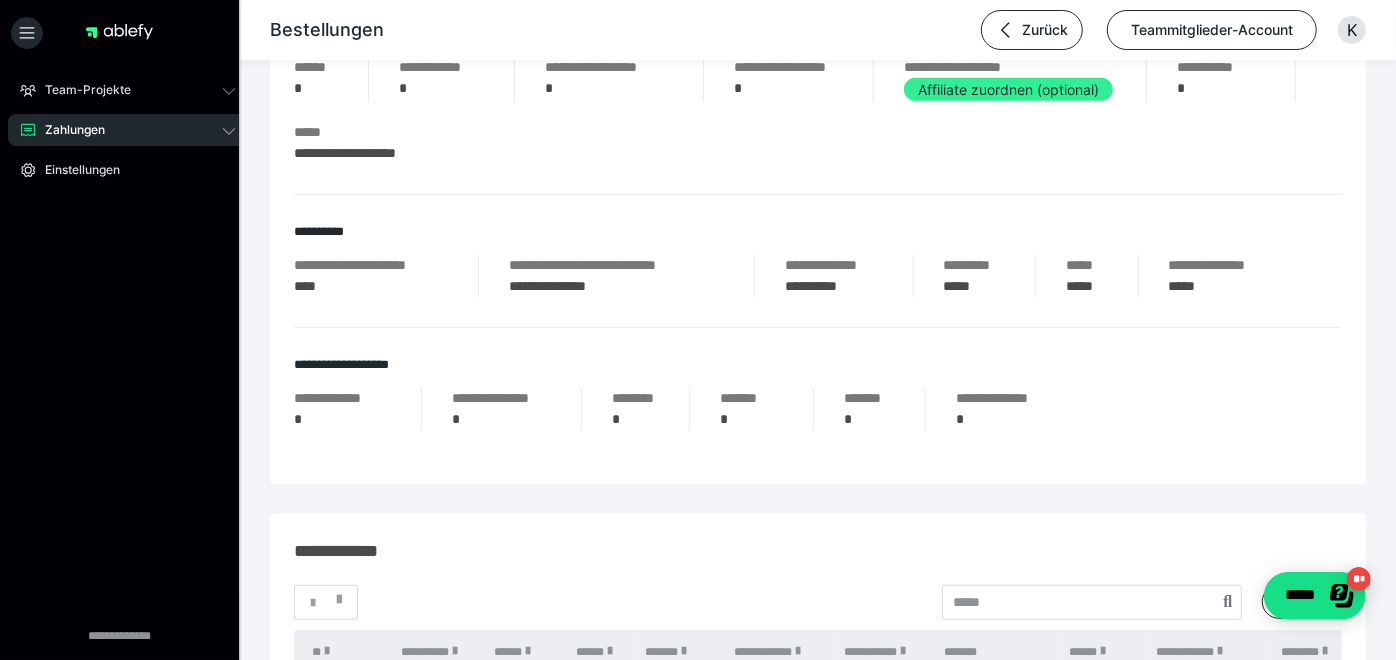 click on "Affiliate zuordnen (optional)" at bounding box center (1008, 89) 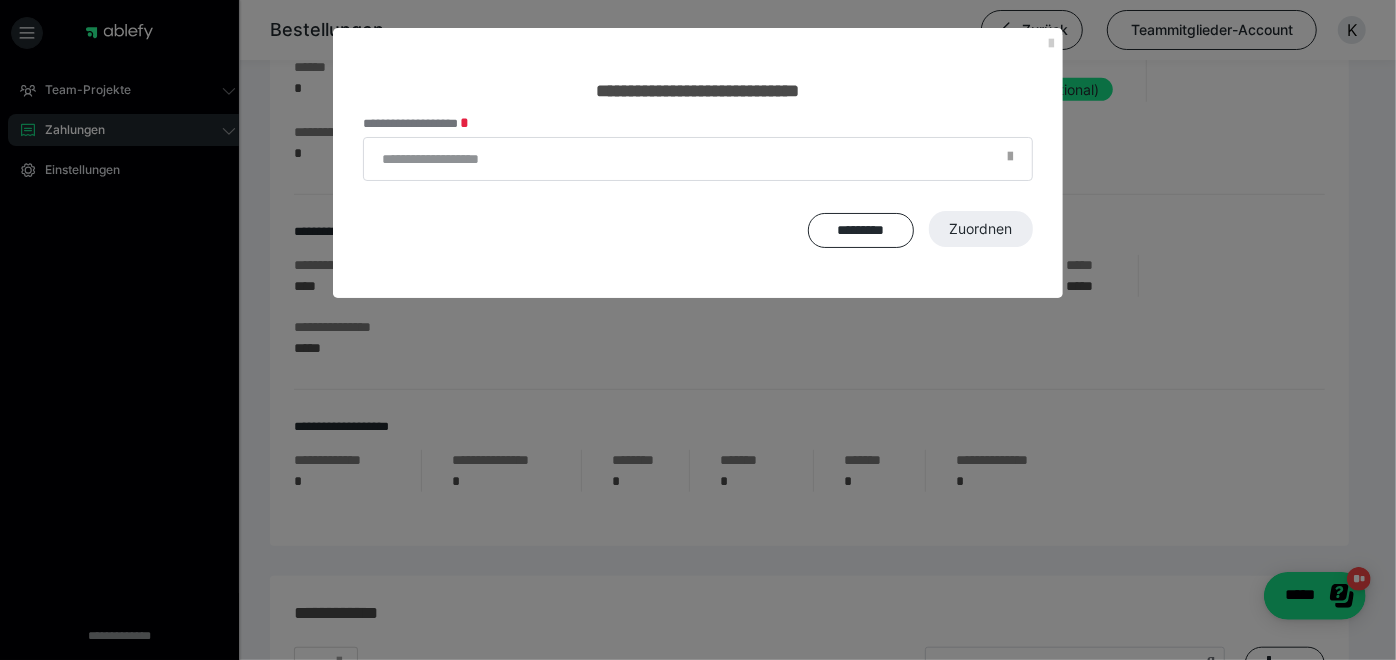 click at bounding box center (1010, 162) 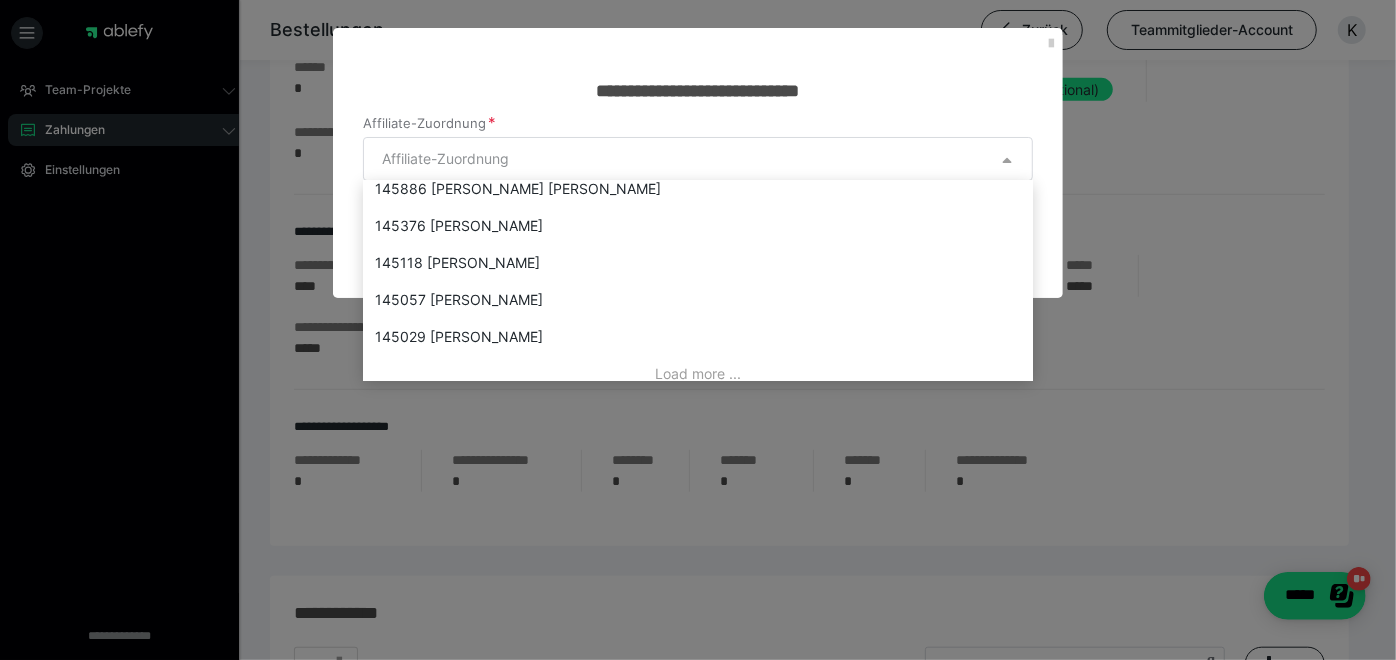 scroll, scrollTop: 206, scrollLeft: 0, axis: vertical 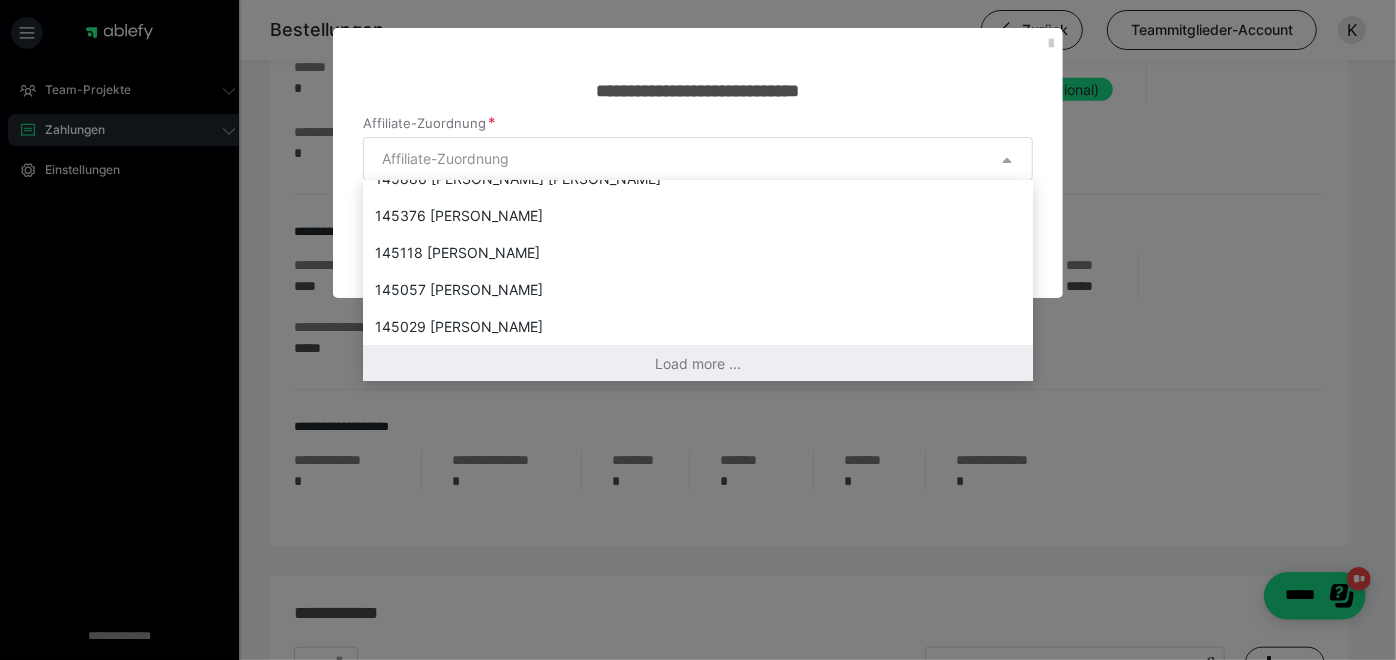 click on "Load more ..." at bounding box center [698, 363] 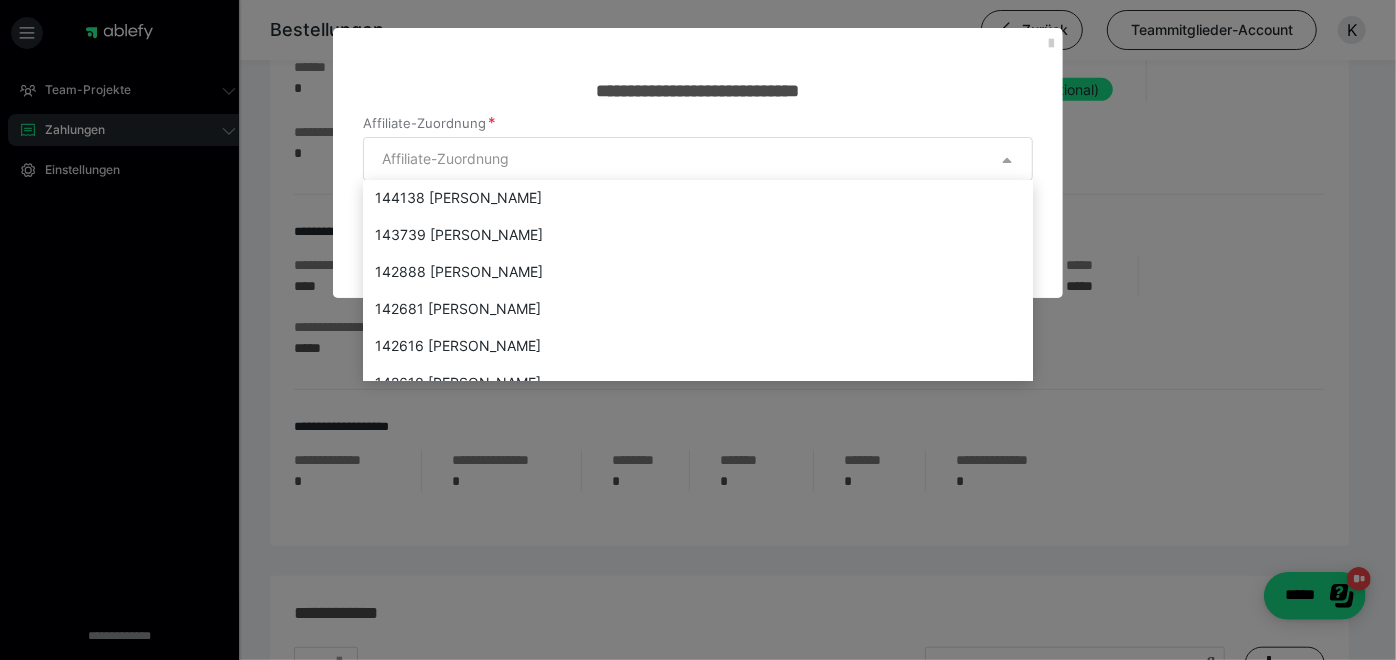 scroll, scrollTop: 577, scrollLeft: 0, axis: vertical 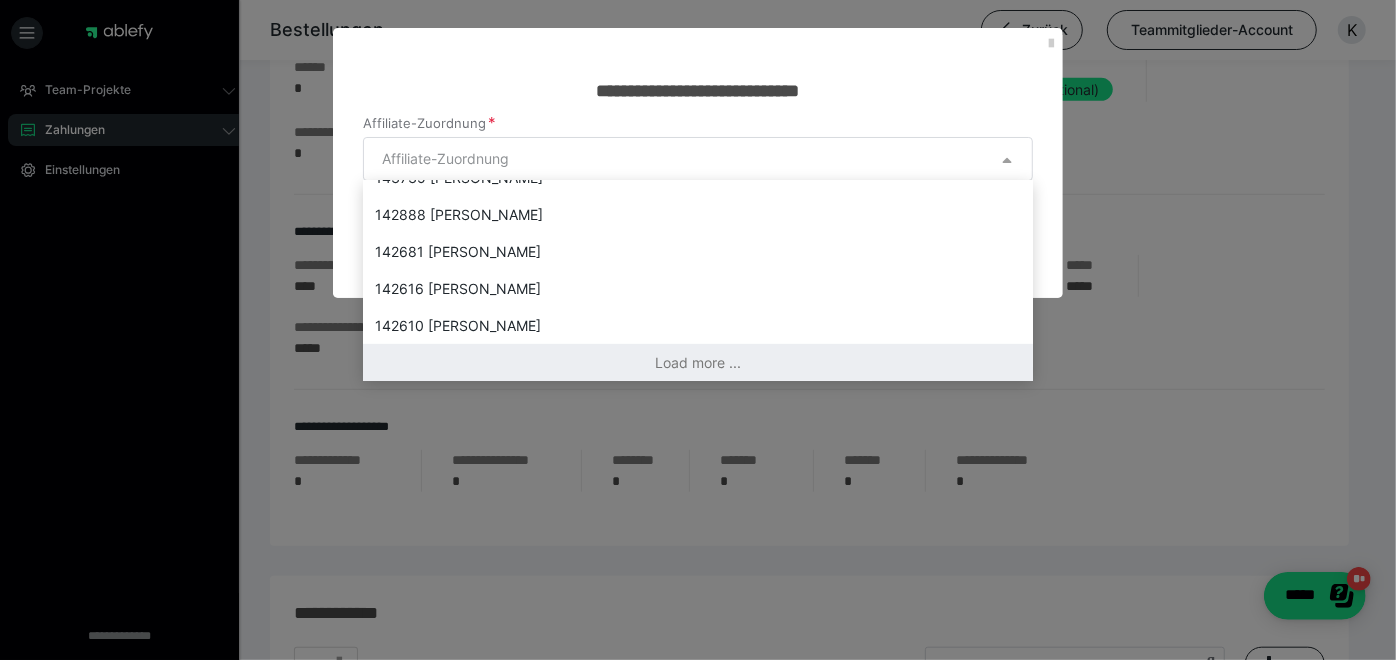 click on "Load more ..." at bounding box center [698, 362] 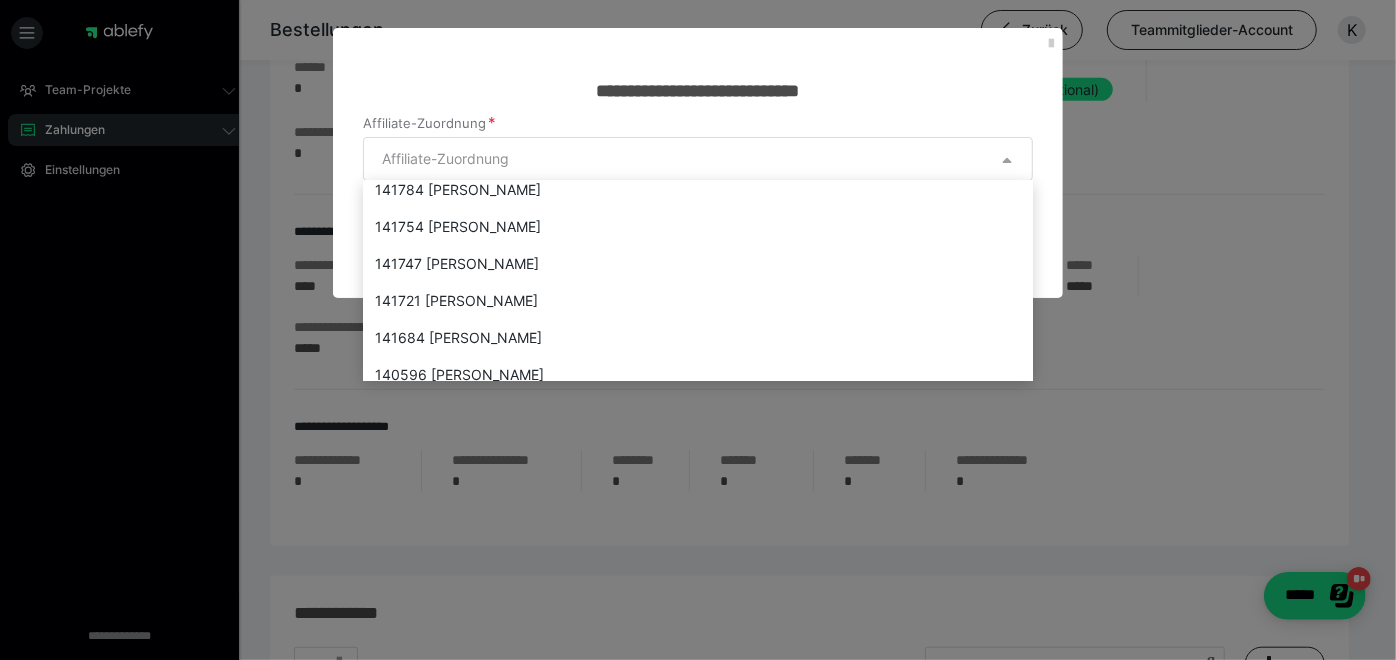 scroll, scrollTop: 909, scrollLeft: 0, axis: vertical 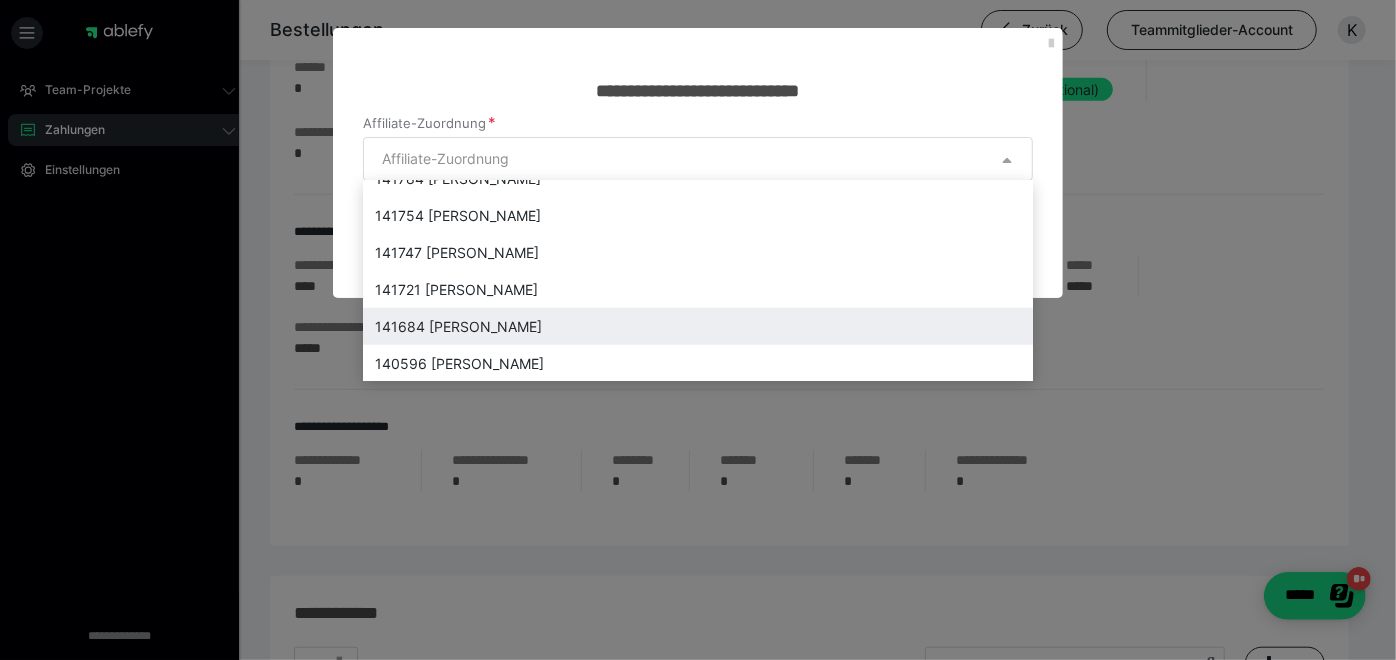 click on "141684 [PERSON_NAME]" at bounding box center (698, 326) 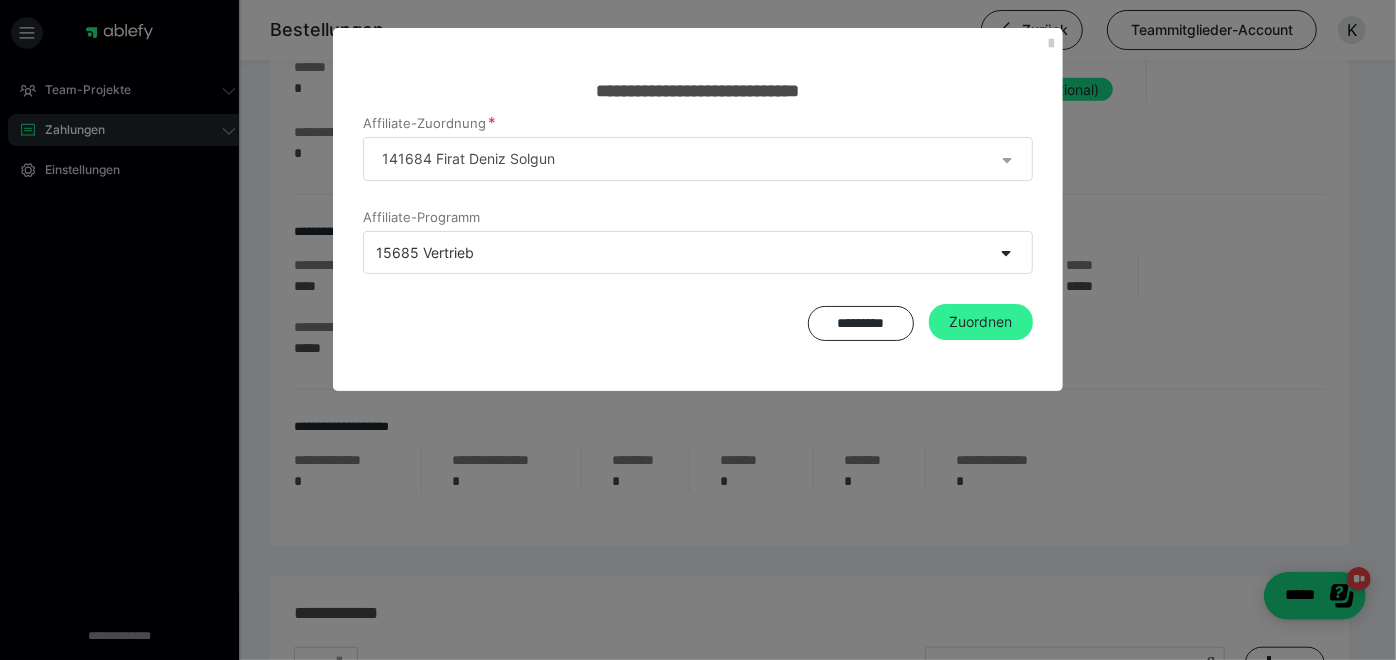 click on "Zuordnen" at bounding box center [981, 322] 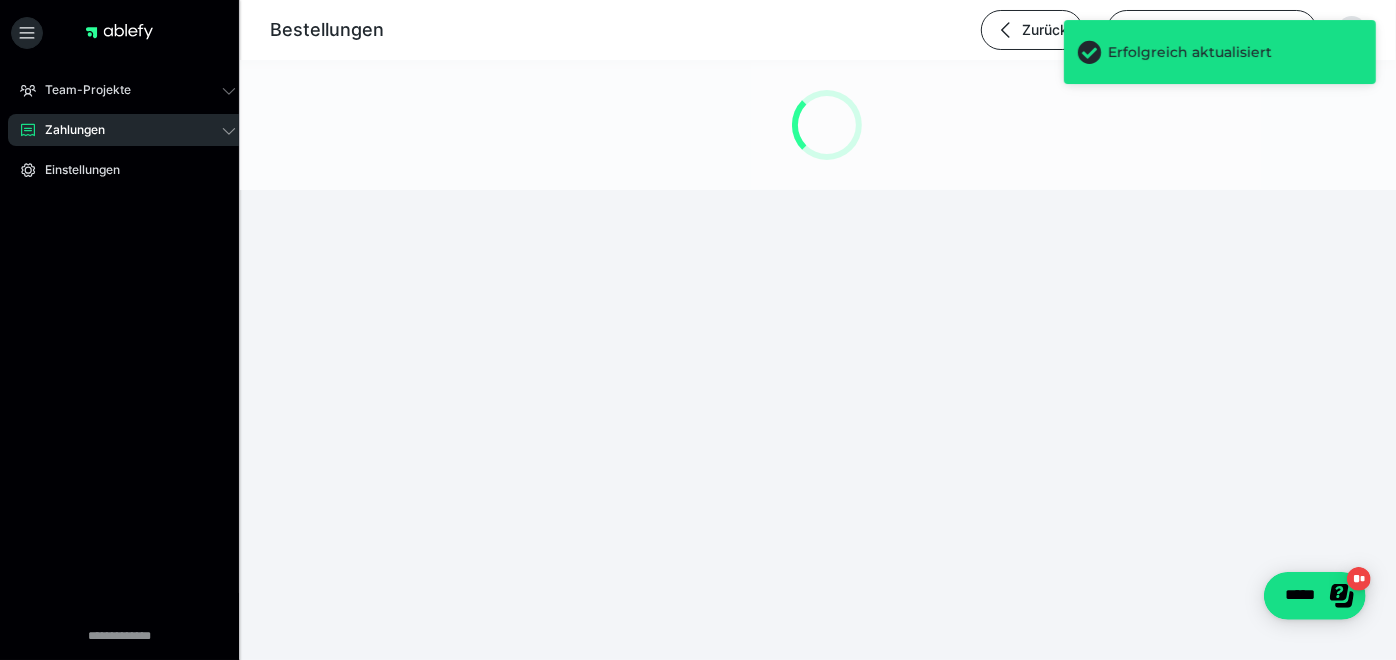 scroll, scrollTop: 0, scrollLeft: 0, axis: both 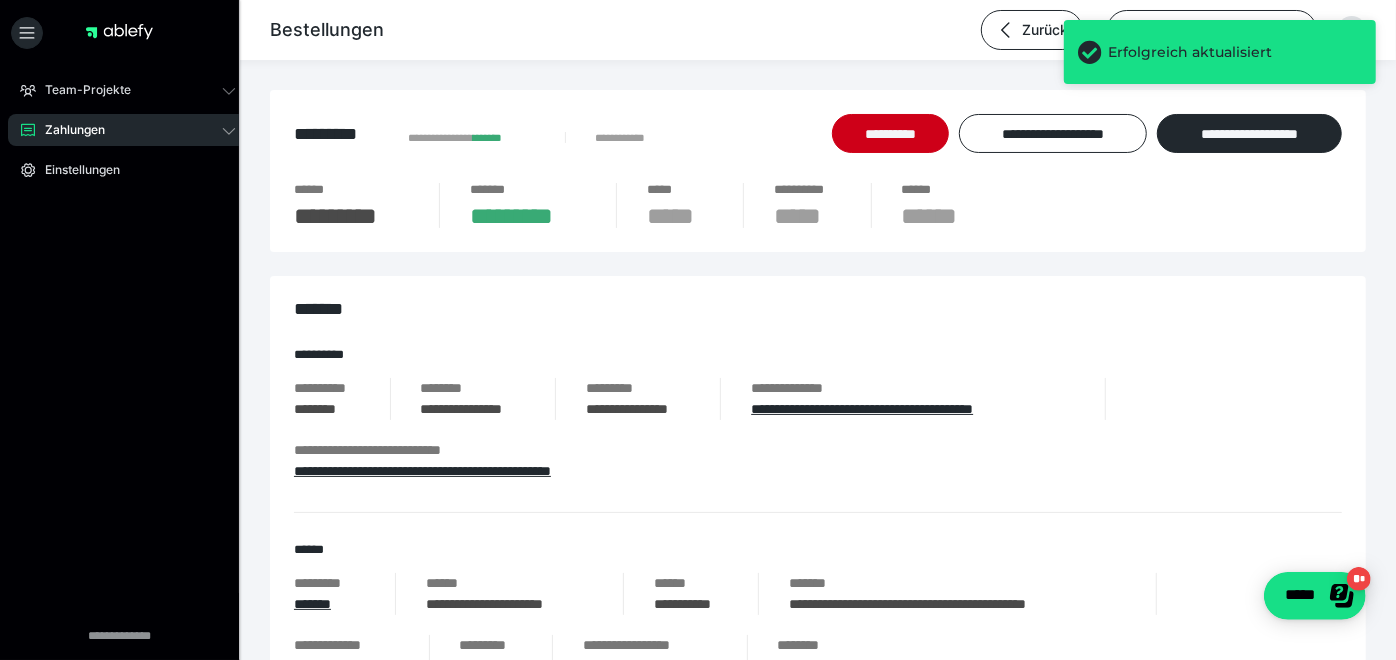 click at bounding box center (119, 32) 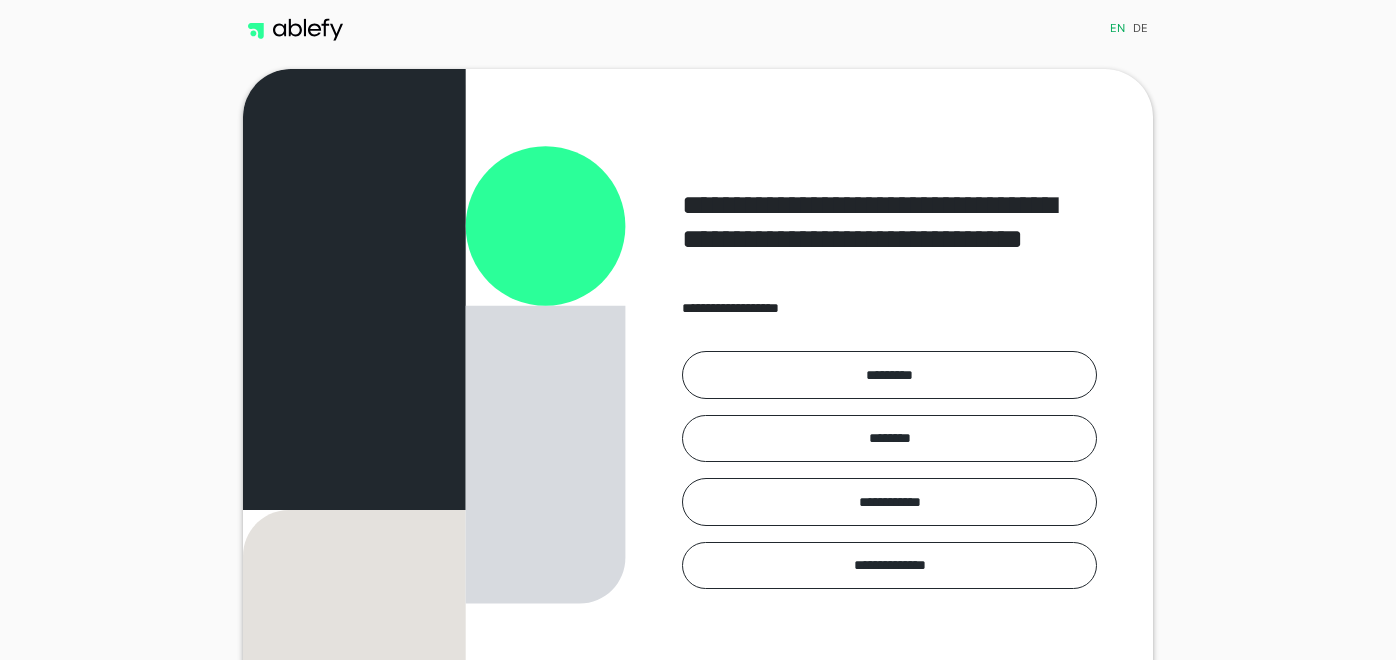 scroll, scrollTop: 0, scrollLeft: 0, axis: both 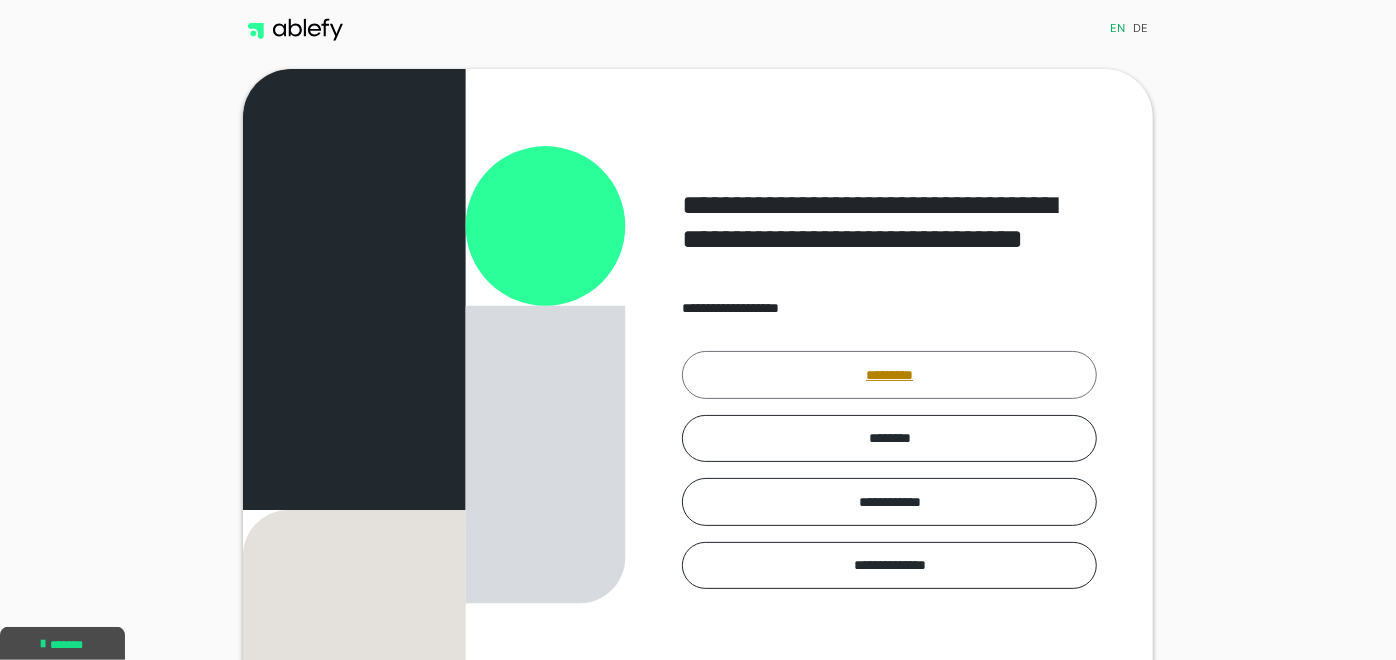 click on "*********" at bounding box center [889, 374] 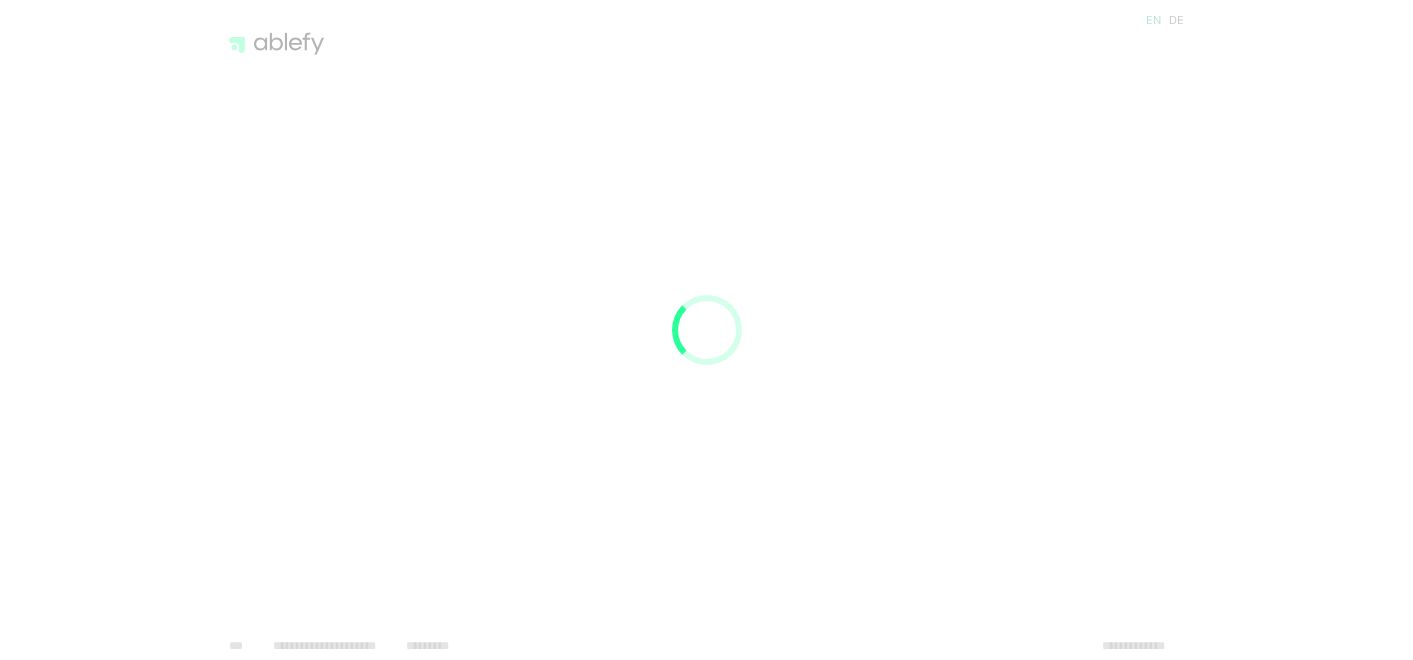 scroll, scrollTop: 0, scrollLeft: 0, axis: both 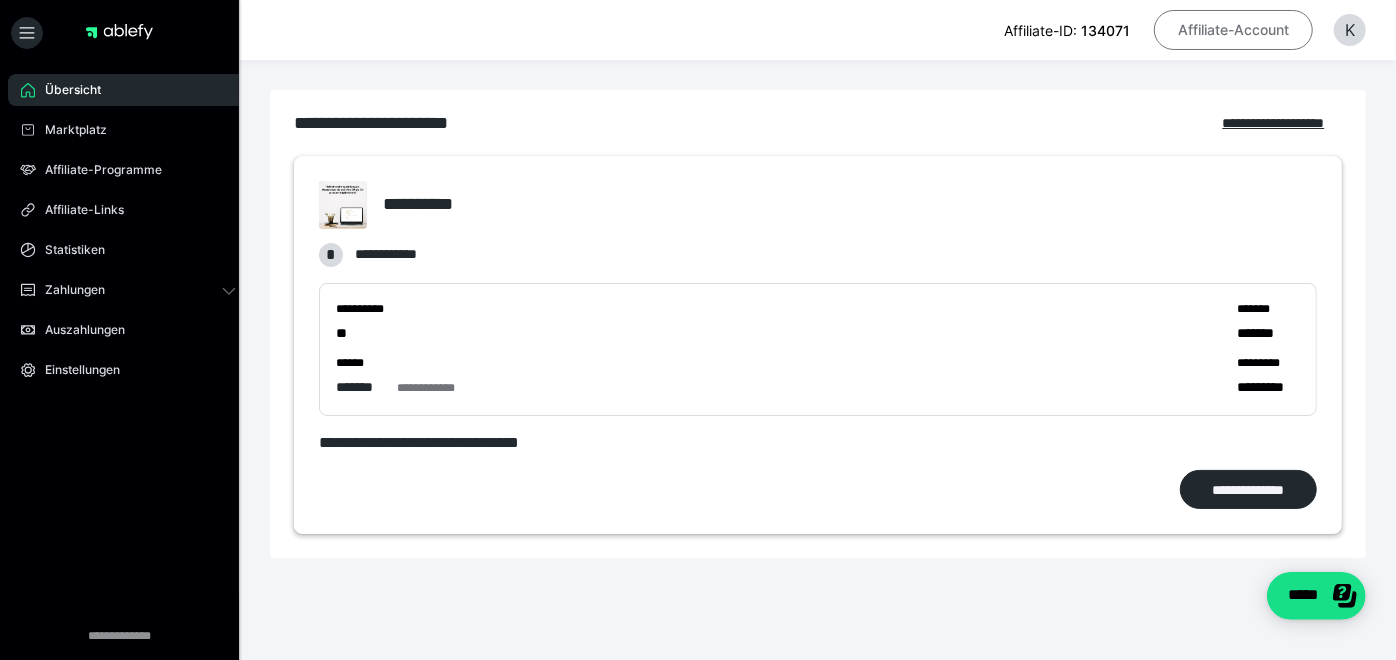 click on "Affiliate-Account" at bounding box center (1233, 30) 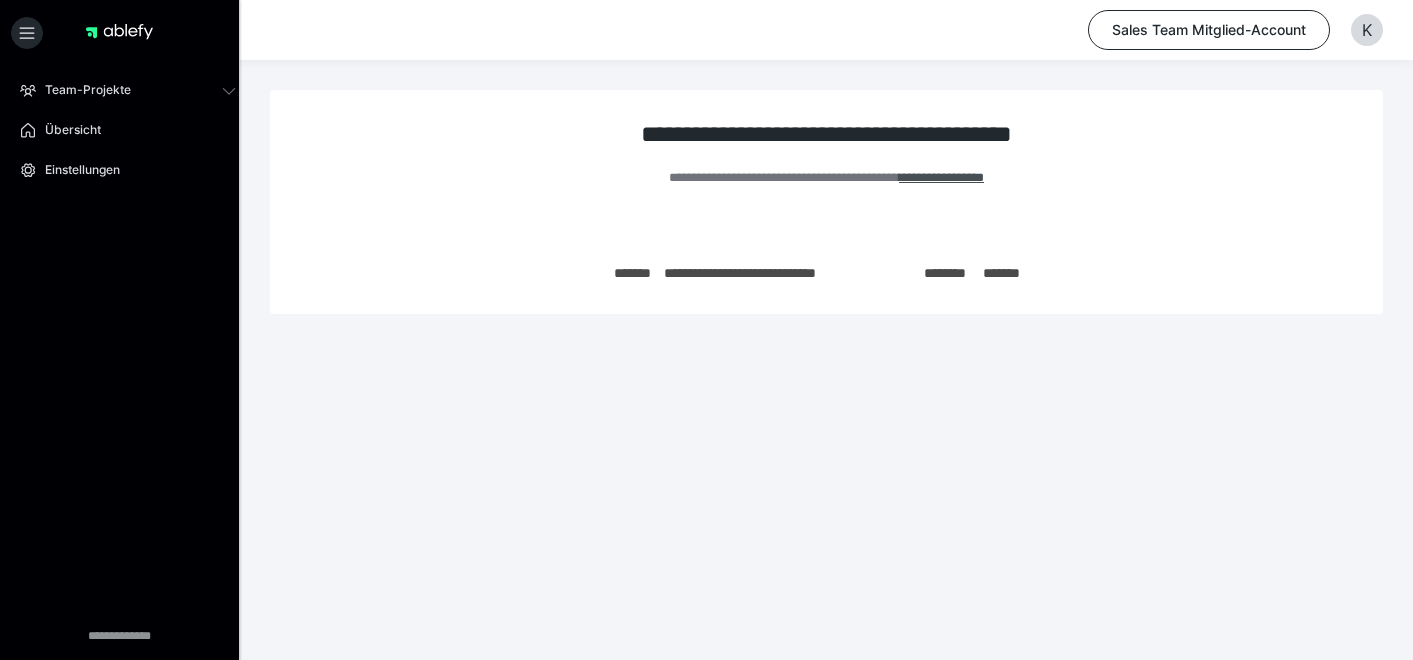 scroll, scrollTop: 0, scrollLeft: 0, axis: both 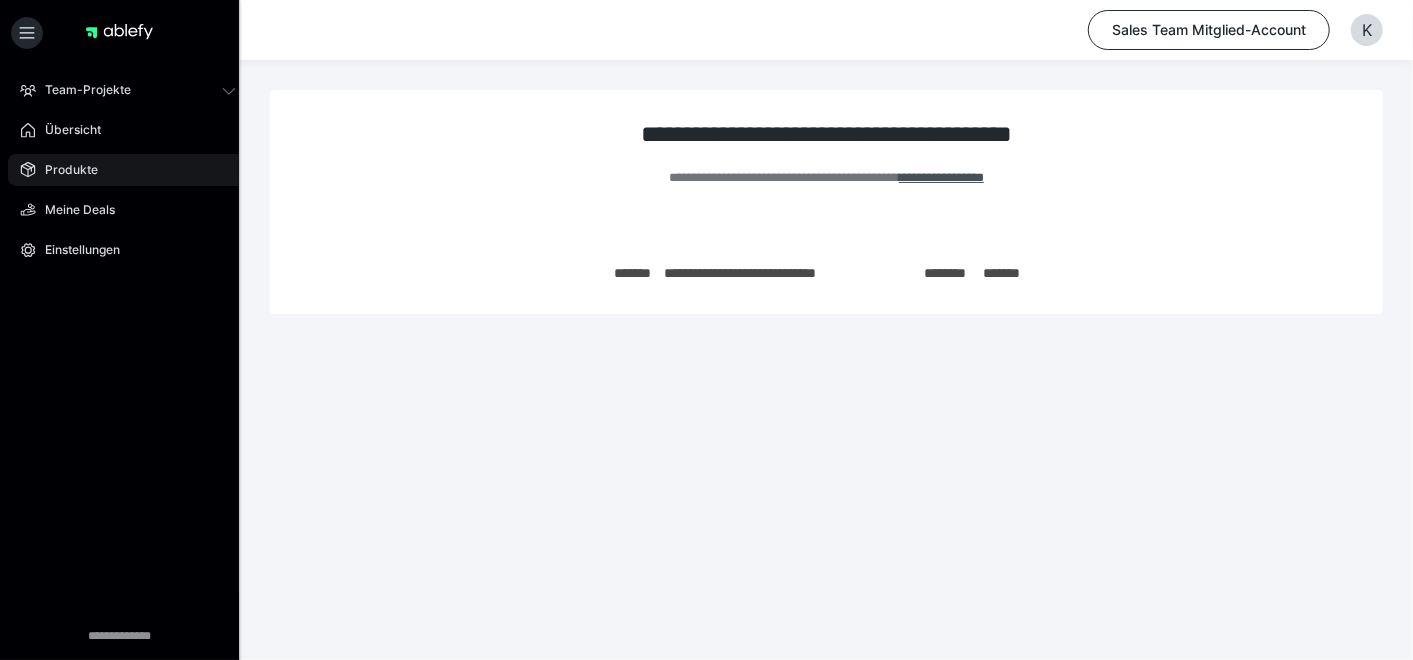 click on "Produkte" at bounding box center (128, 170) 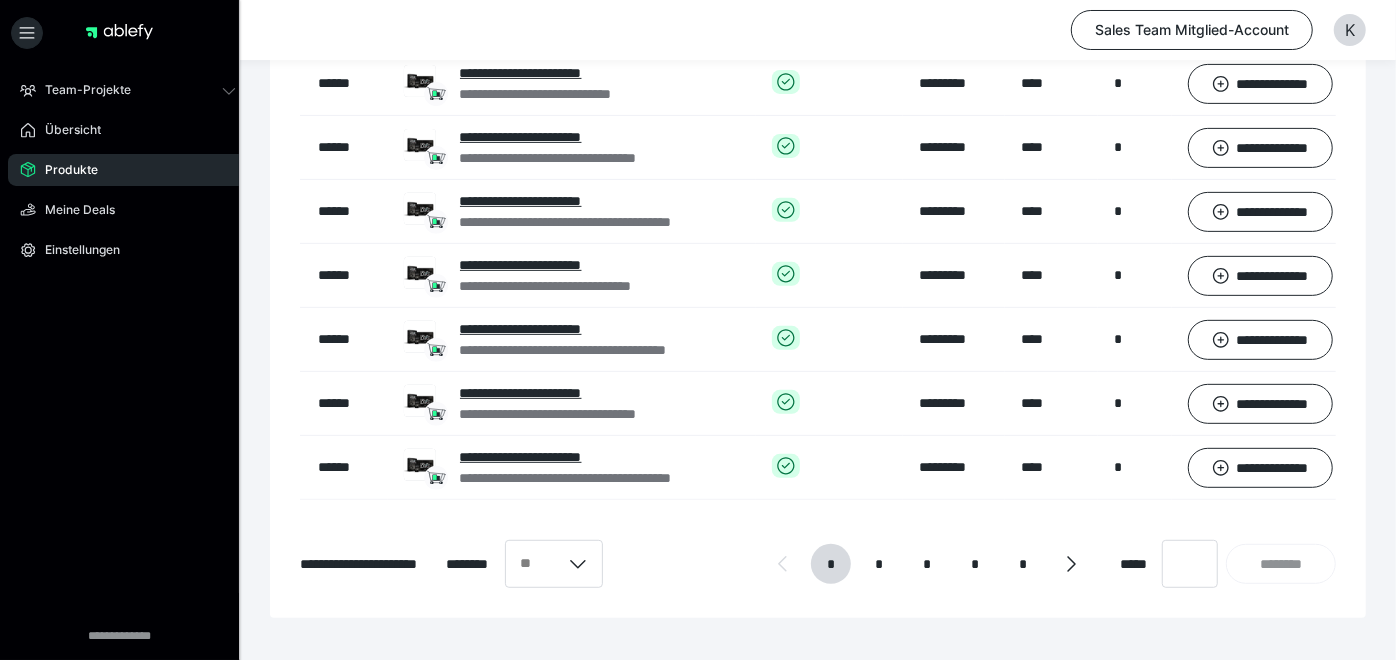 scroll, scrollTop: 442, scrollLeft: 0, axis: vertical 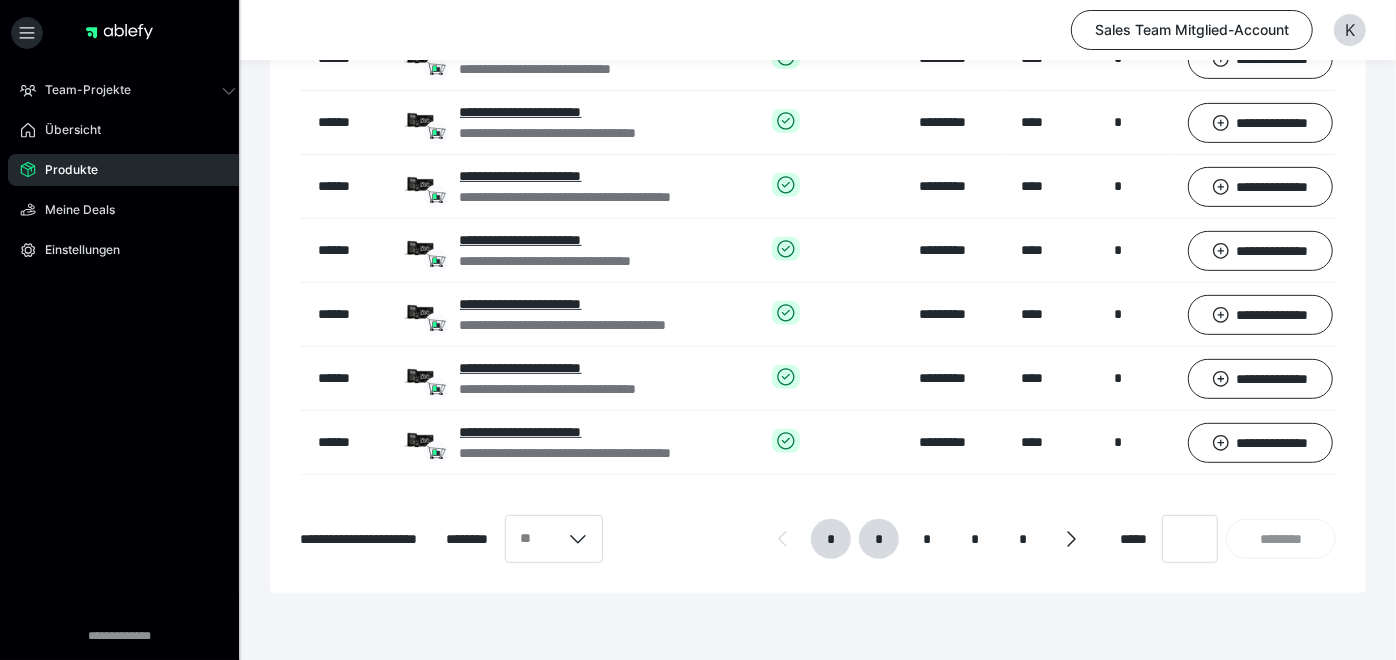click on "*" at bounding box center (879, 539) 